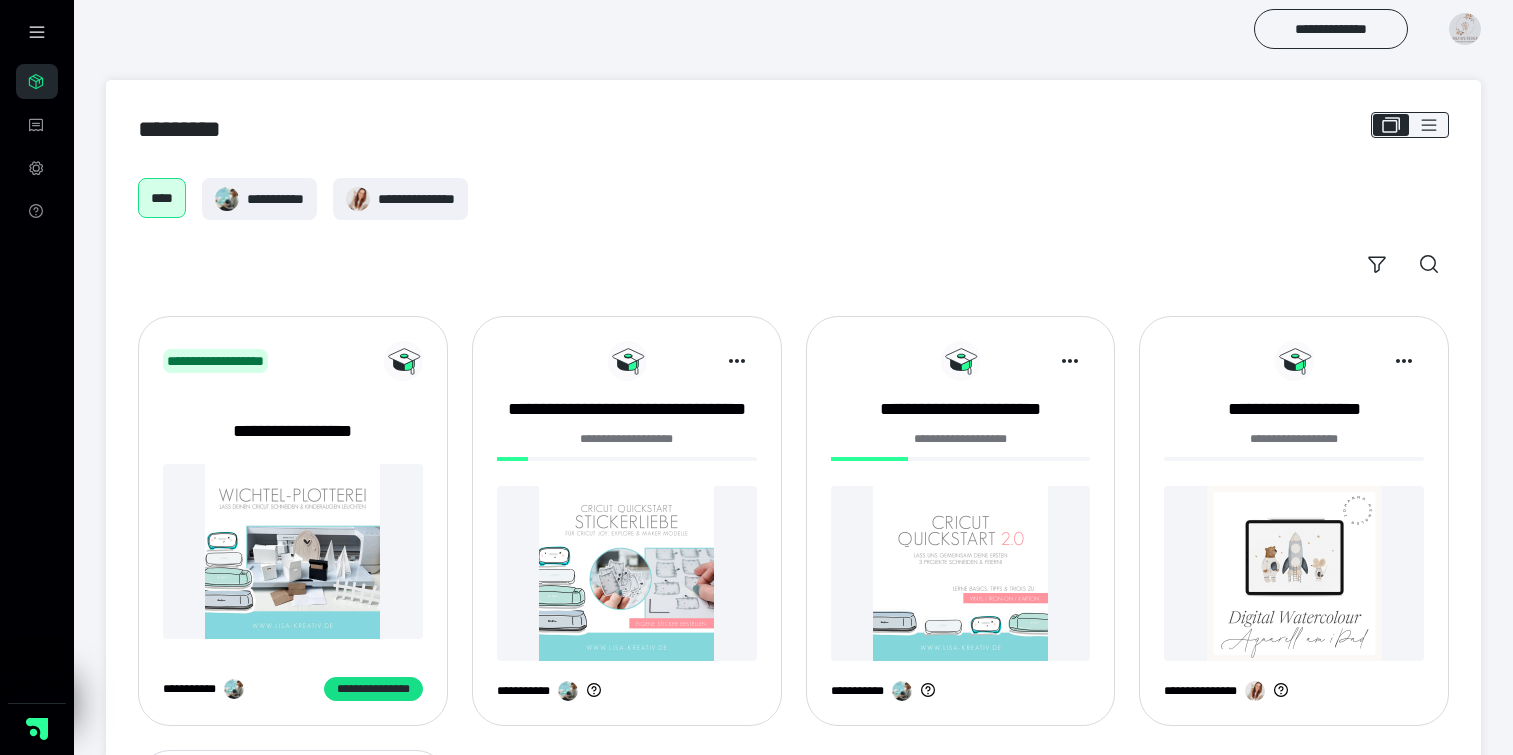 scroll, scrollTop: 0, scrollLeft: 0, axis: both 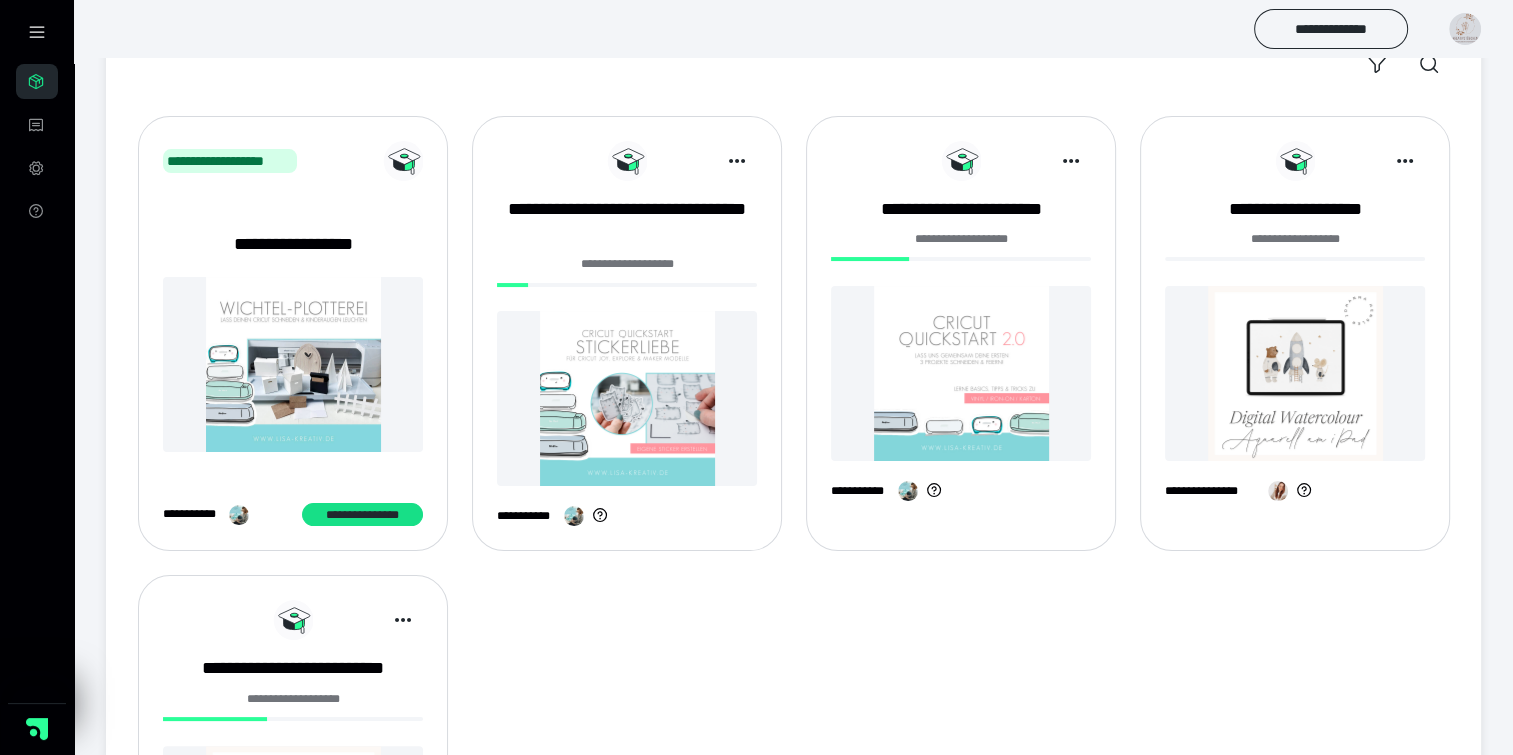 click at bounding box center [961, 373] 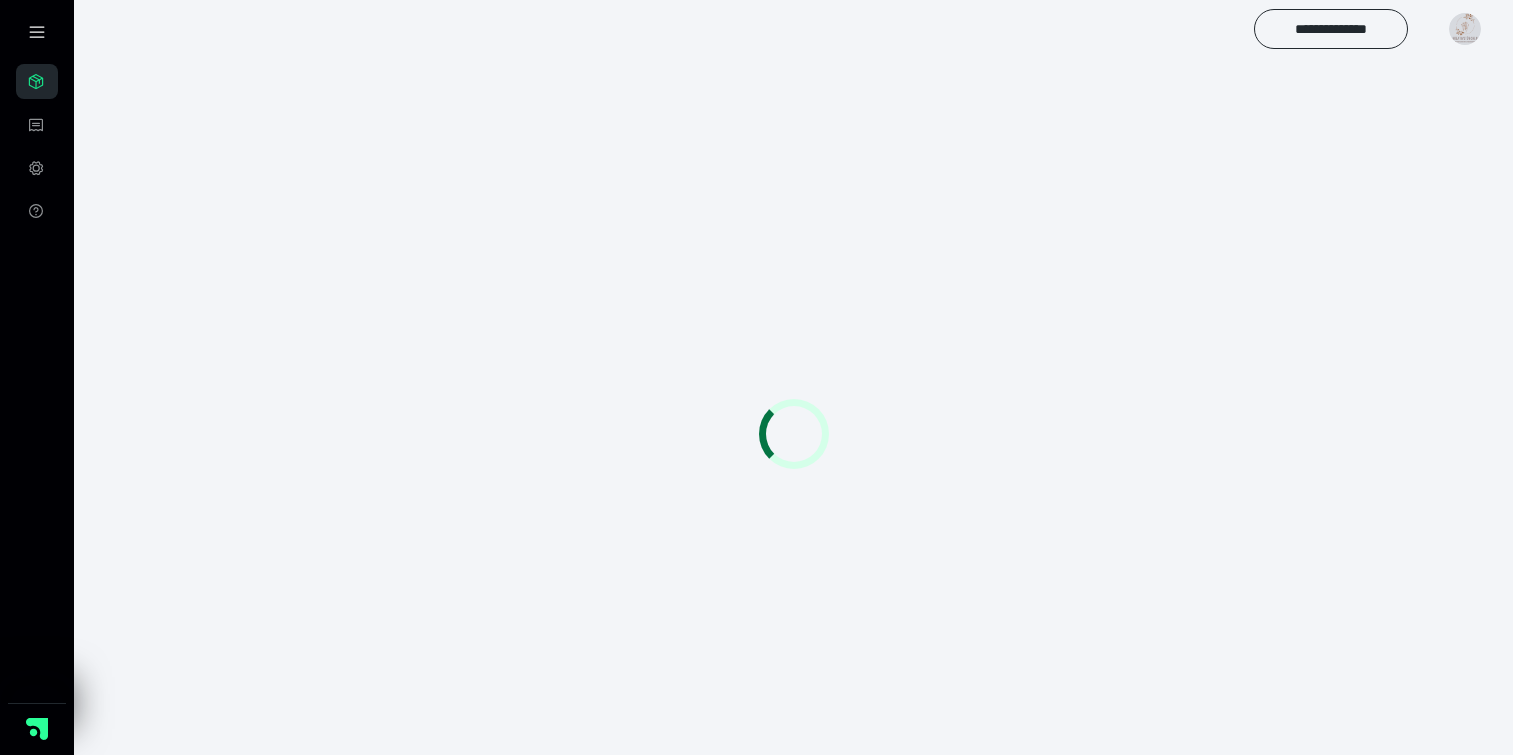 scroll, scrollTop: 0, scrollLeft: 0, axis: both 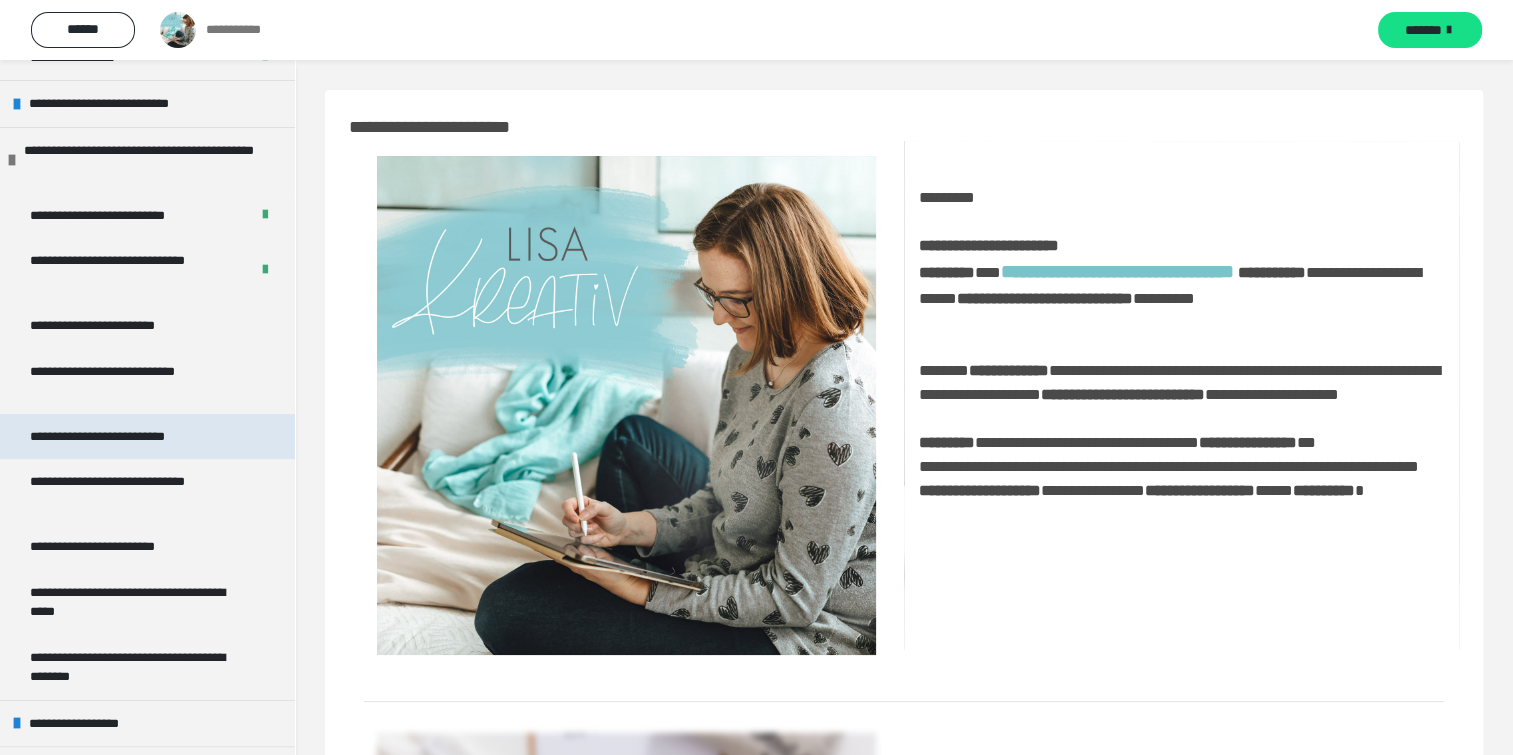 click on "**********" at bounding box center (117, 437) 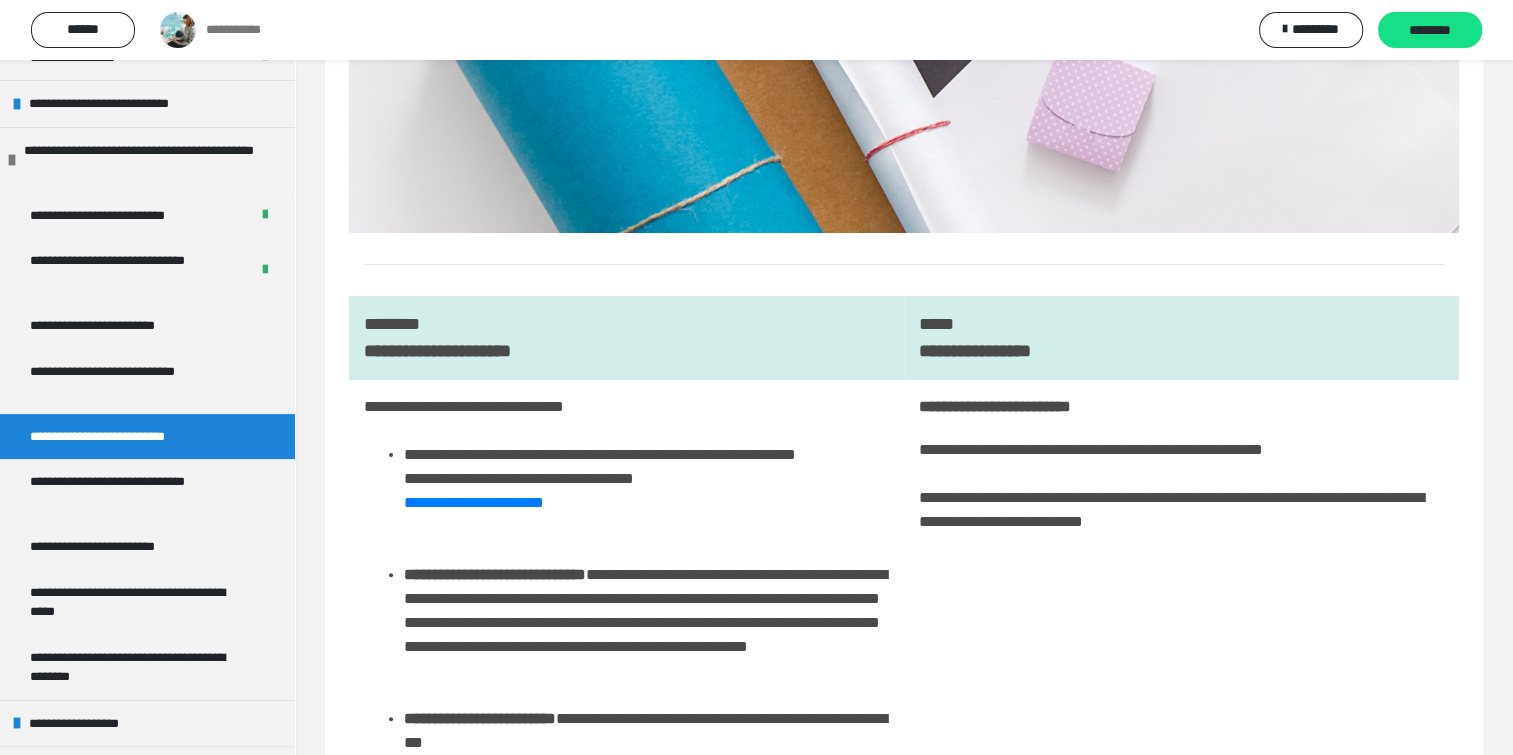 scroll, scrollTop: 400, scrollLeft: 0, axis: vertical 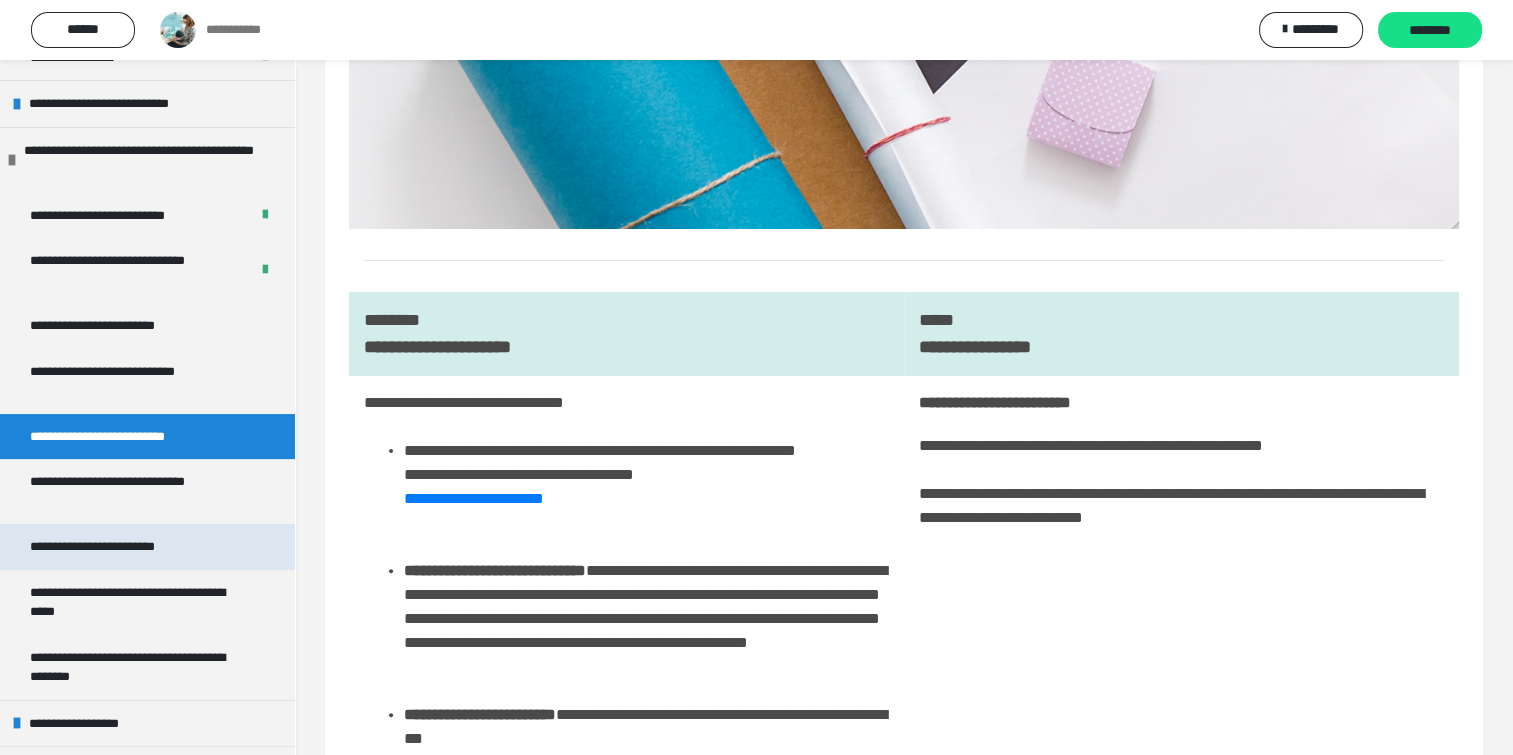 click on "**********" at bounding box center [123, 547] 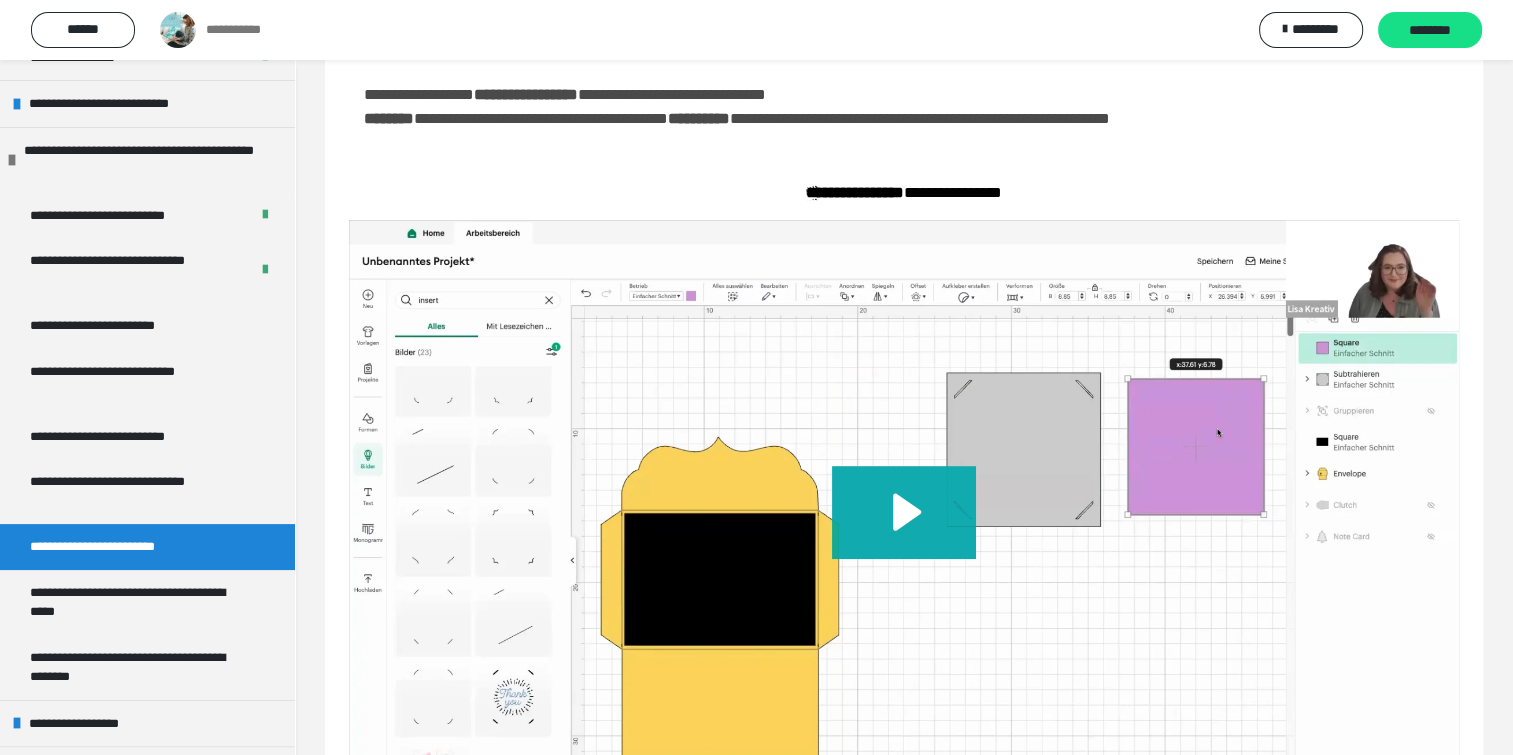 scroll, scrollTop: 600, scrollLeft: 0, axis: vertical 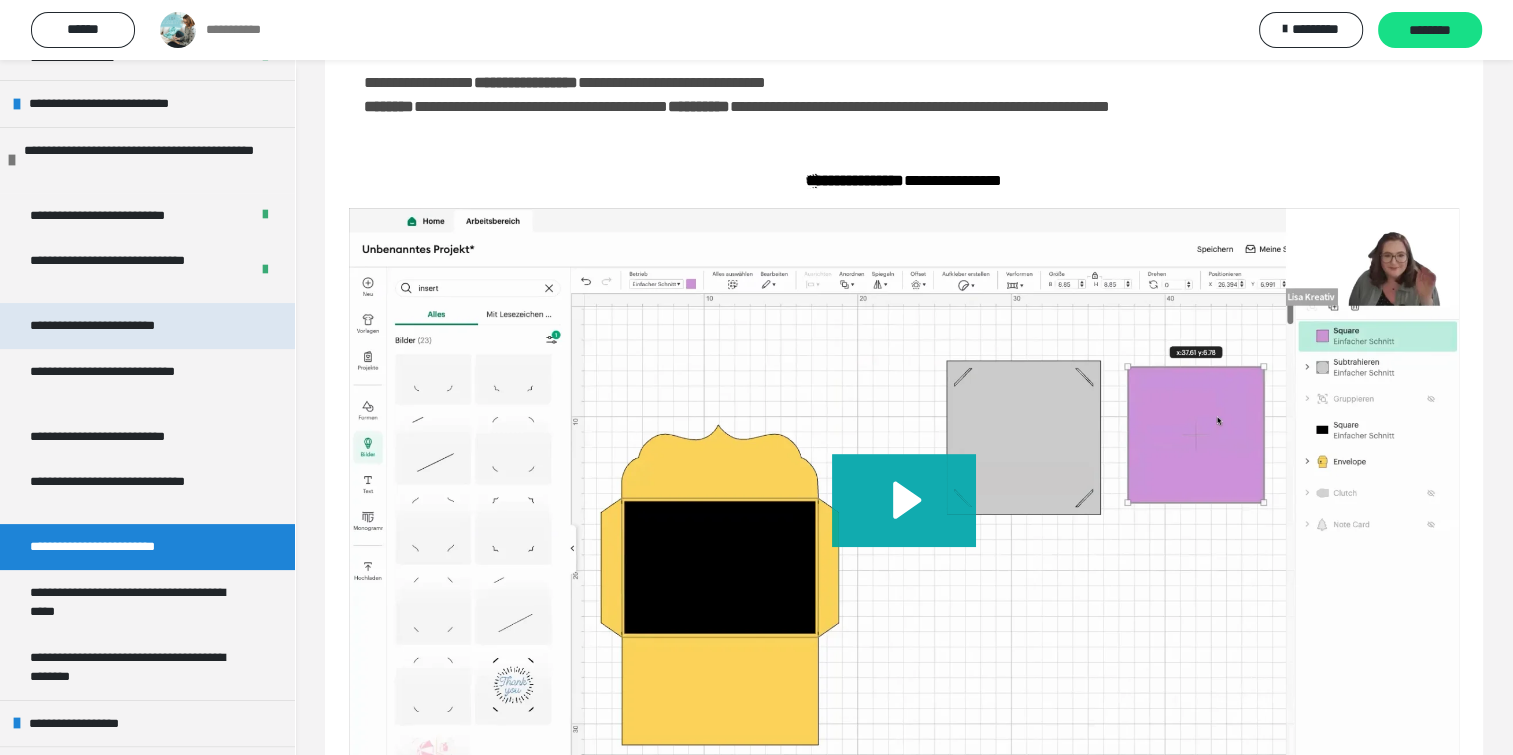 click on "**********" at bounding box center (122, 326) 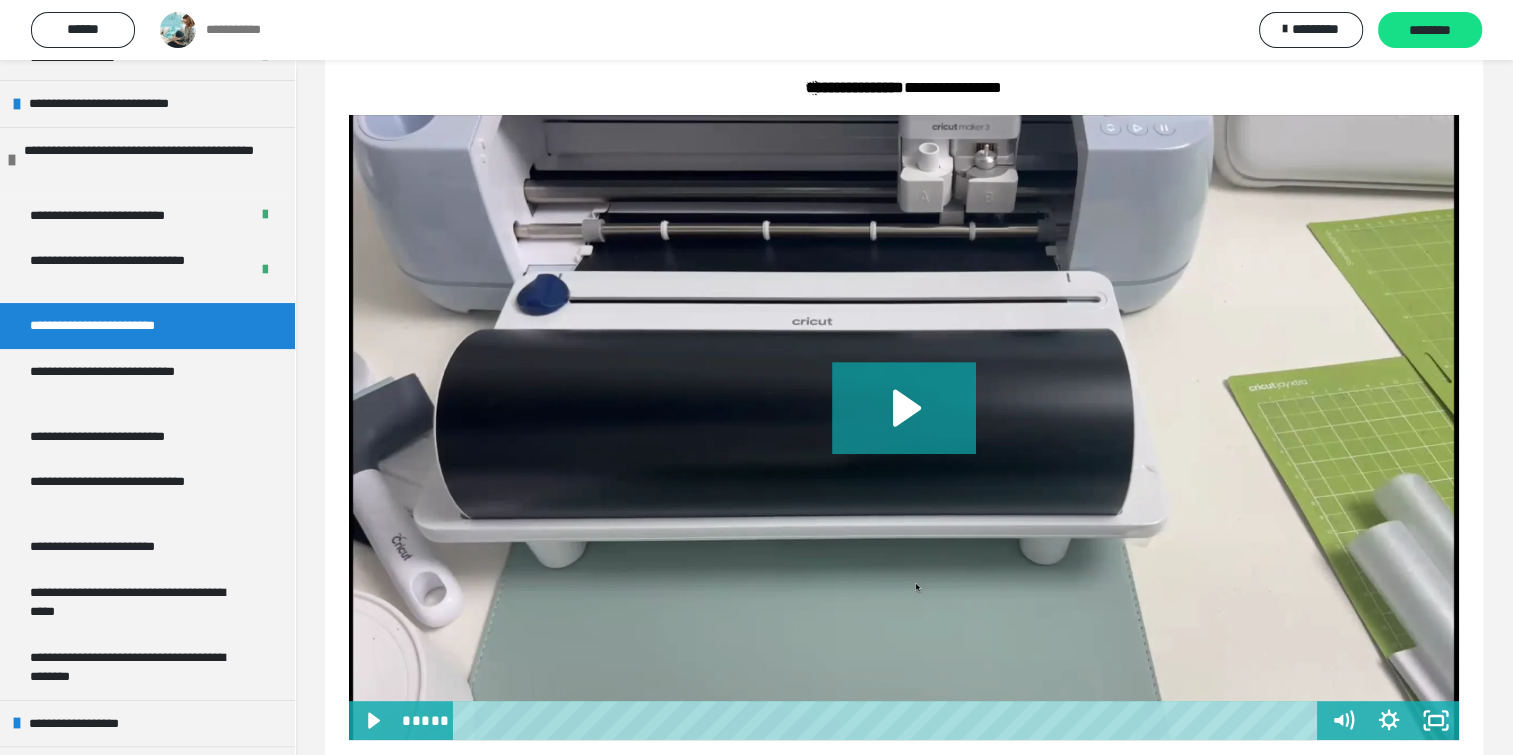 scroll, scrollTop: 764, scrollLeft: 0, axis: vertical 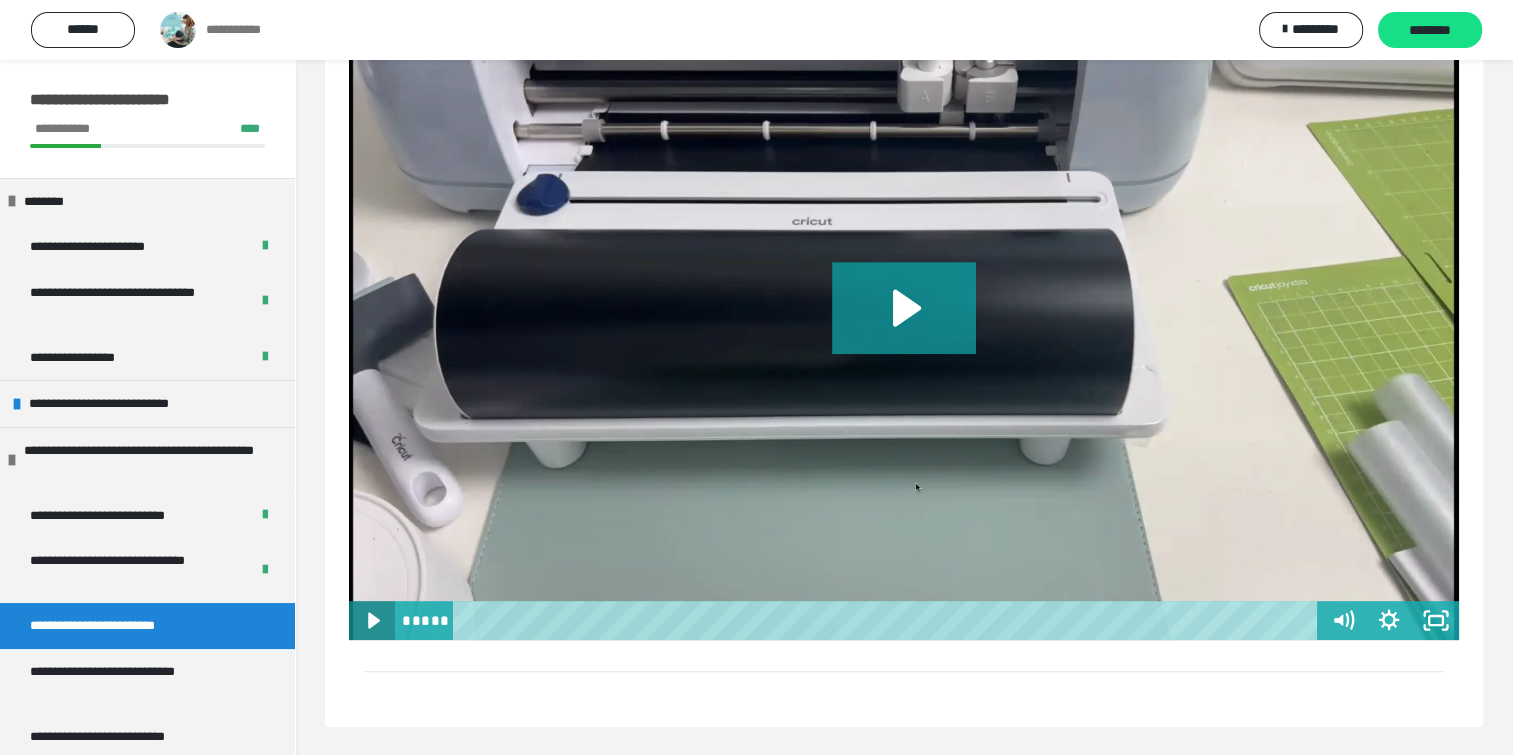 click 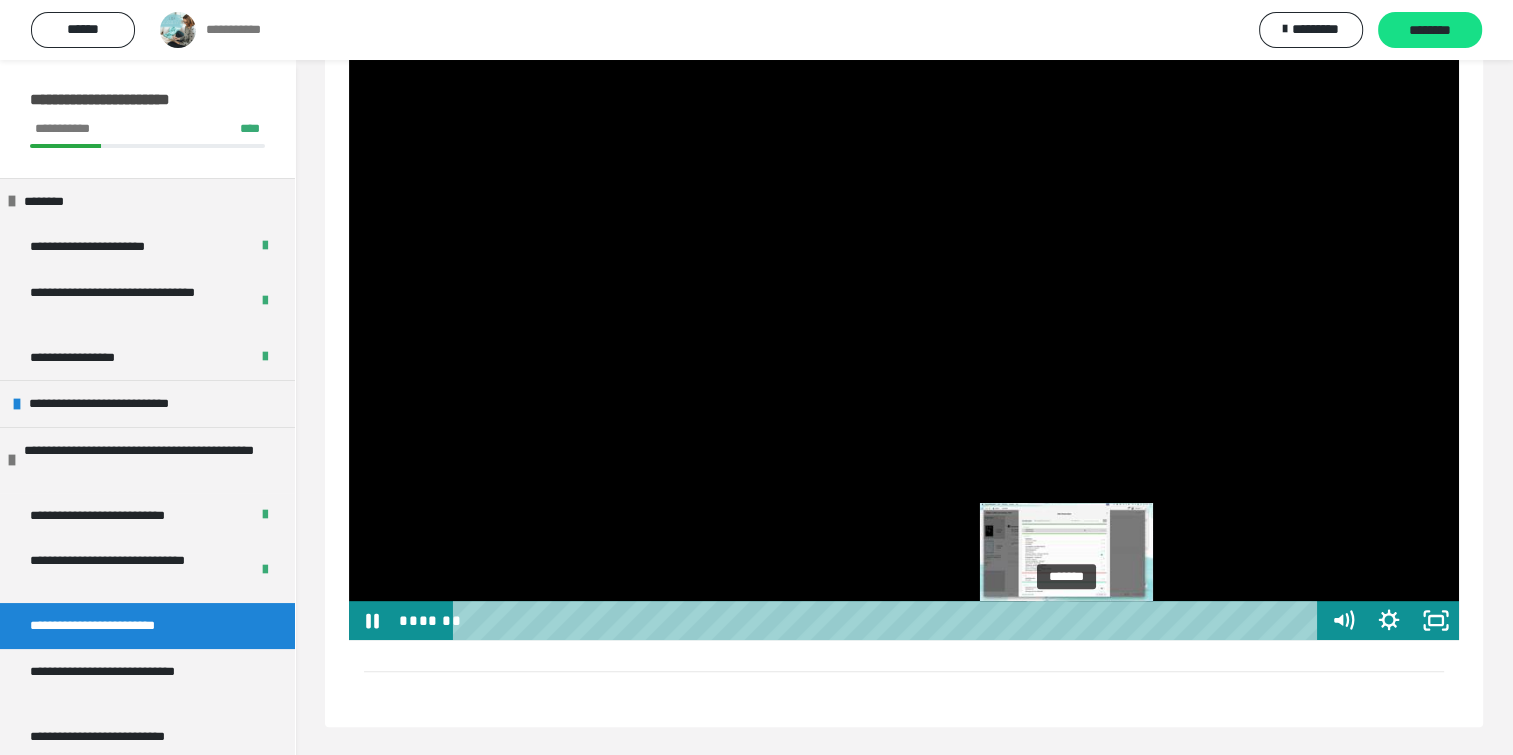 click on "*******" at bounding box center [888, 620] 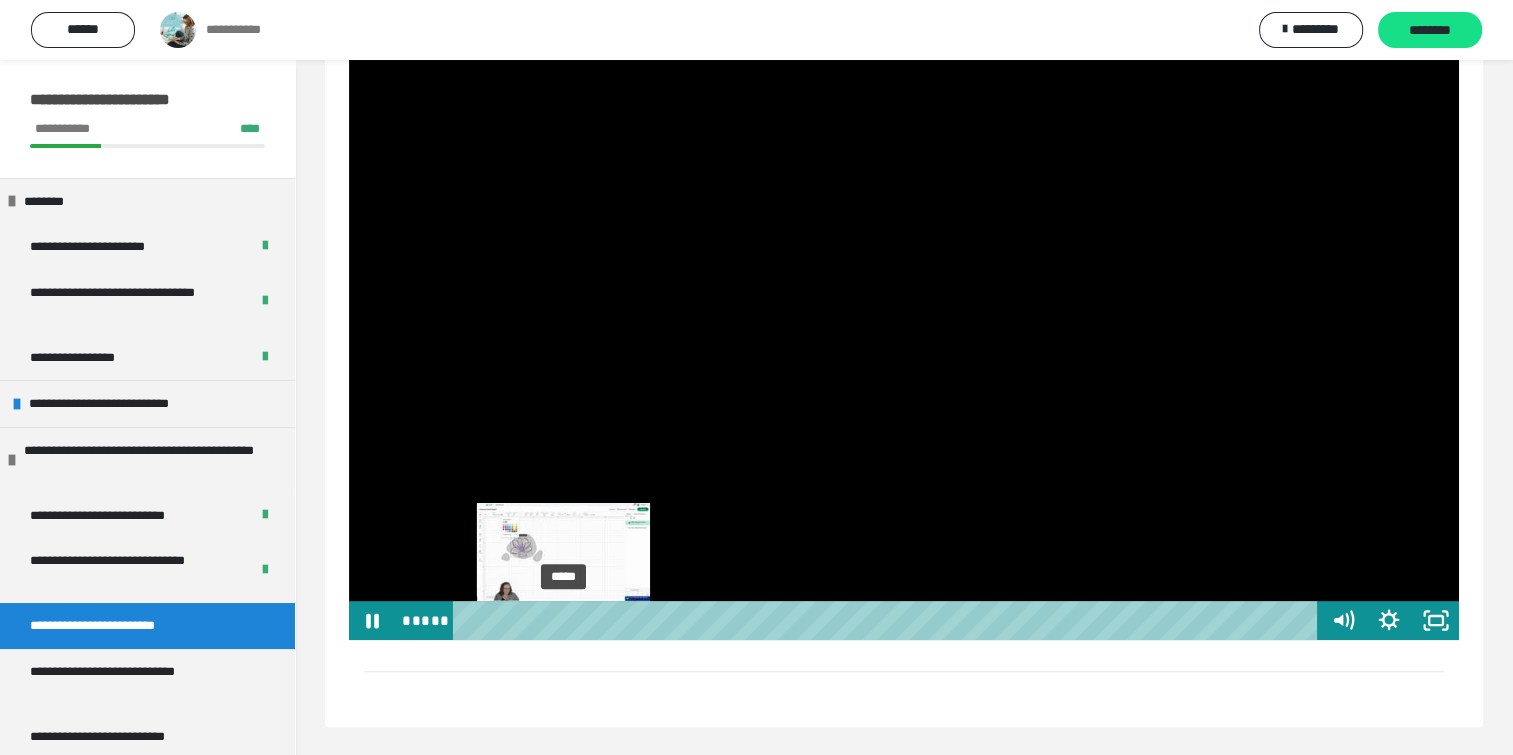 drag, startPoint x: 1064, startPoint y: 616, endPoint x: 560, endPoint y: 622, distance: 504.0357 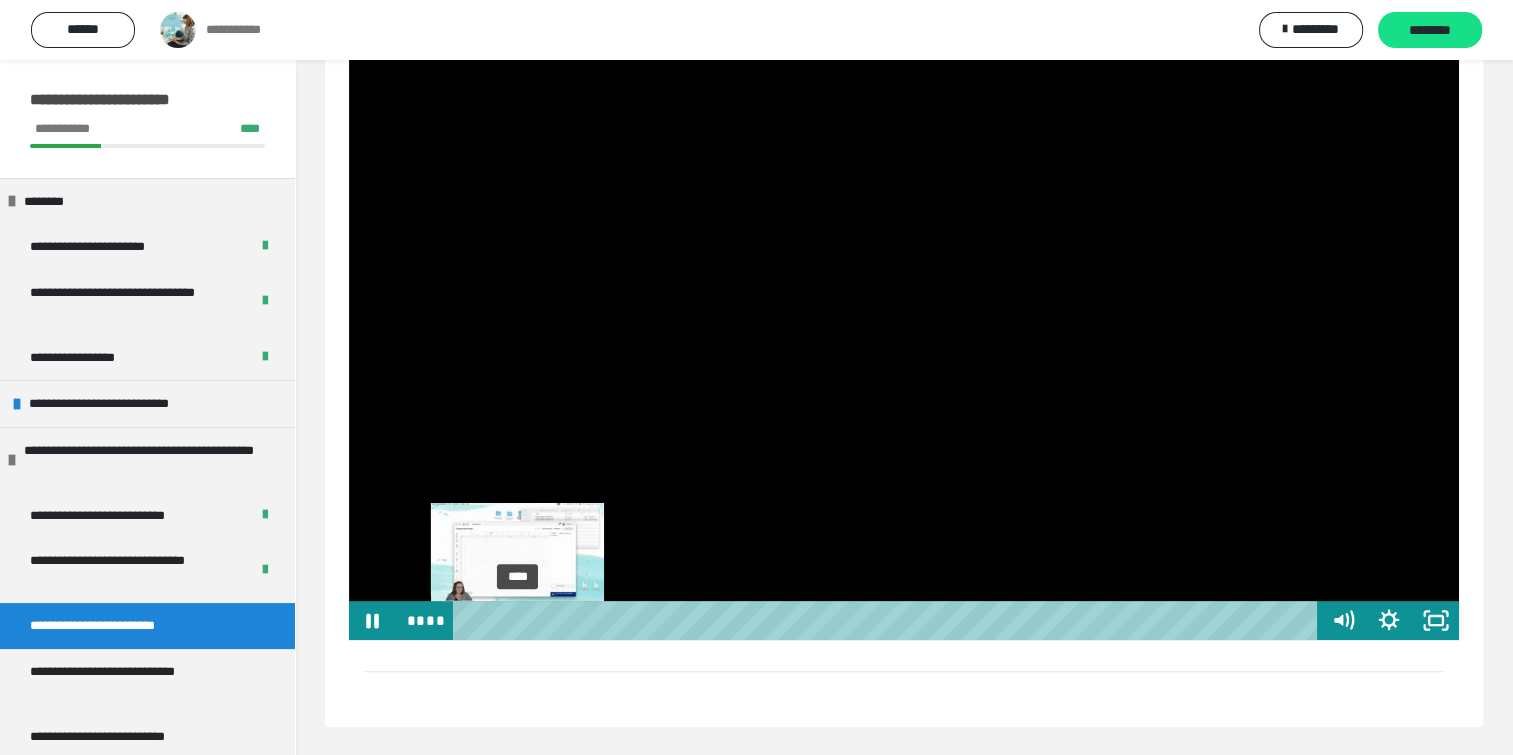 drag, startPoint x: 561, startPoint y: 616, endPoint x: 500, endPoint y: 620, distance: 61.13101 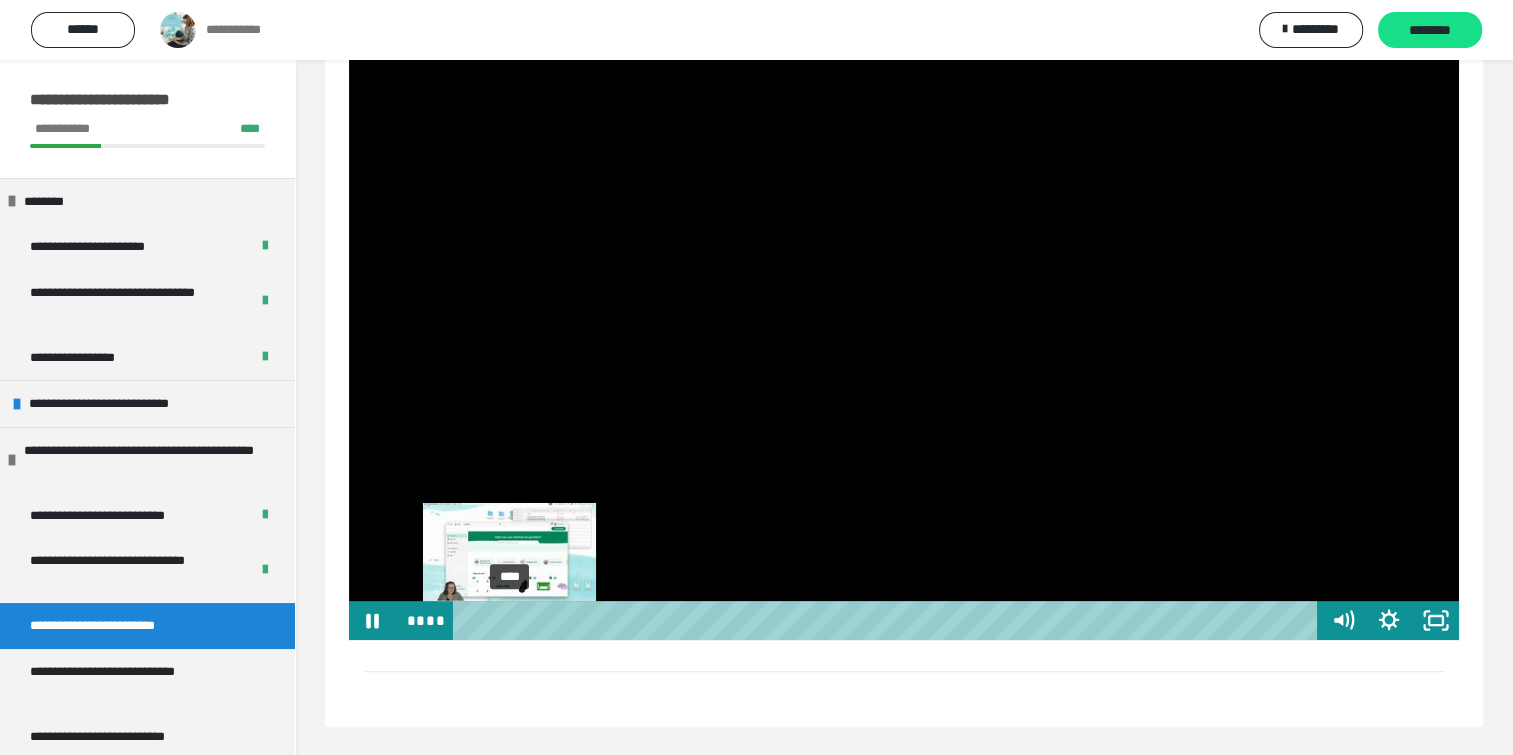 click on "****" at bounding box center (888, 620) 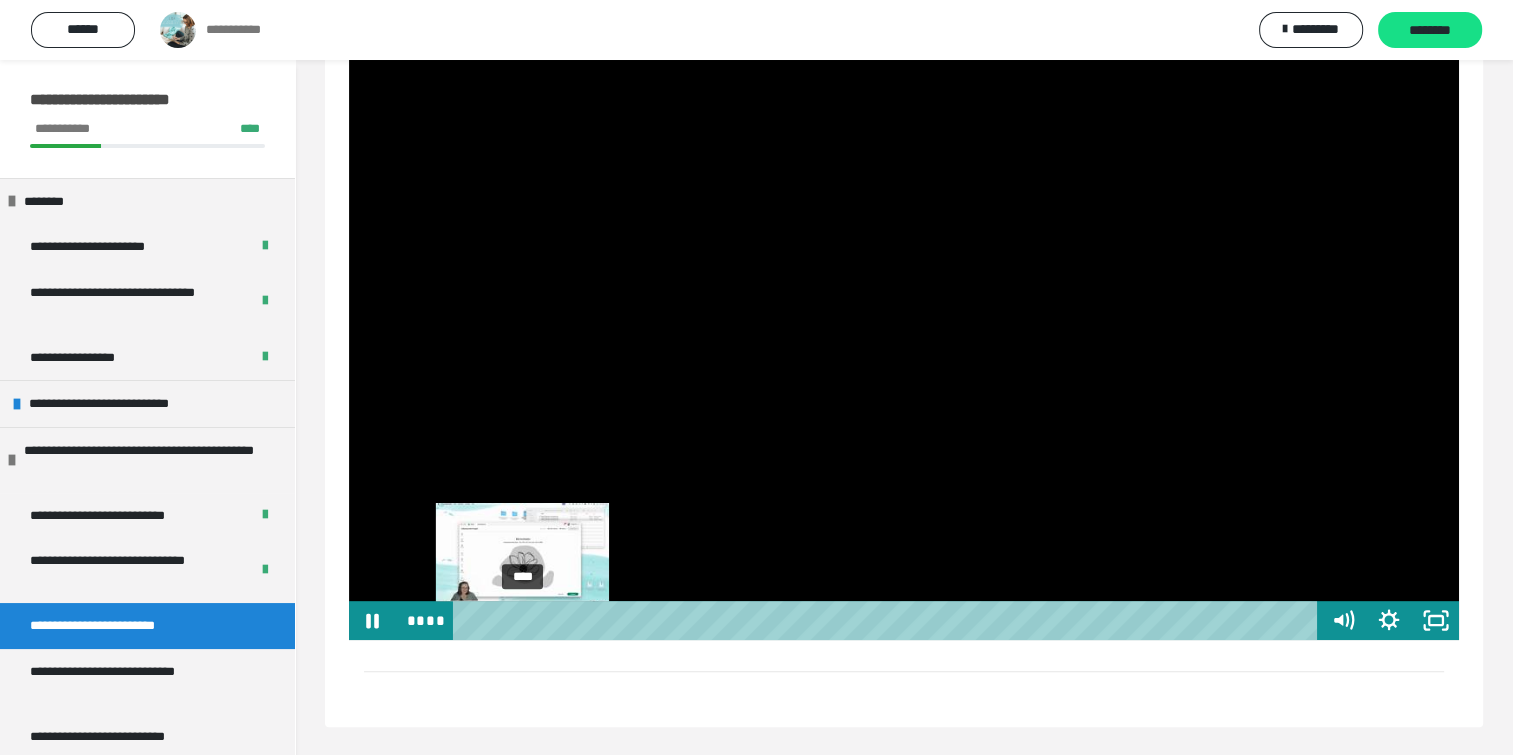 click on "****" at bounding box center [888, 620] 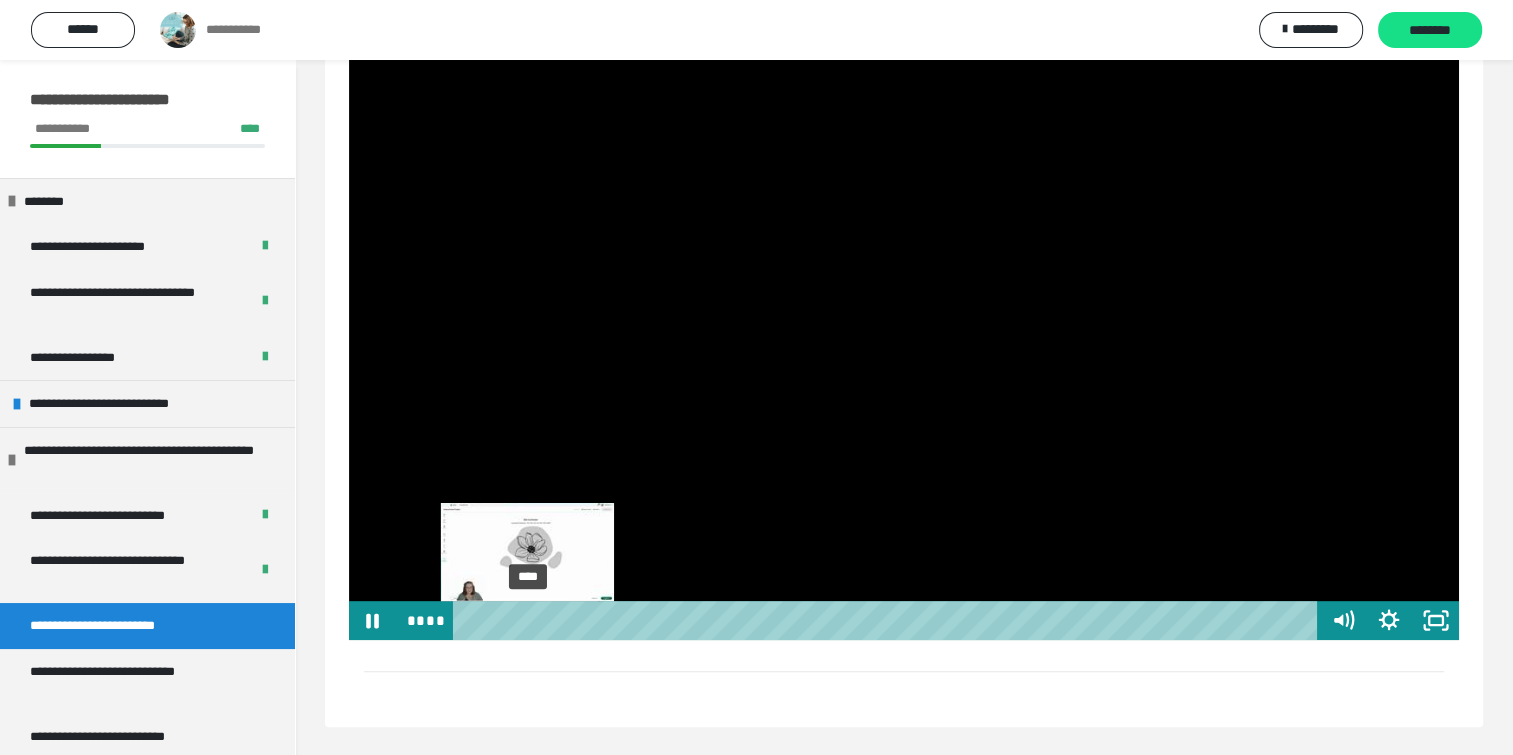 click at bounding box center (523, 620) 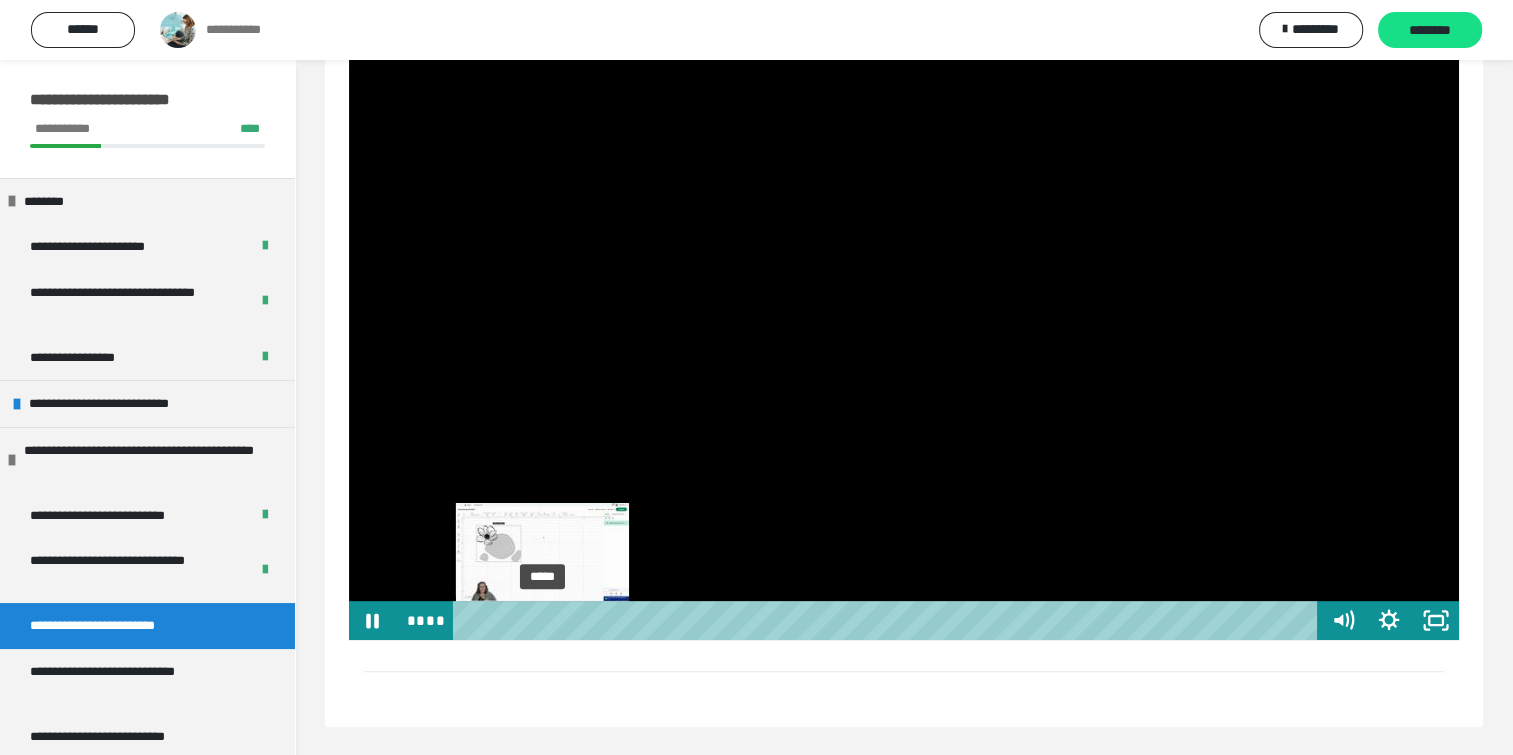 click on "*****" at bounding box center [888, 620] 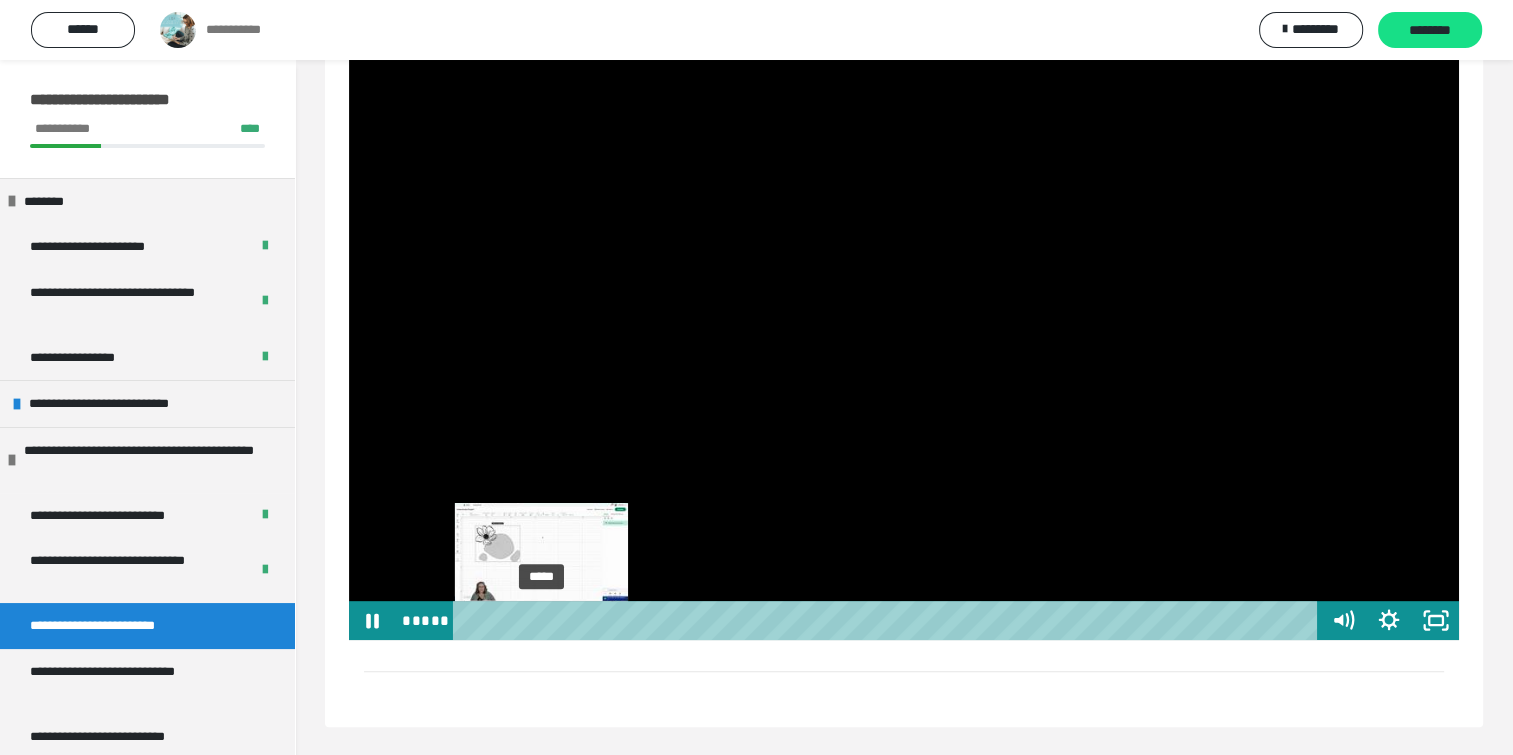click at bounding box center (543, 620) 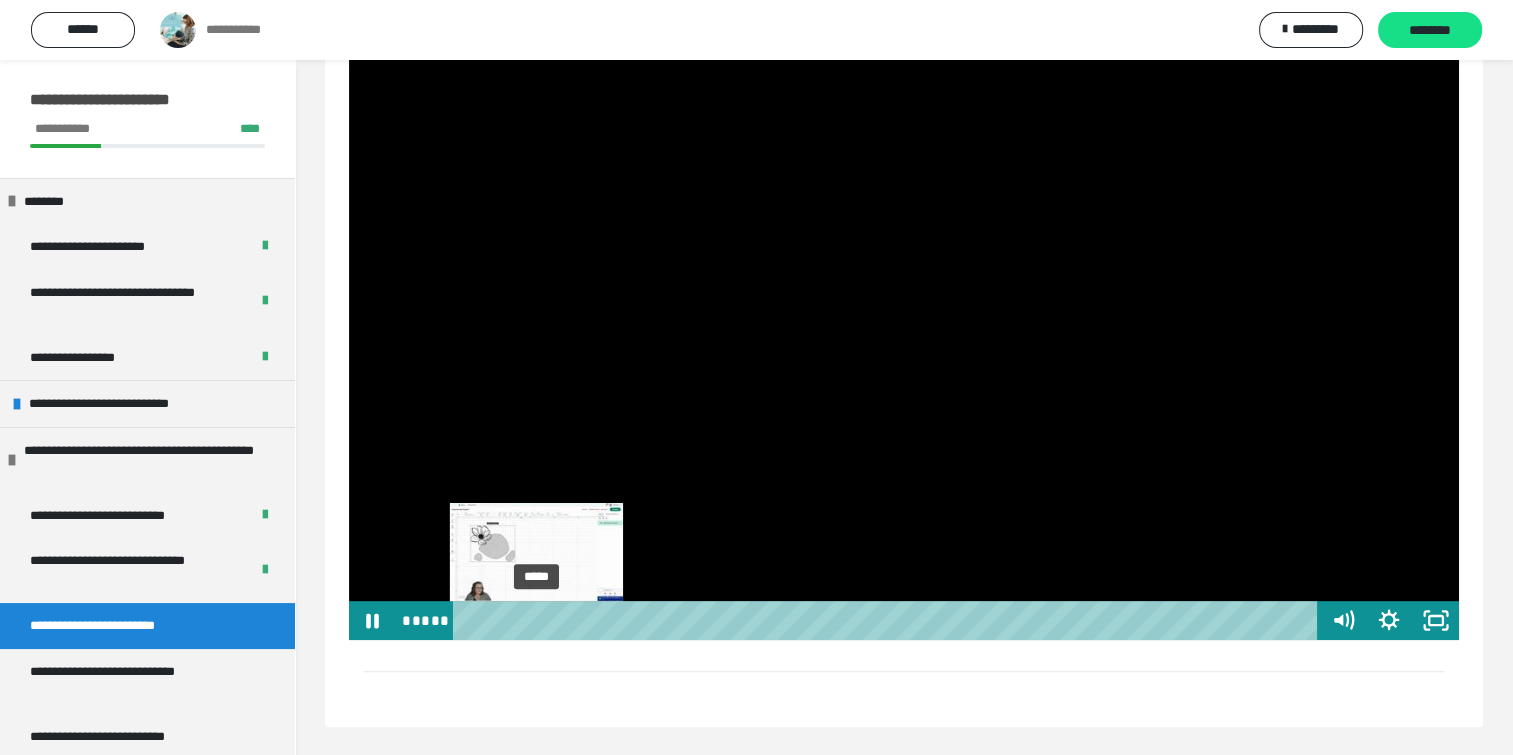 click at bounding box center (536, 620) 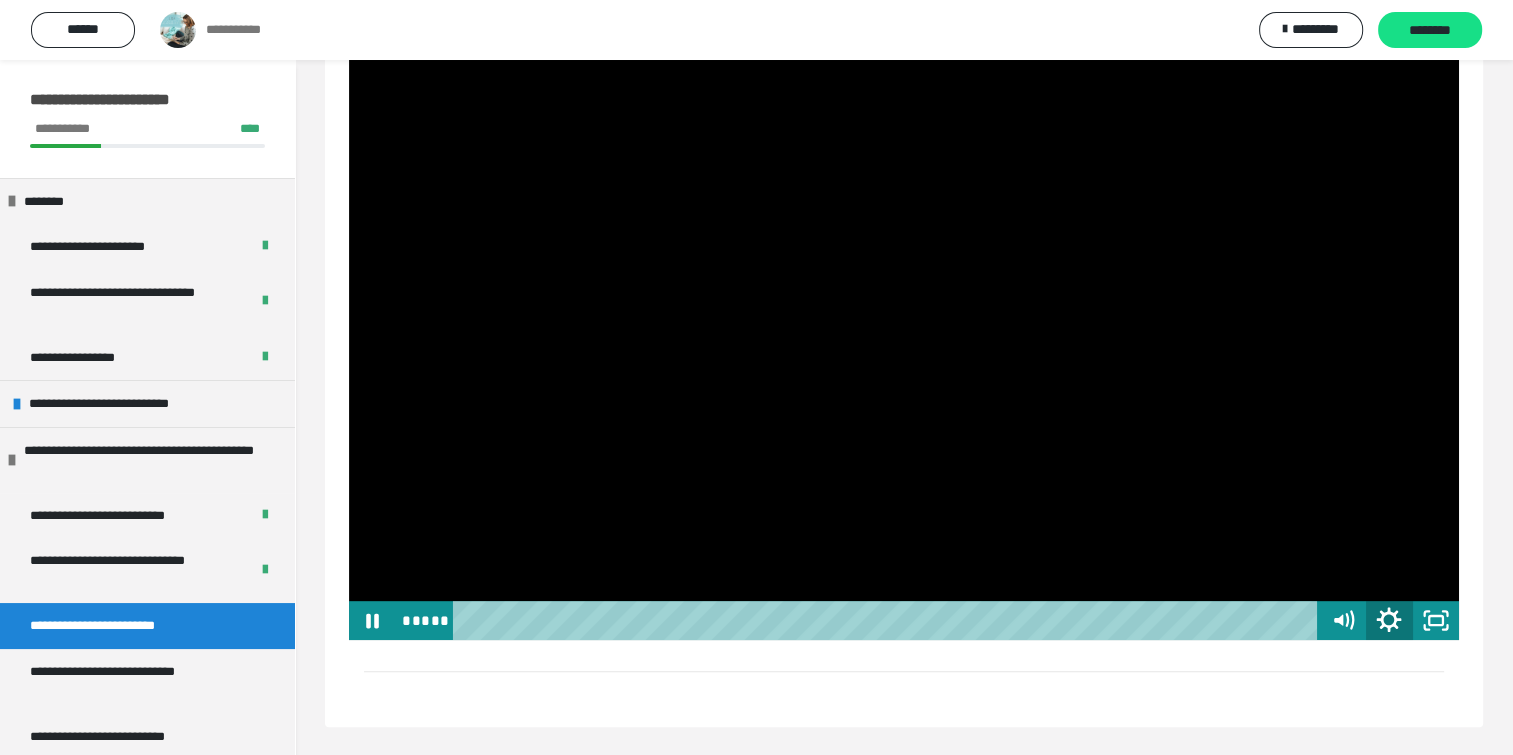 click 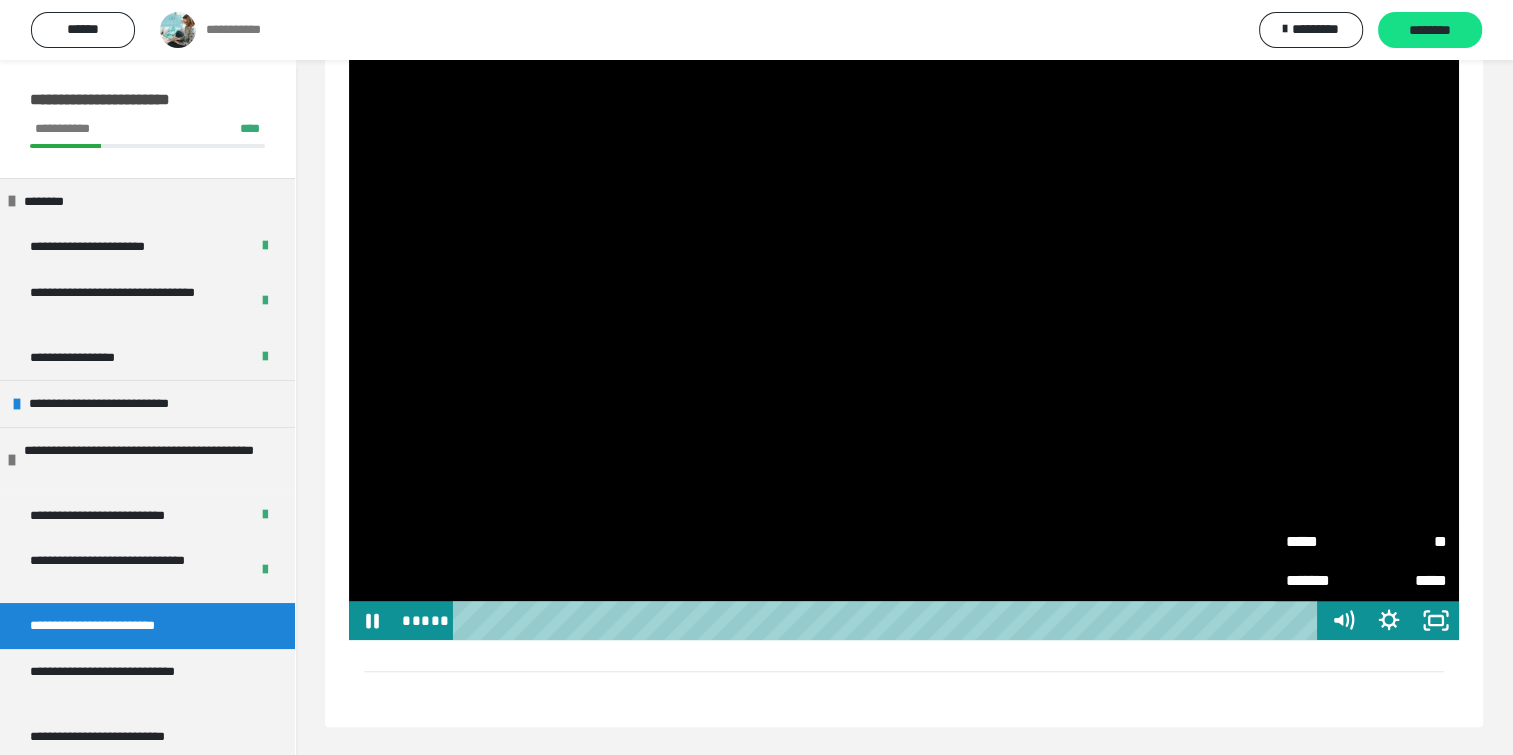 click on "**" at bounding box center (1406, 541) 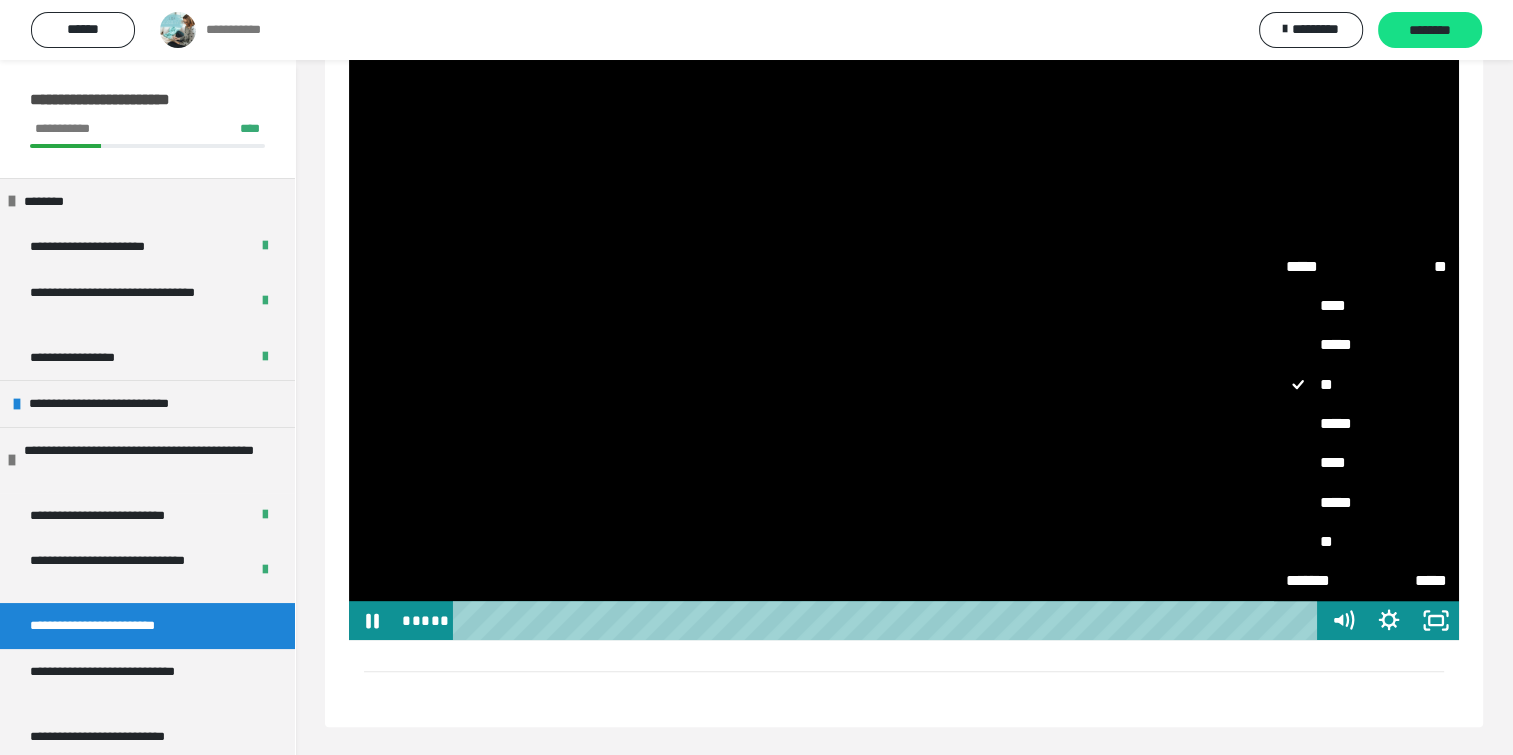 click on "****" at bounding box center [1366, 463] 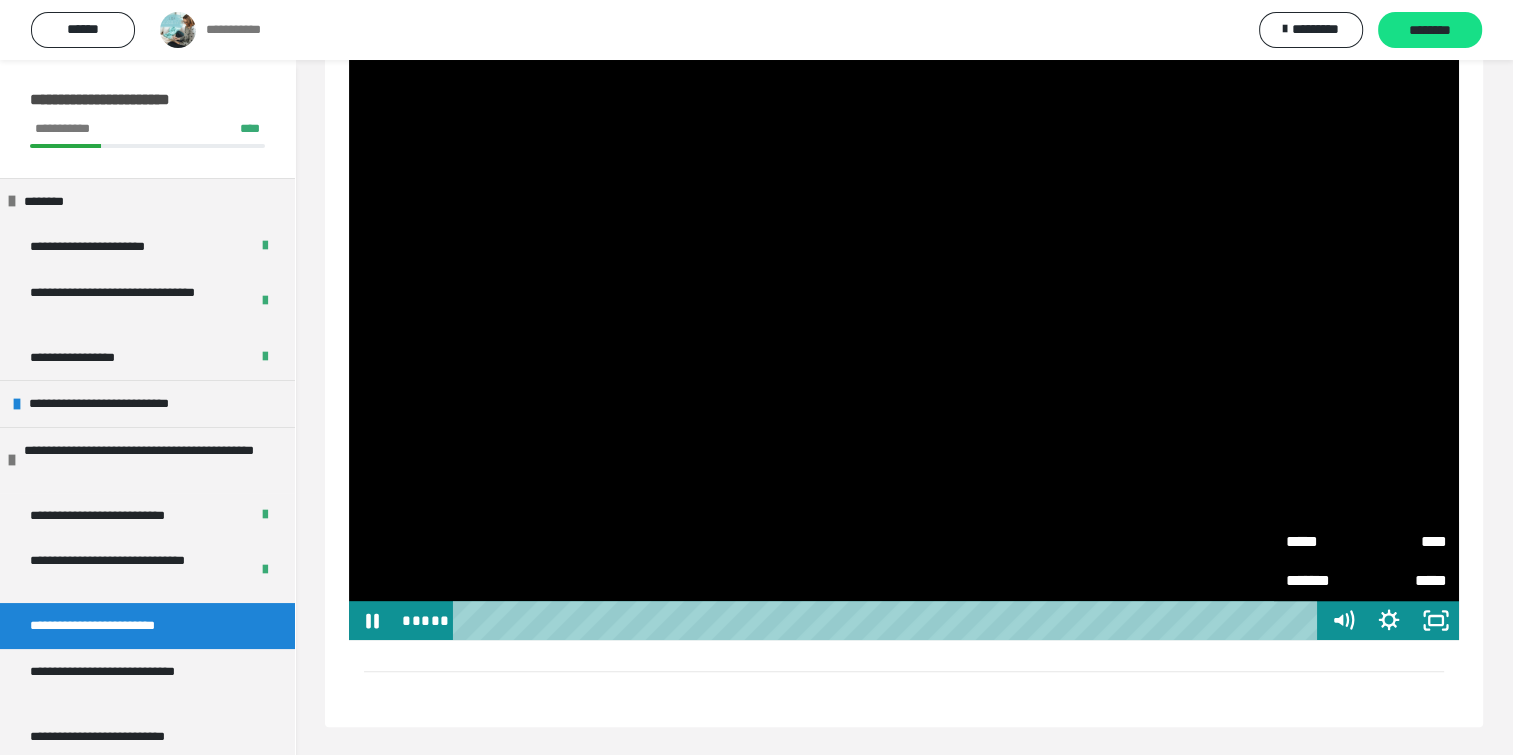 click at bounding box center (904, 671) 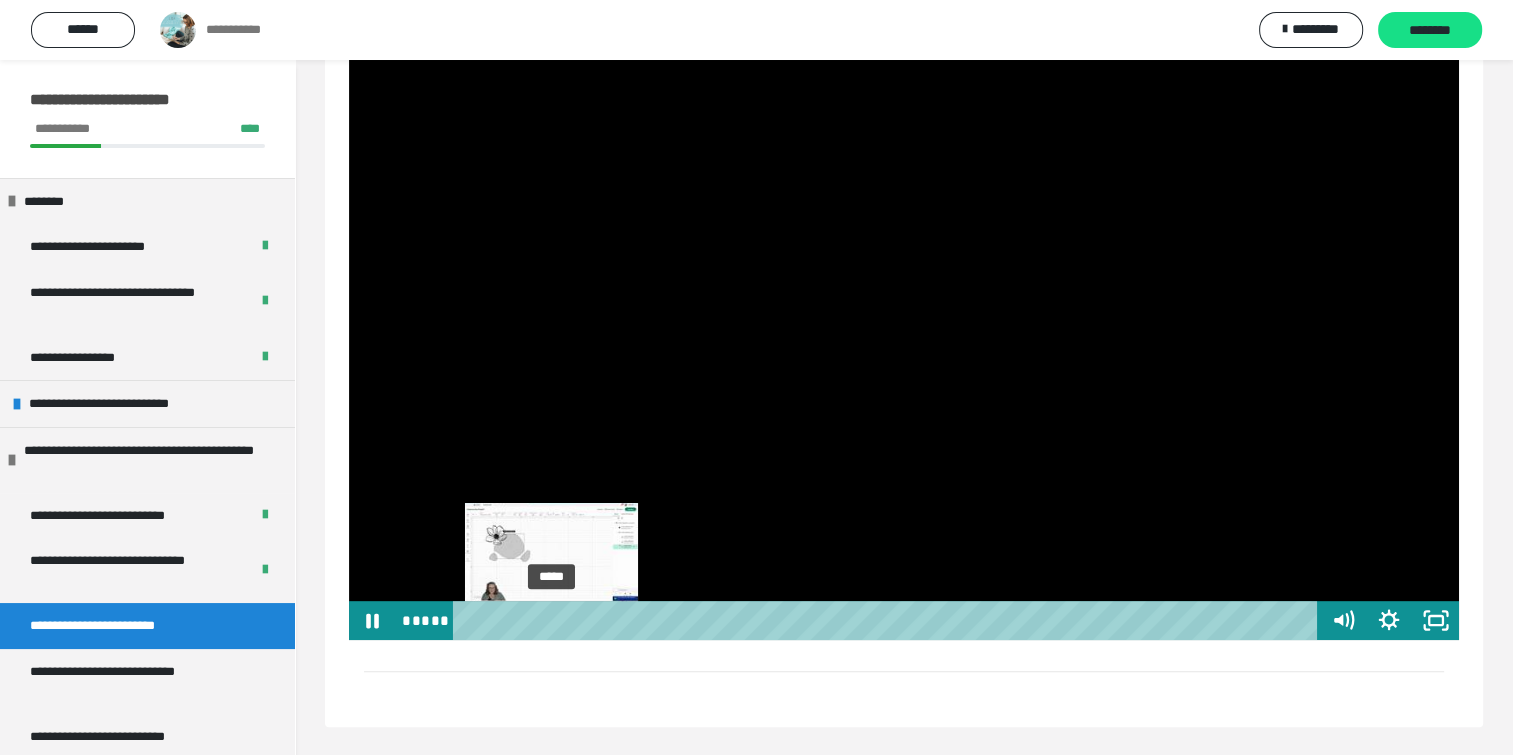 click on "*****" at bounding box center [888, 620] 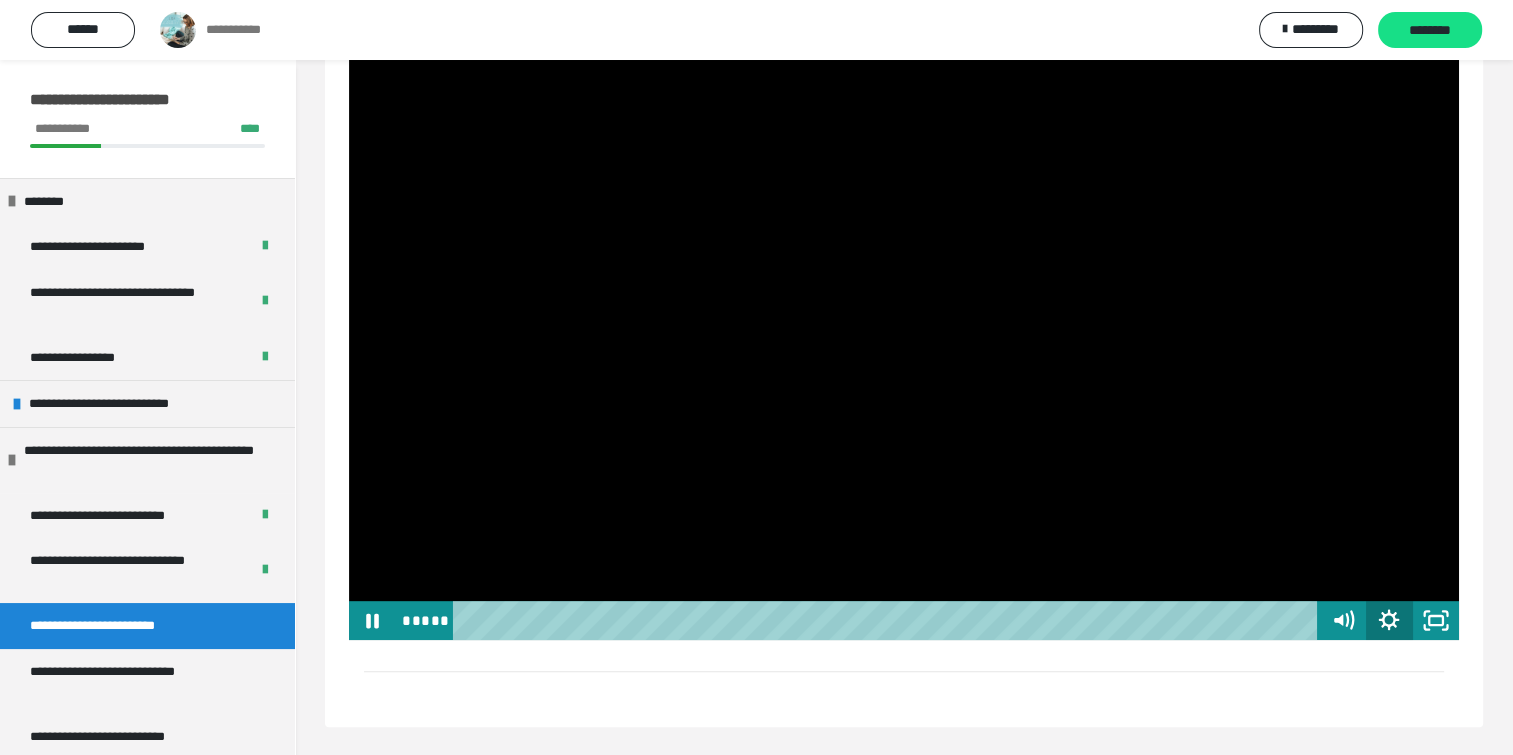 click 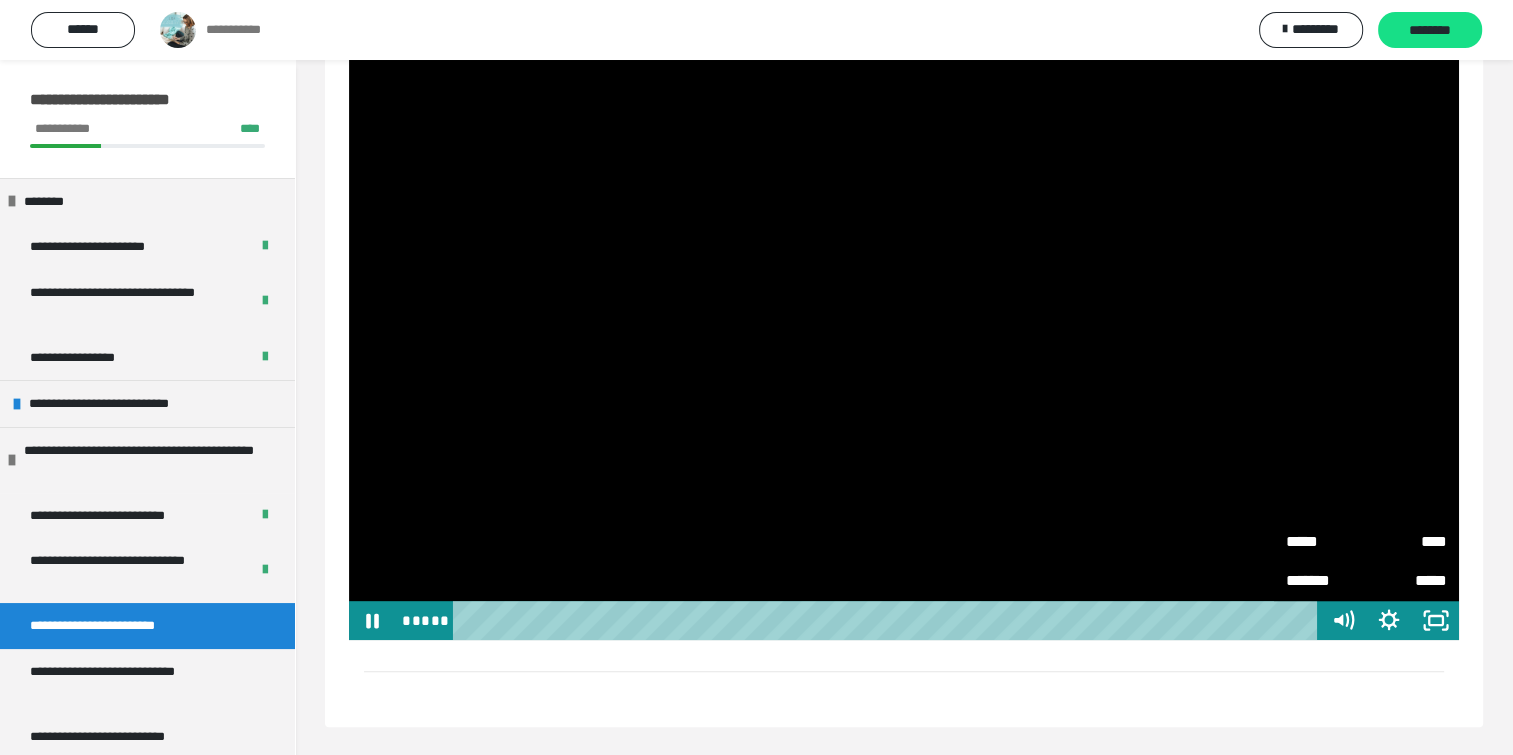 click on "****" at bounding box center (1406, 535) 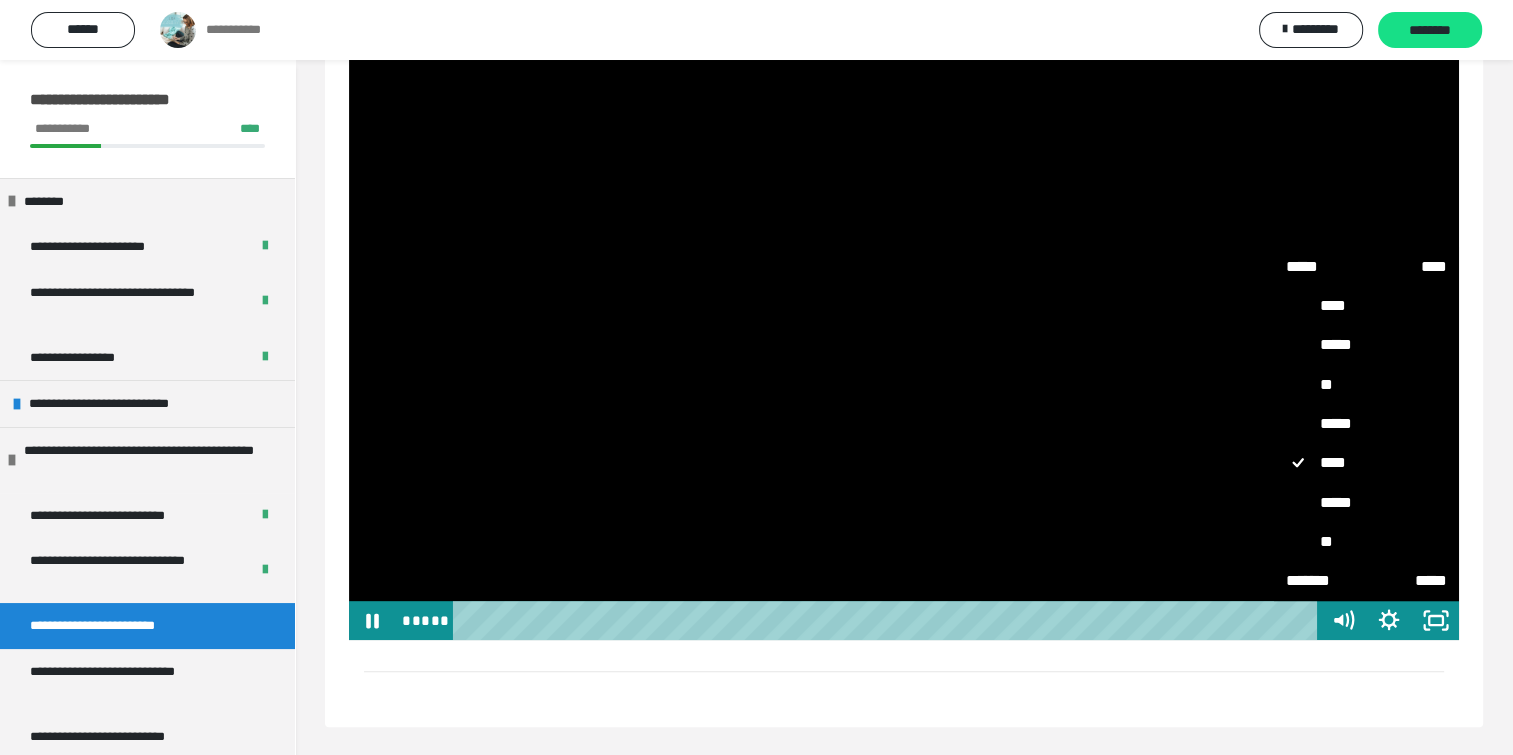 click on "**" at bounding box center [1366, 542] 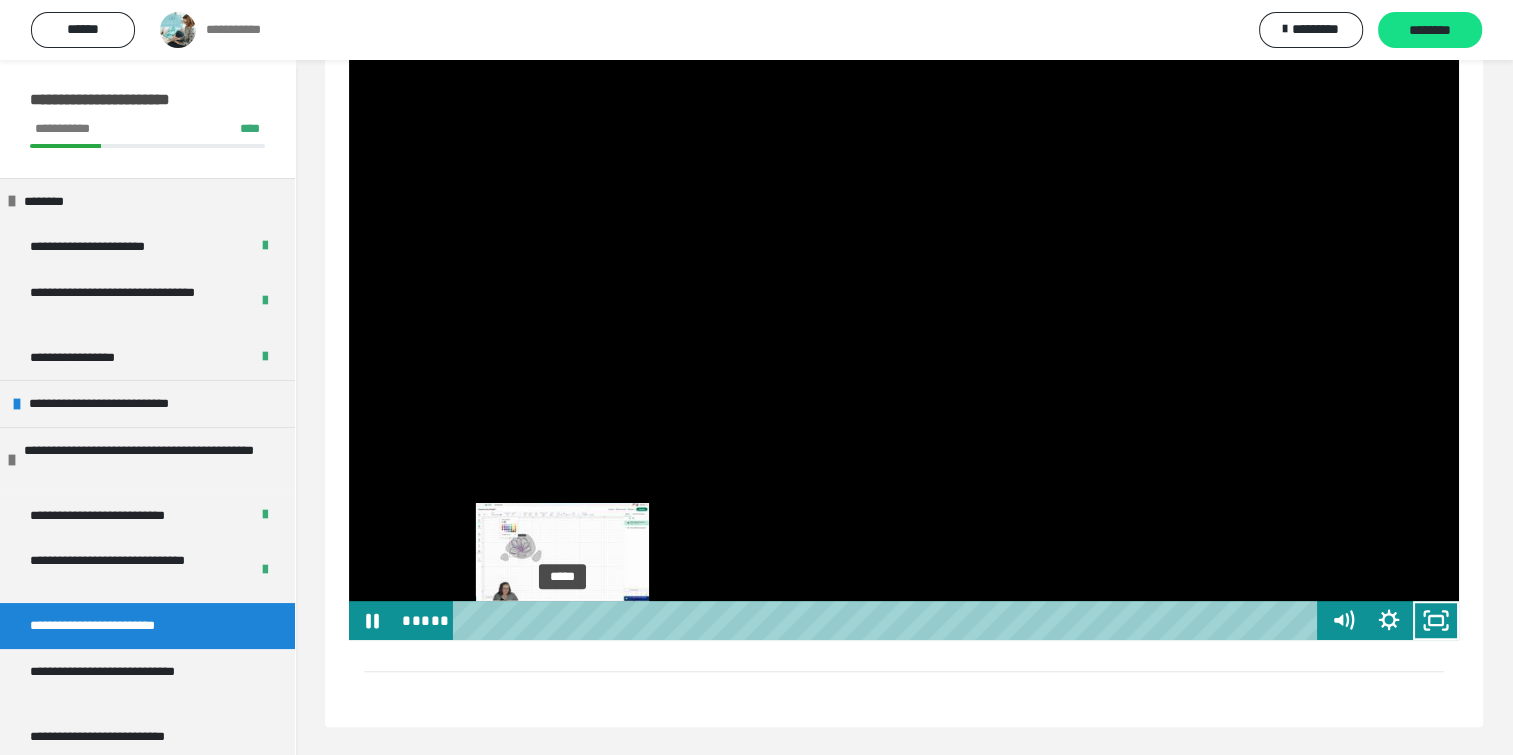click on "*****" at bounding box center (888, 620) 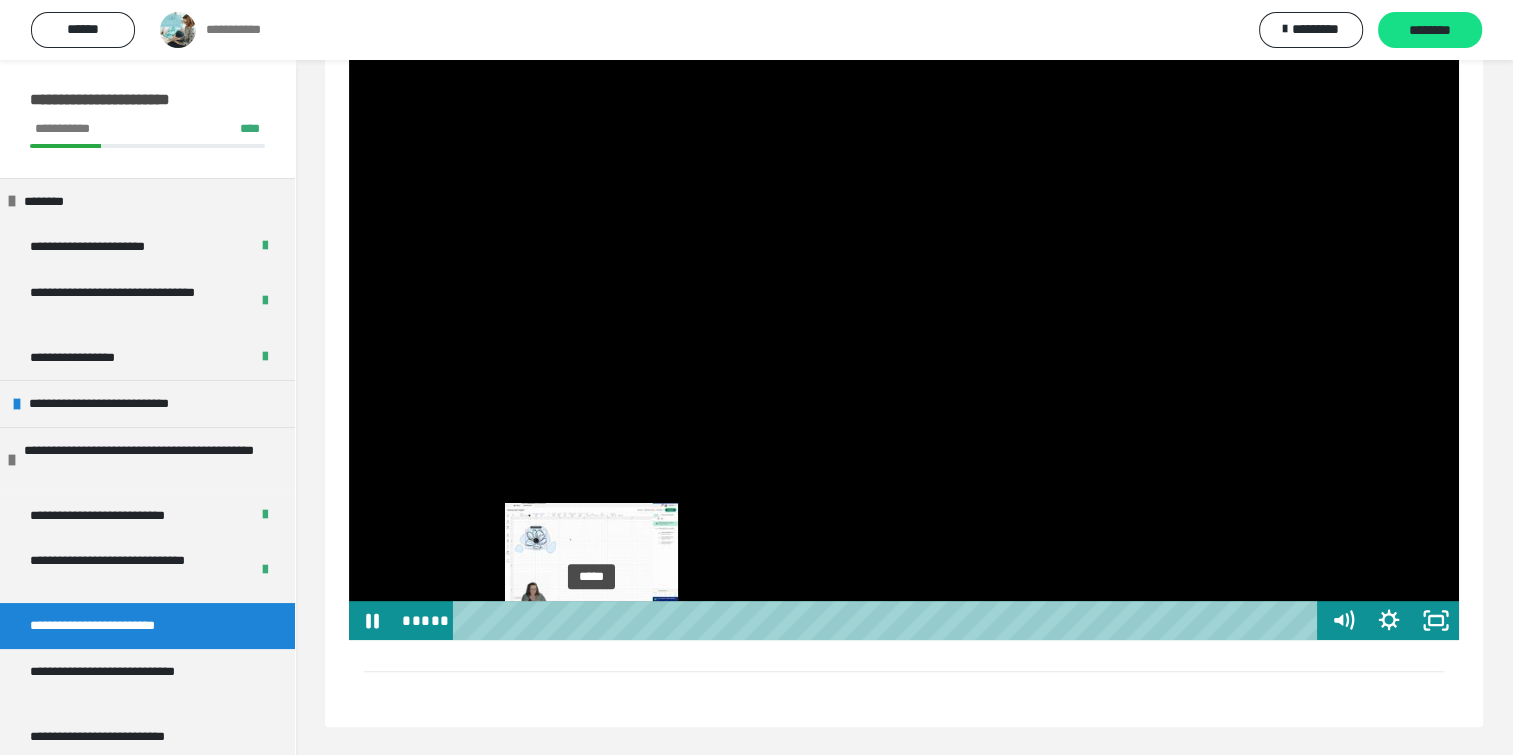 click on "*****" at bounding box center [888, 620] 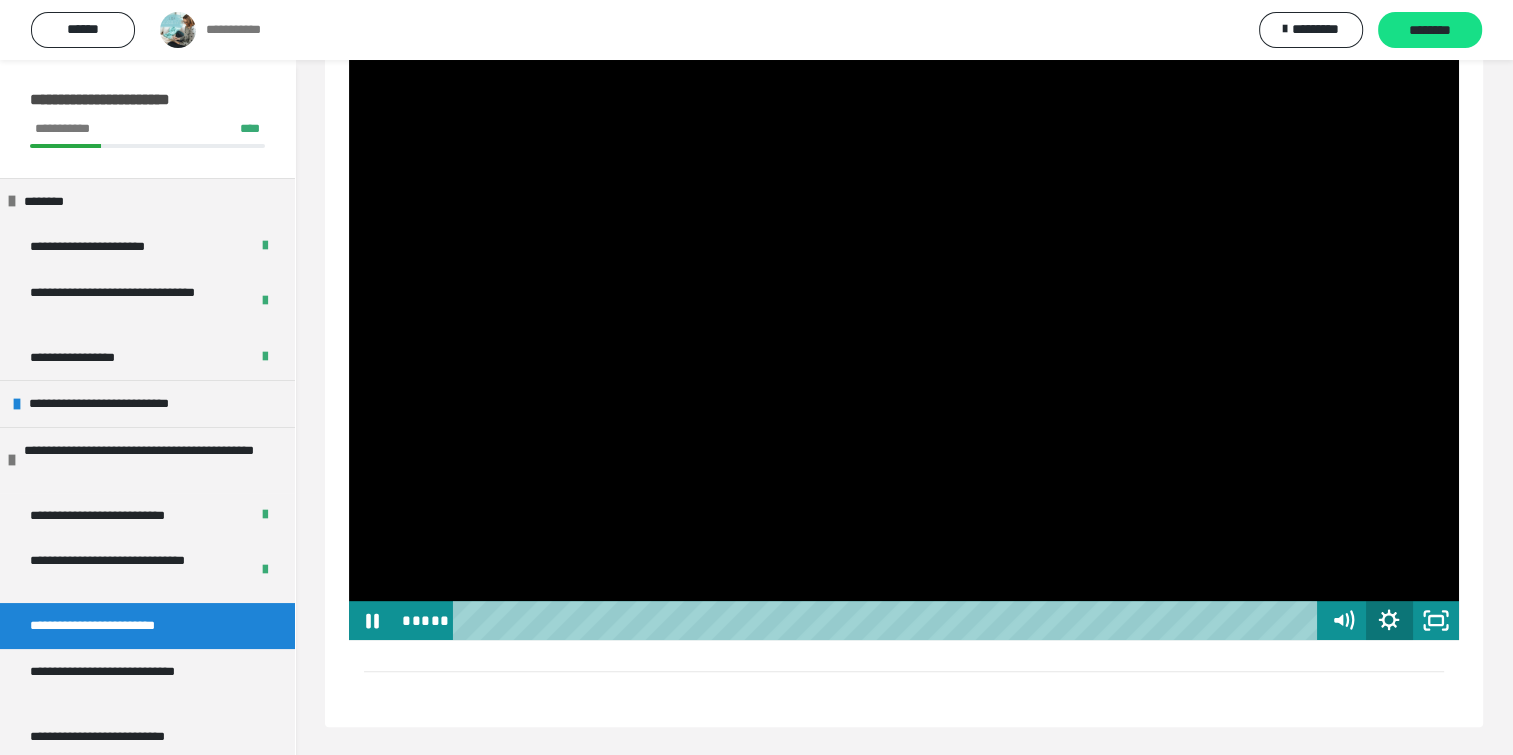 click 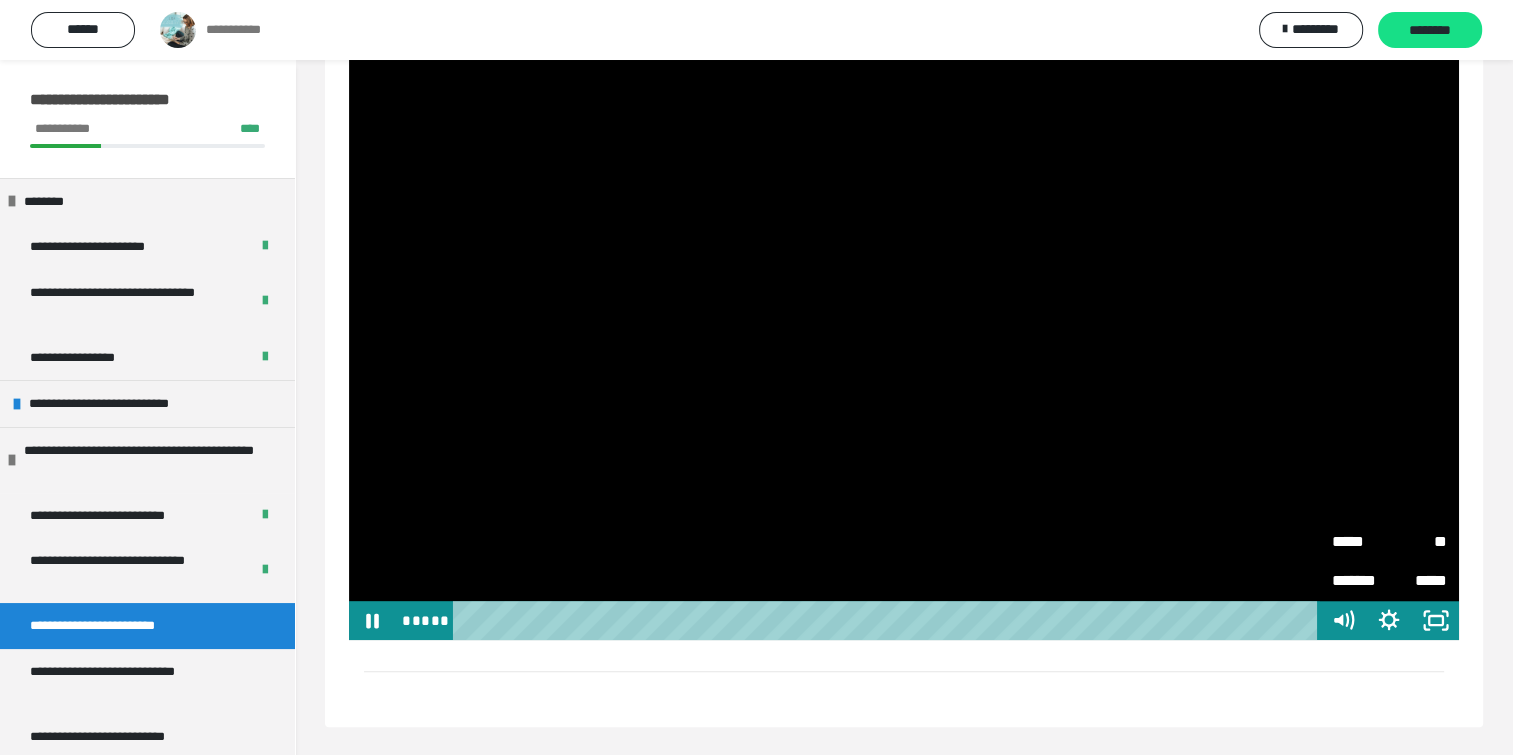click on "*****" at bounding box center [1361, 535] 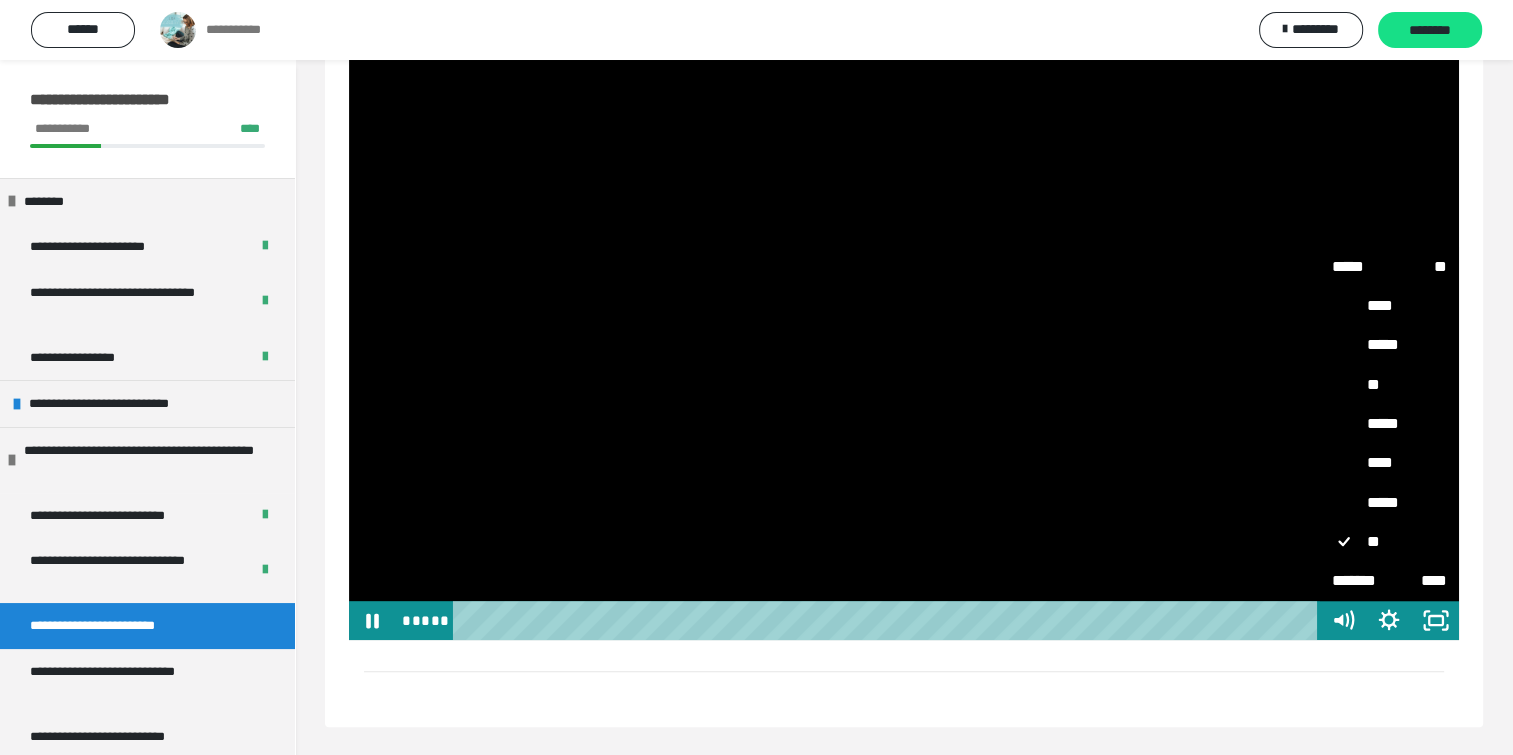 click on "*****" at bounding box center (1389, 503) 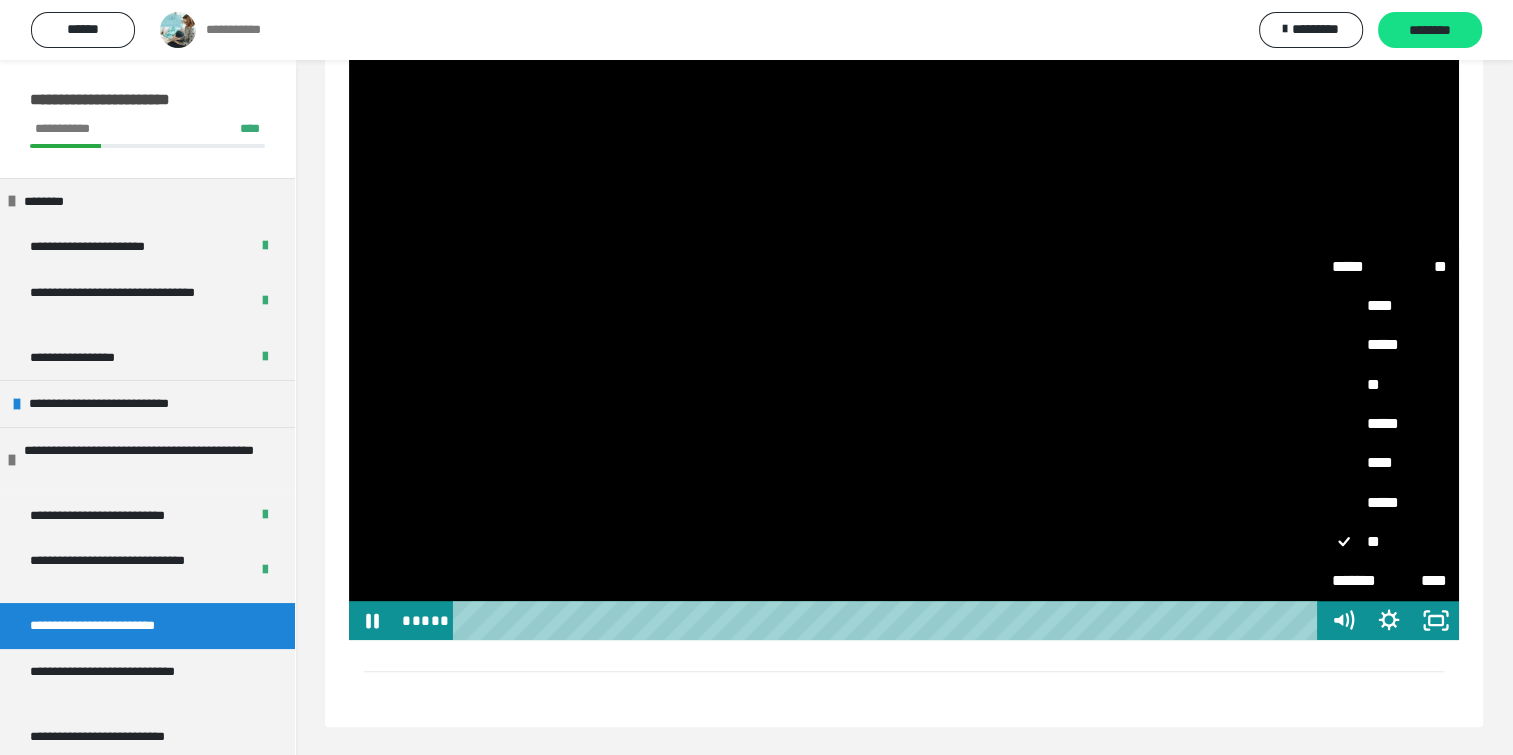click on "*****" at bounding box center [1320, 483] 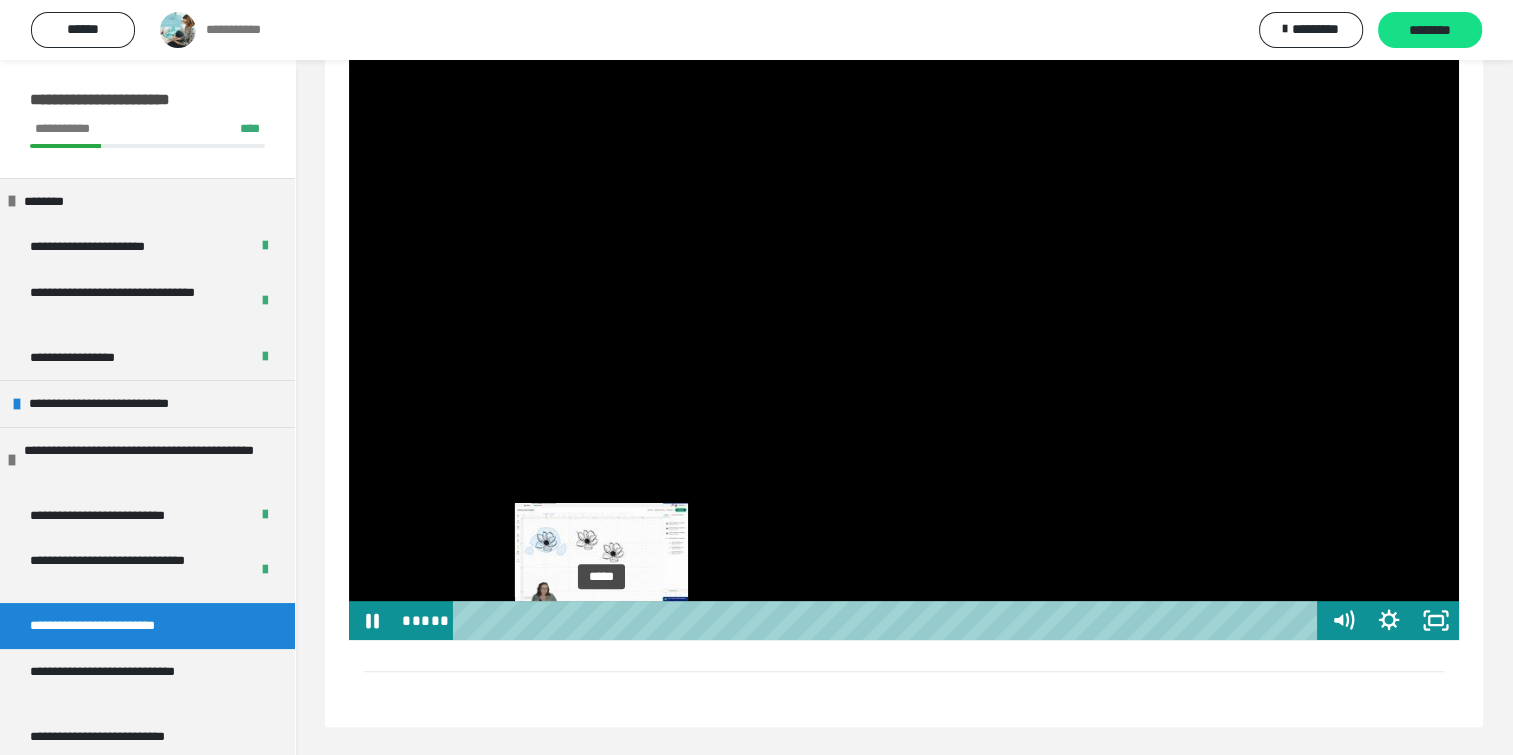 click on "*****" at bounding box center (888, 620) 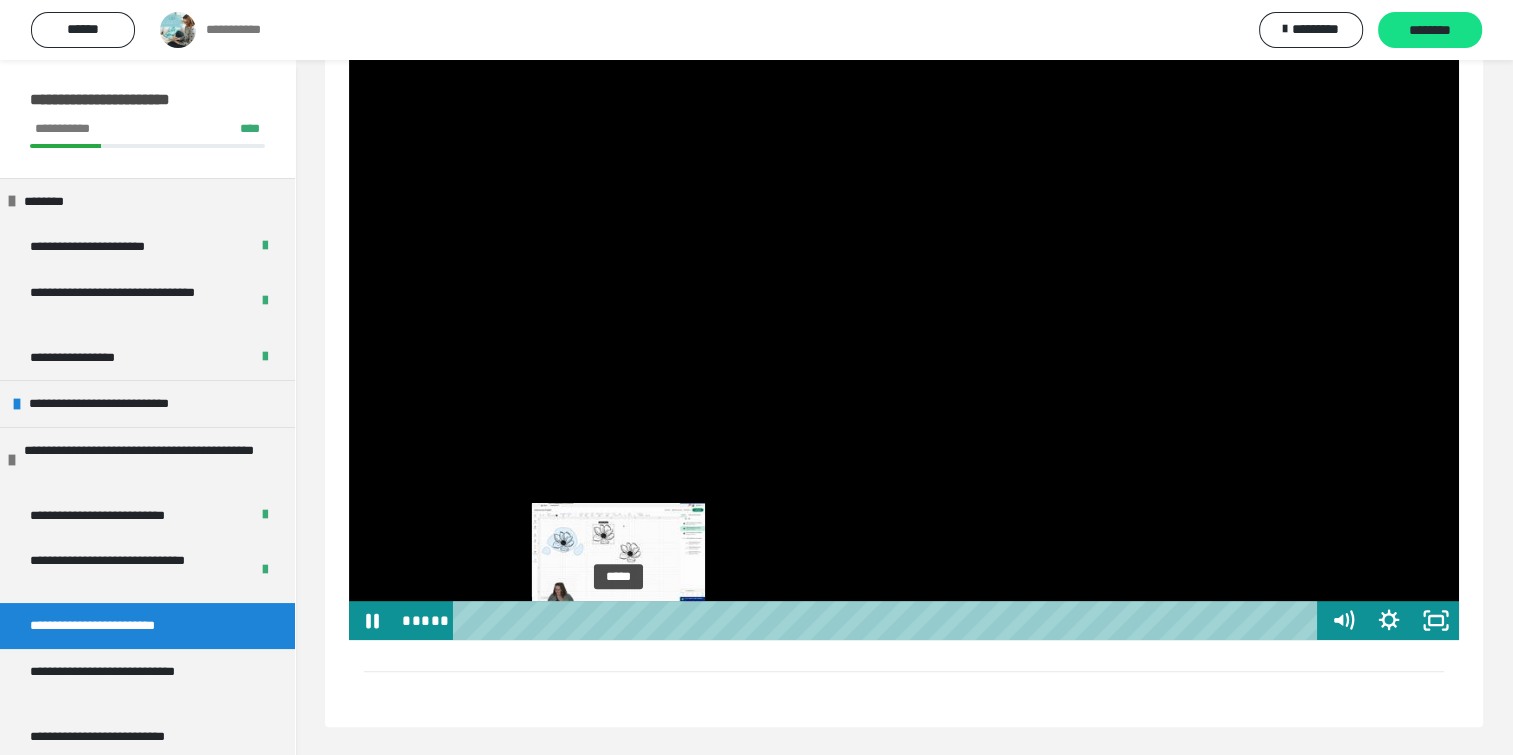 click on "*****" at bounding box center (888, 620) 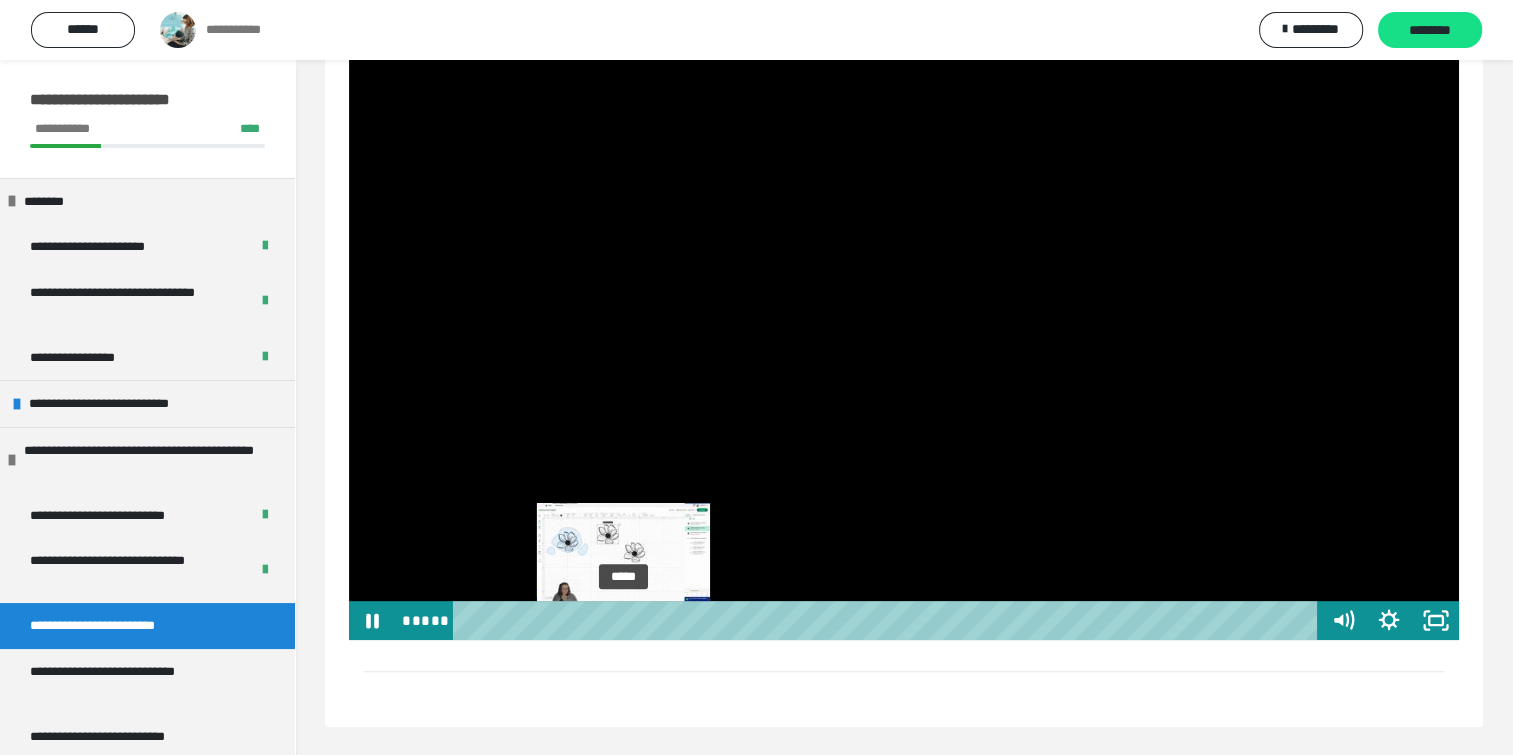 click on "*****" at bounding box center (888, 620) 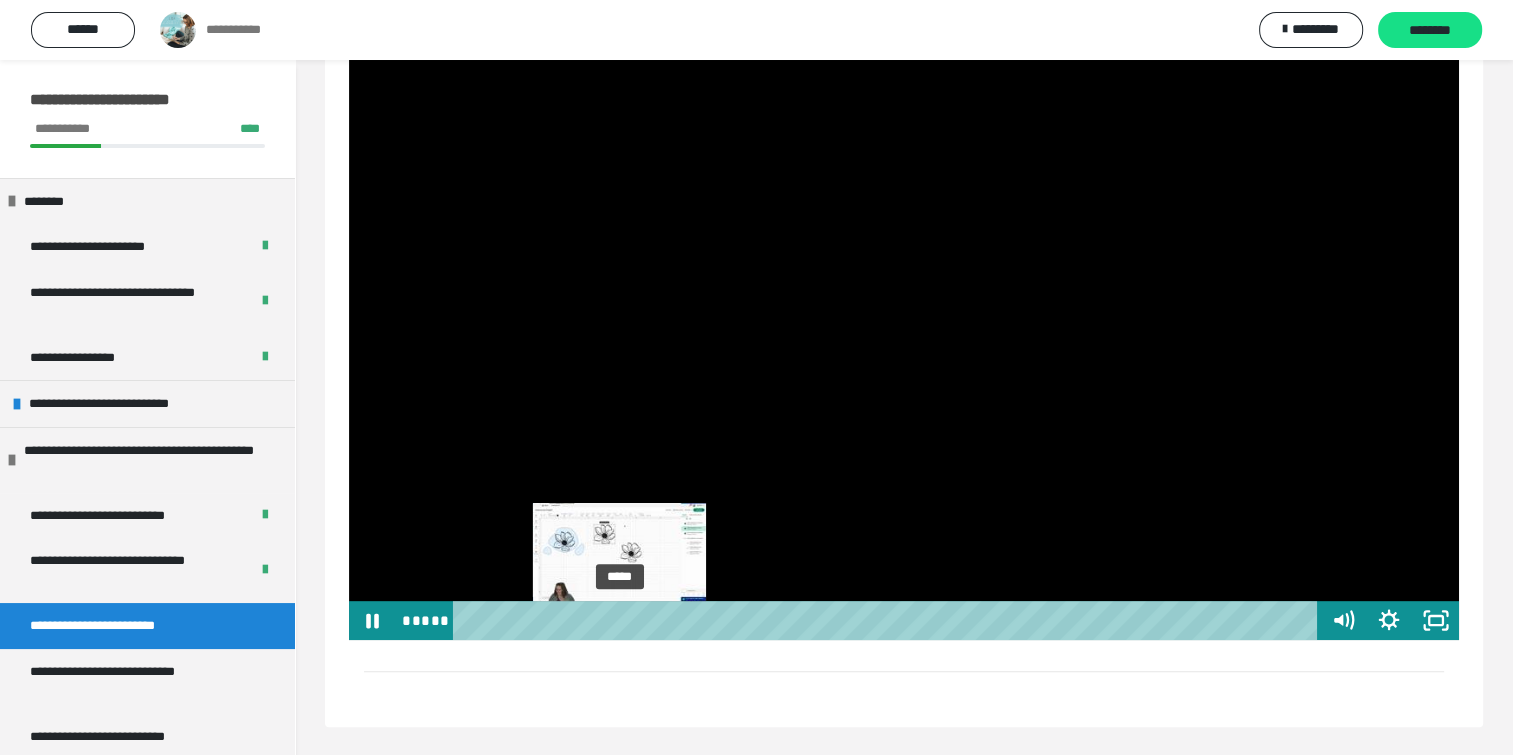 click at bounding box center [623, 620] 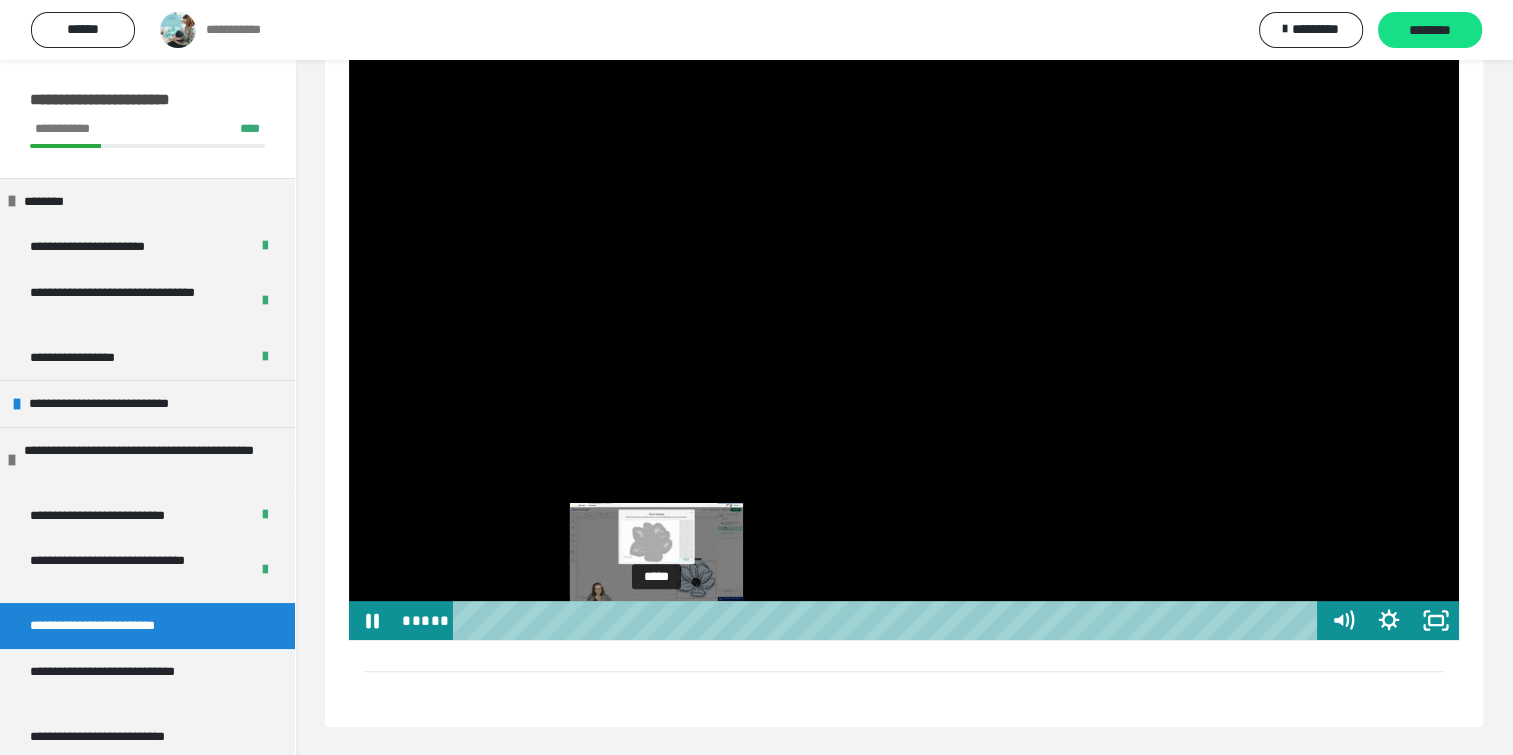 click on "*****" at bounding box center [888, 620] 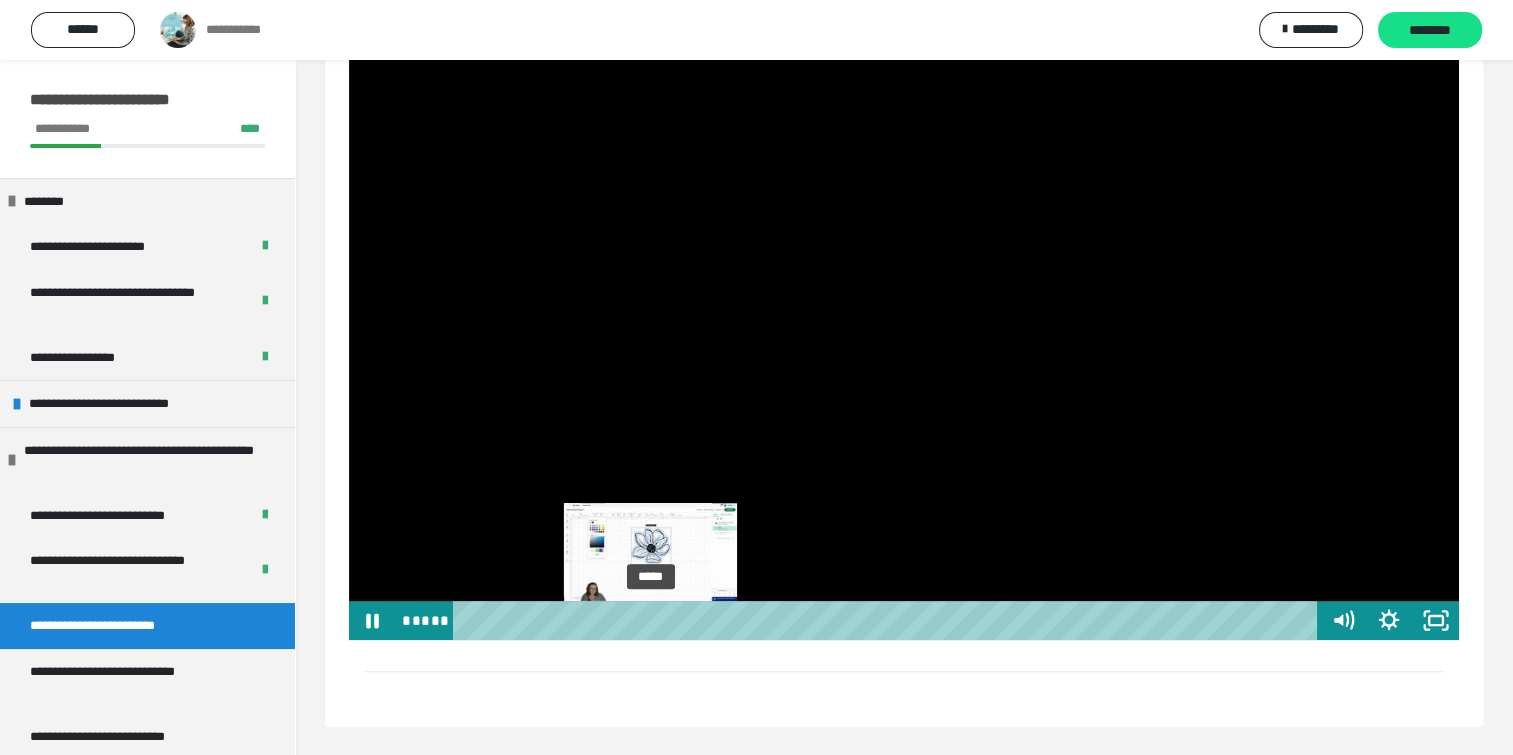 click at bounding box center (656, 620) 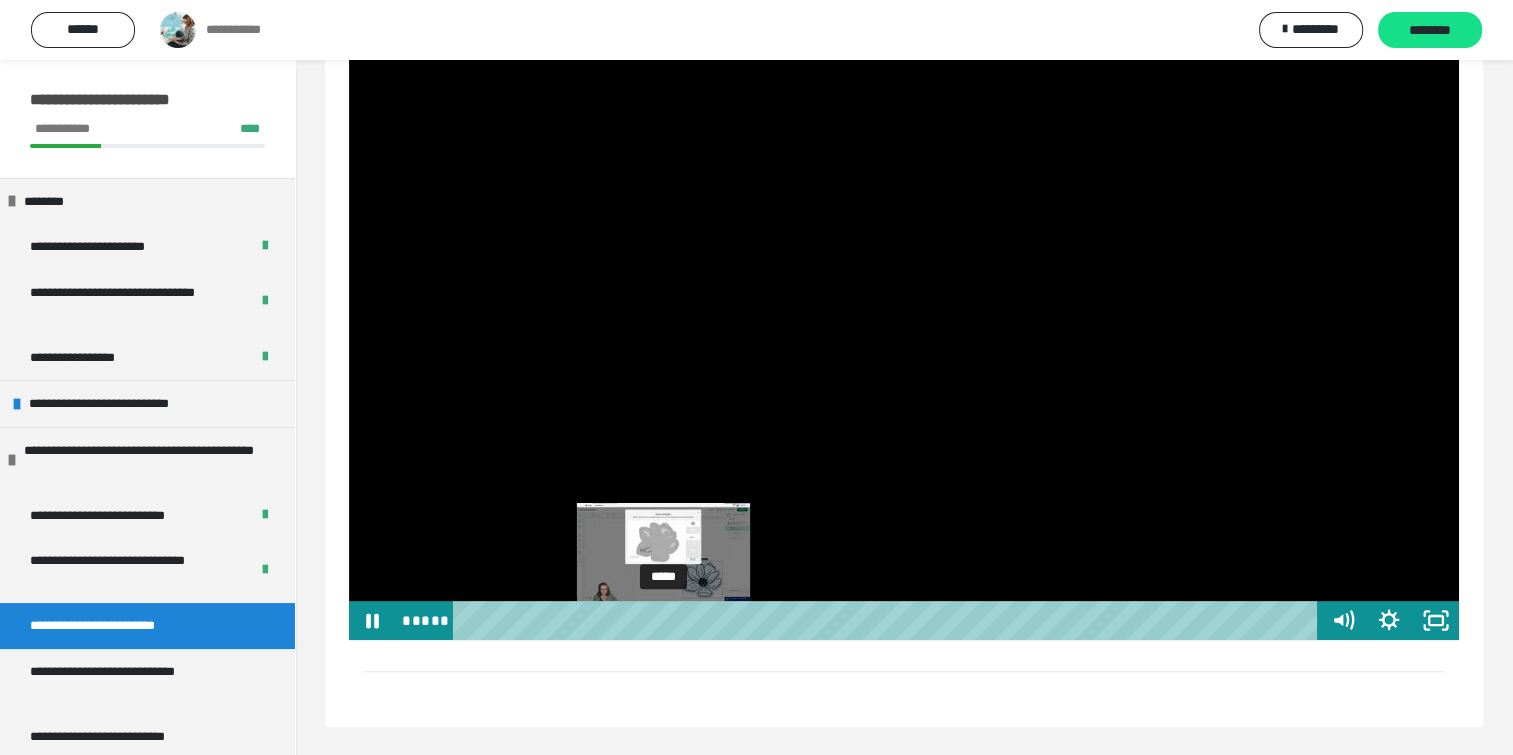 click on "*****" at bounding box center [888, 620] 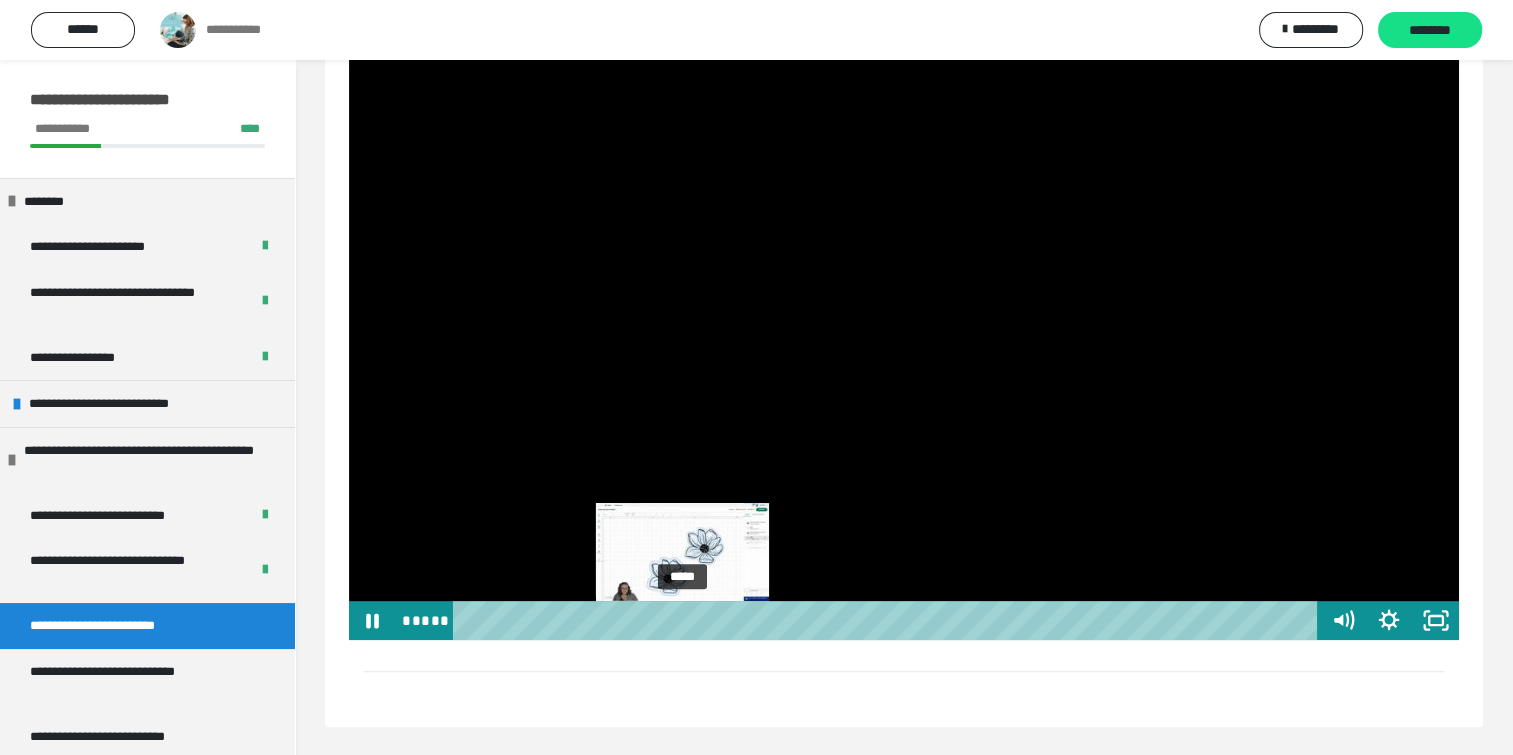 click on "*****" at bounding box center [888, 620] 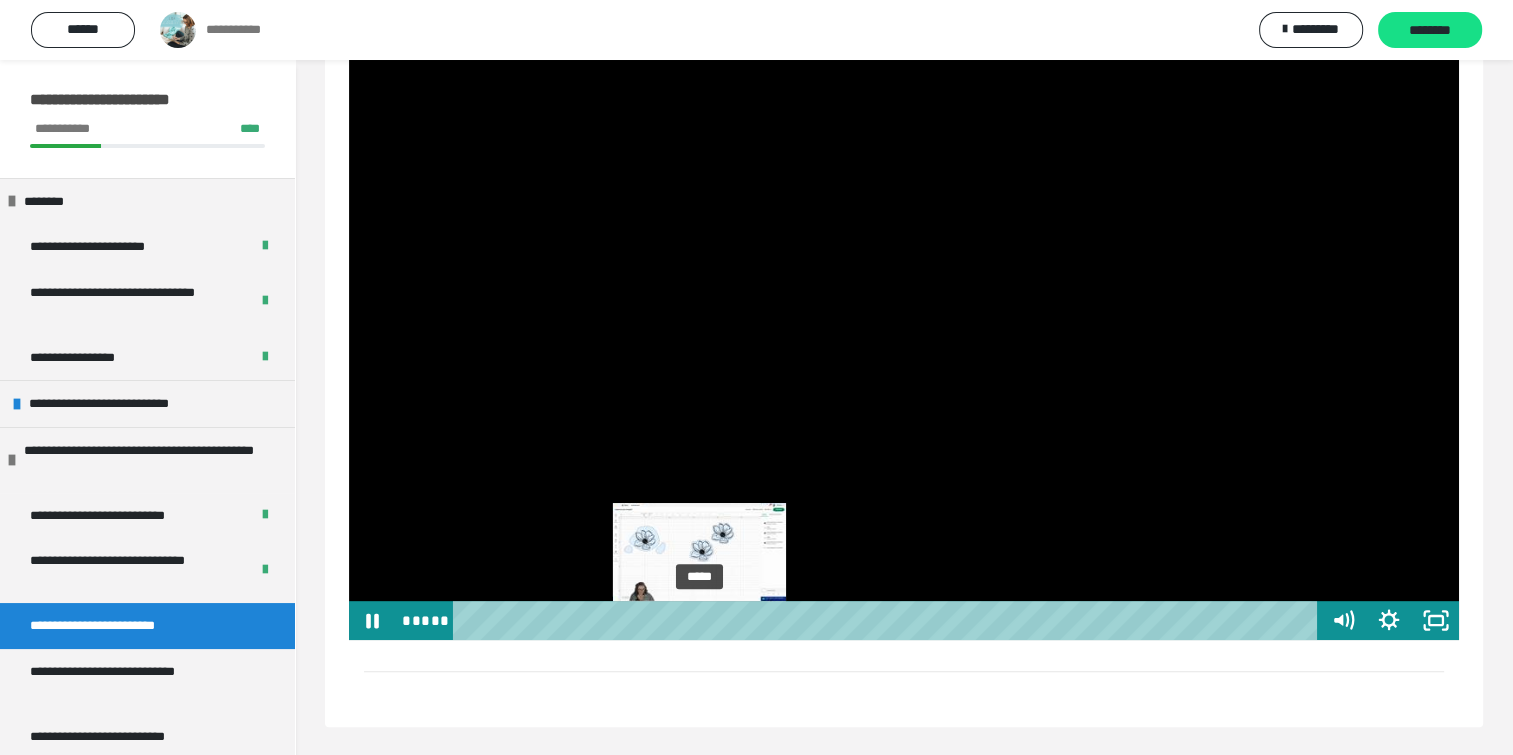 click on "*****" at bounding box center [888, 620] 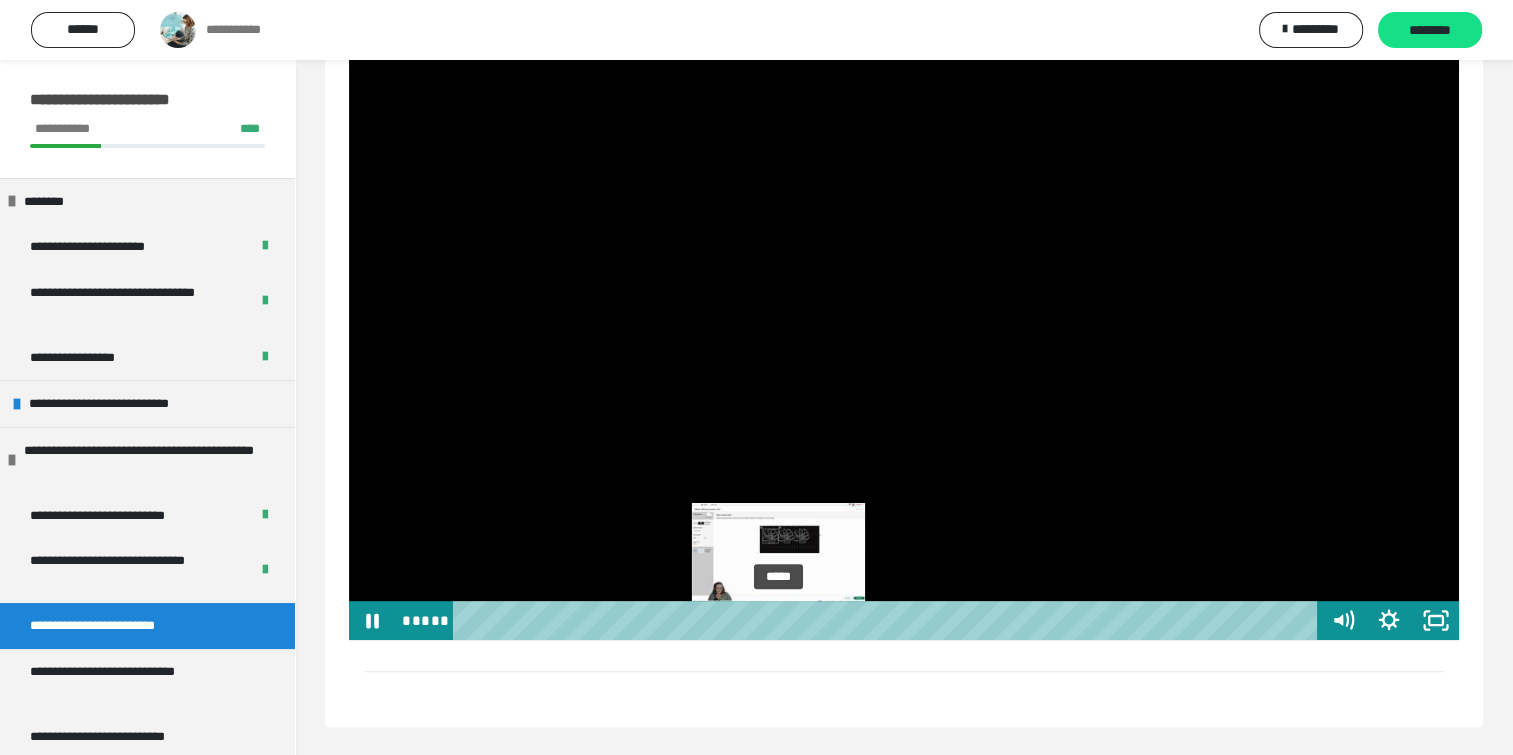 click on "*****" at bounding box center [888, 620] 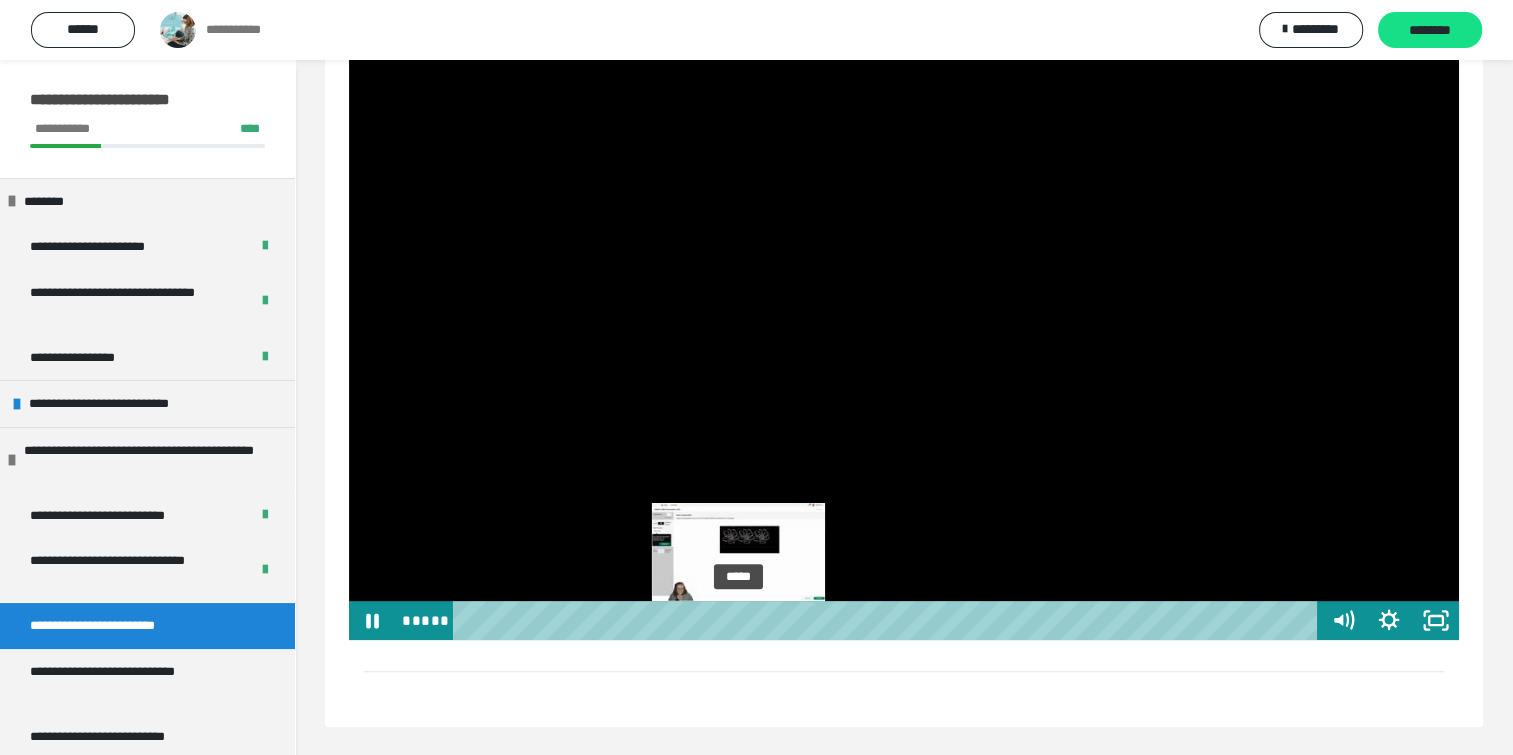 click on "*****" at bounding box center (888, 620) 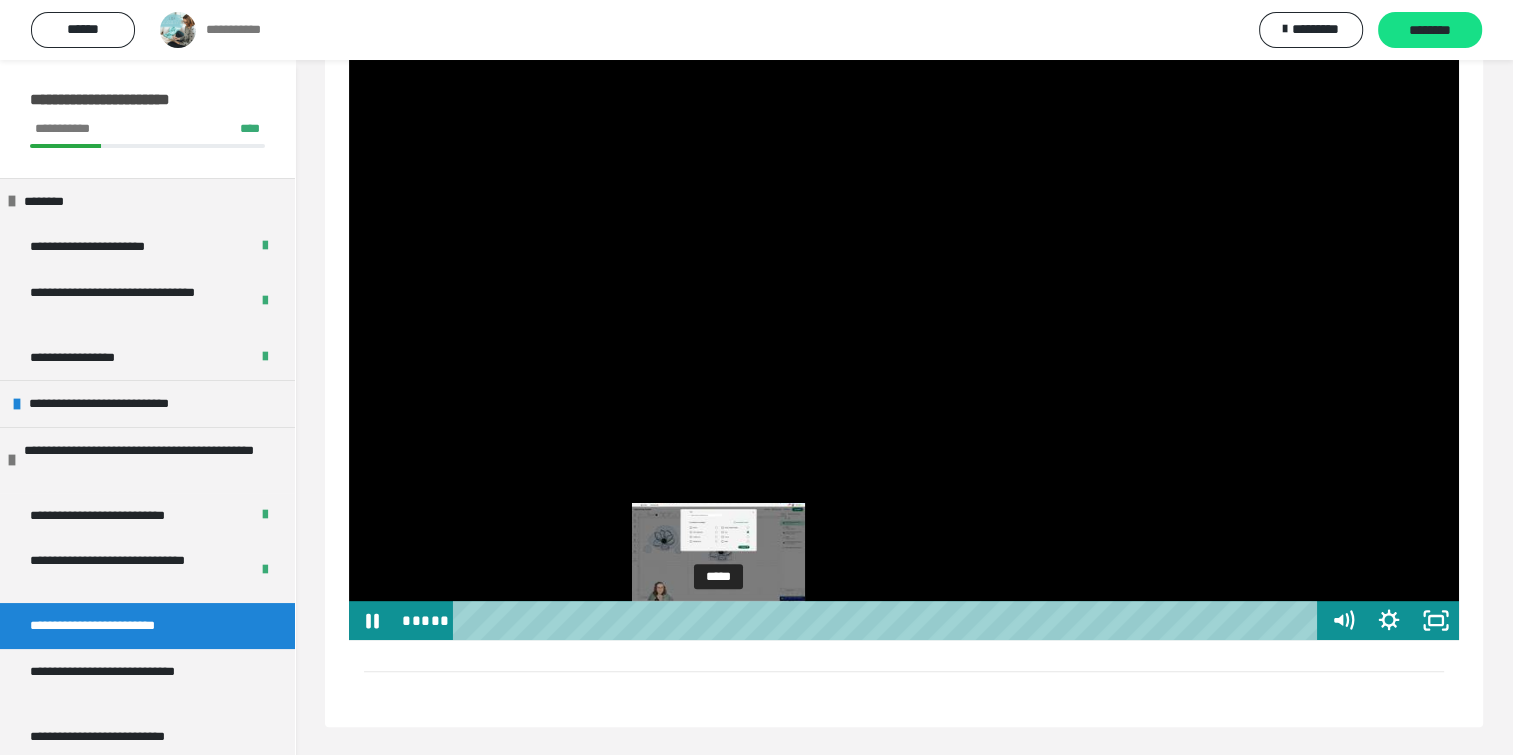 click on "*****" at bounding box center [888, 620] 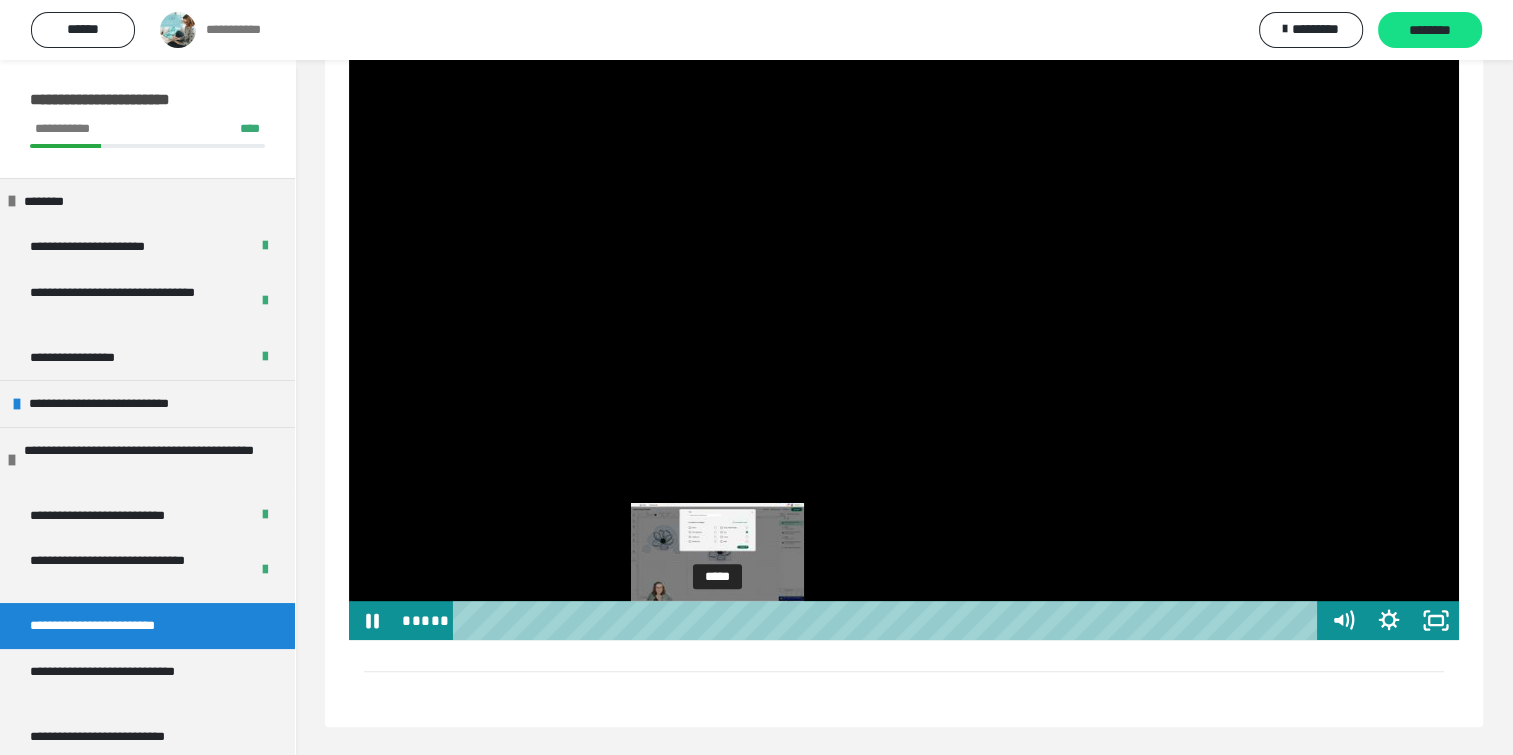 click at bounding box center [720, 620] 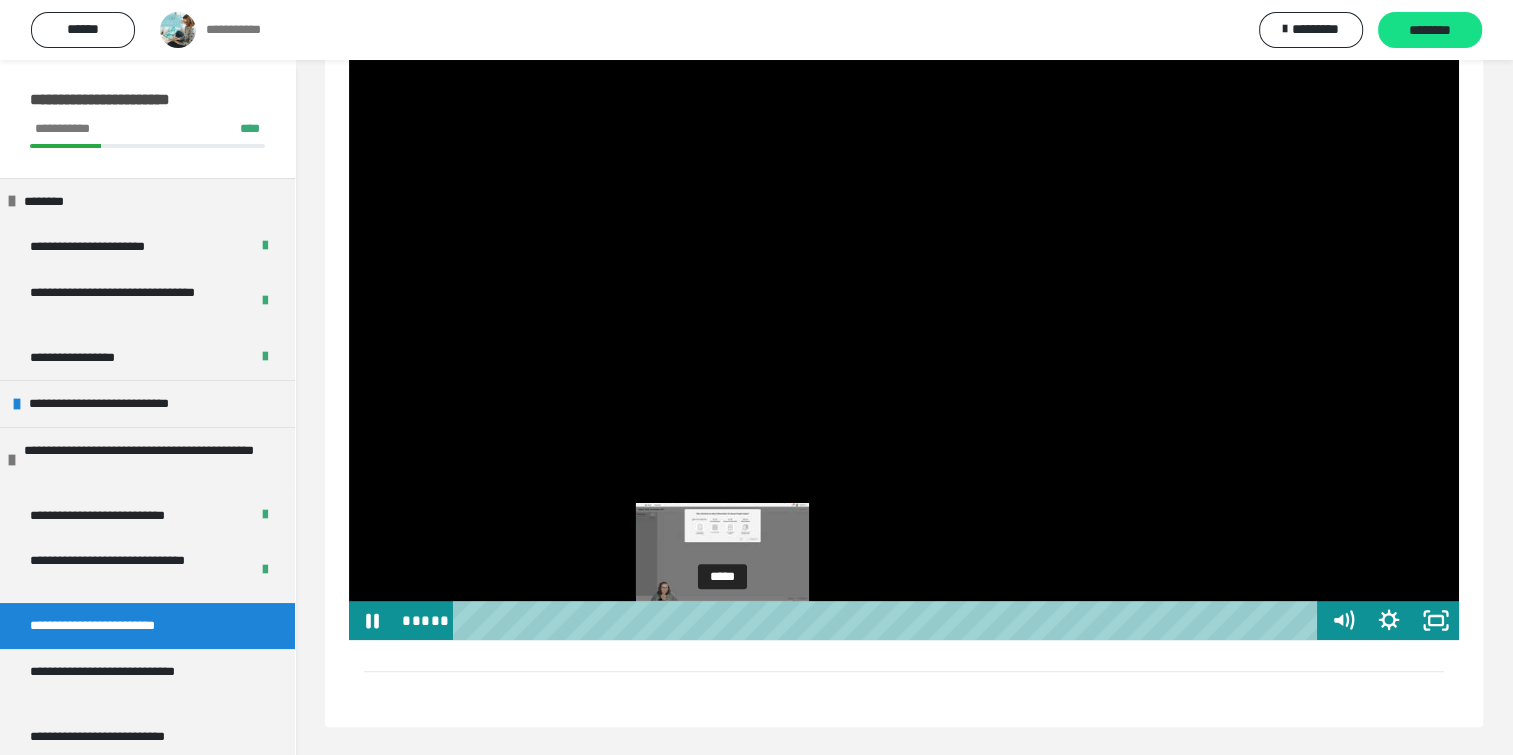 click at bounding box center (718, 620) 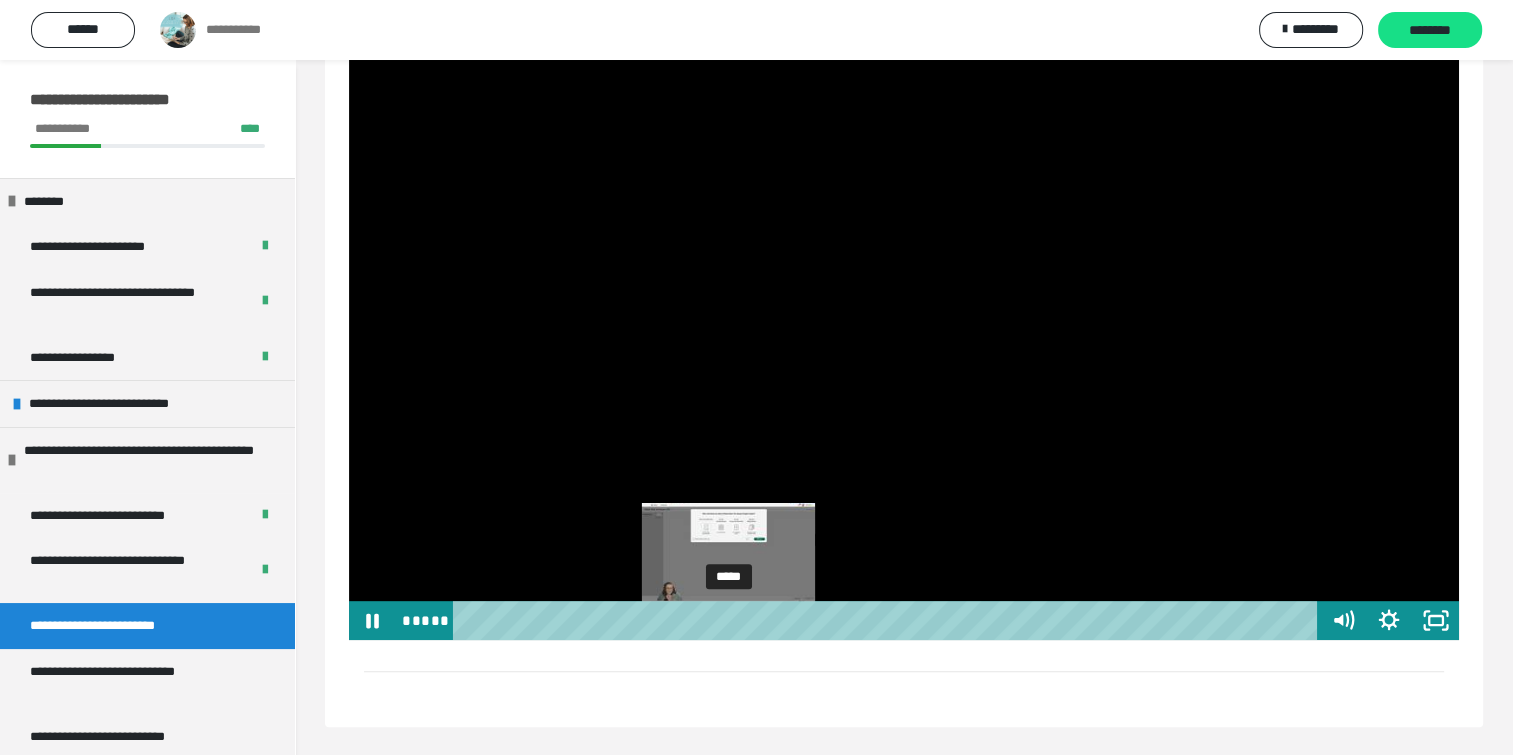 click on "*****" at bounding box center [888, 620] 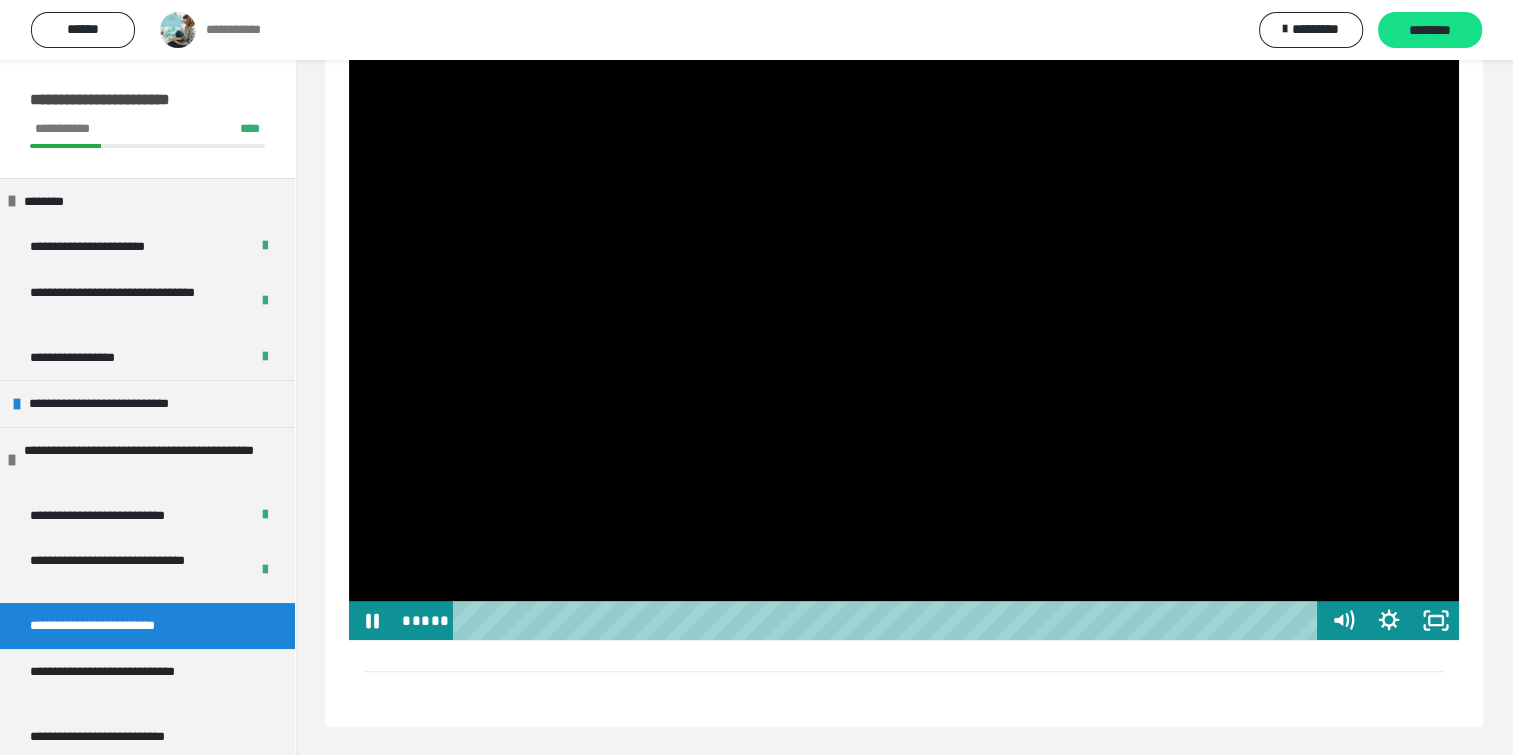 click at bounding box center (904, 327) 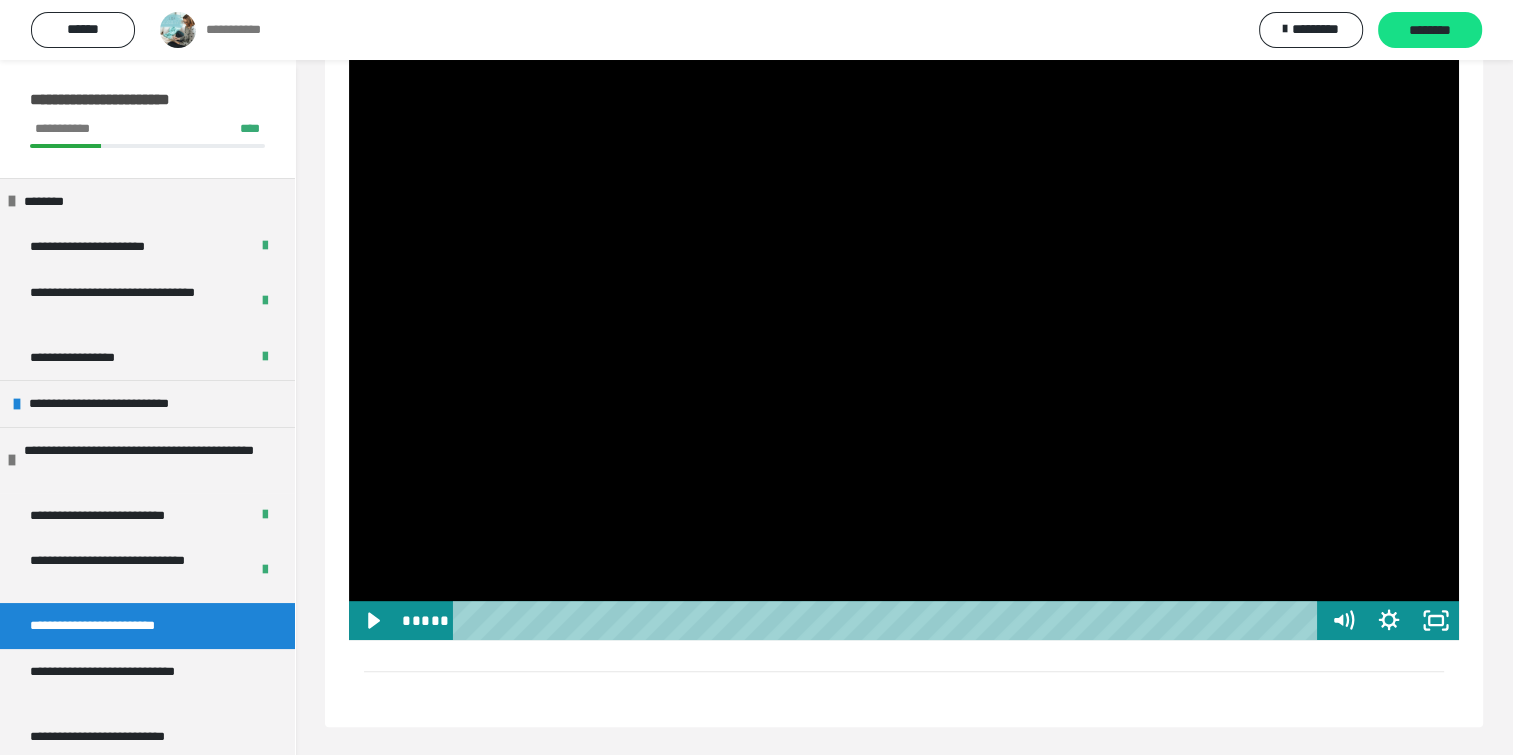 click at bounding box center (904, 327) 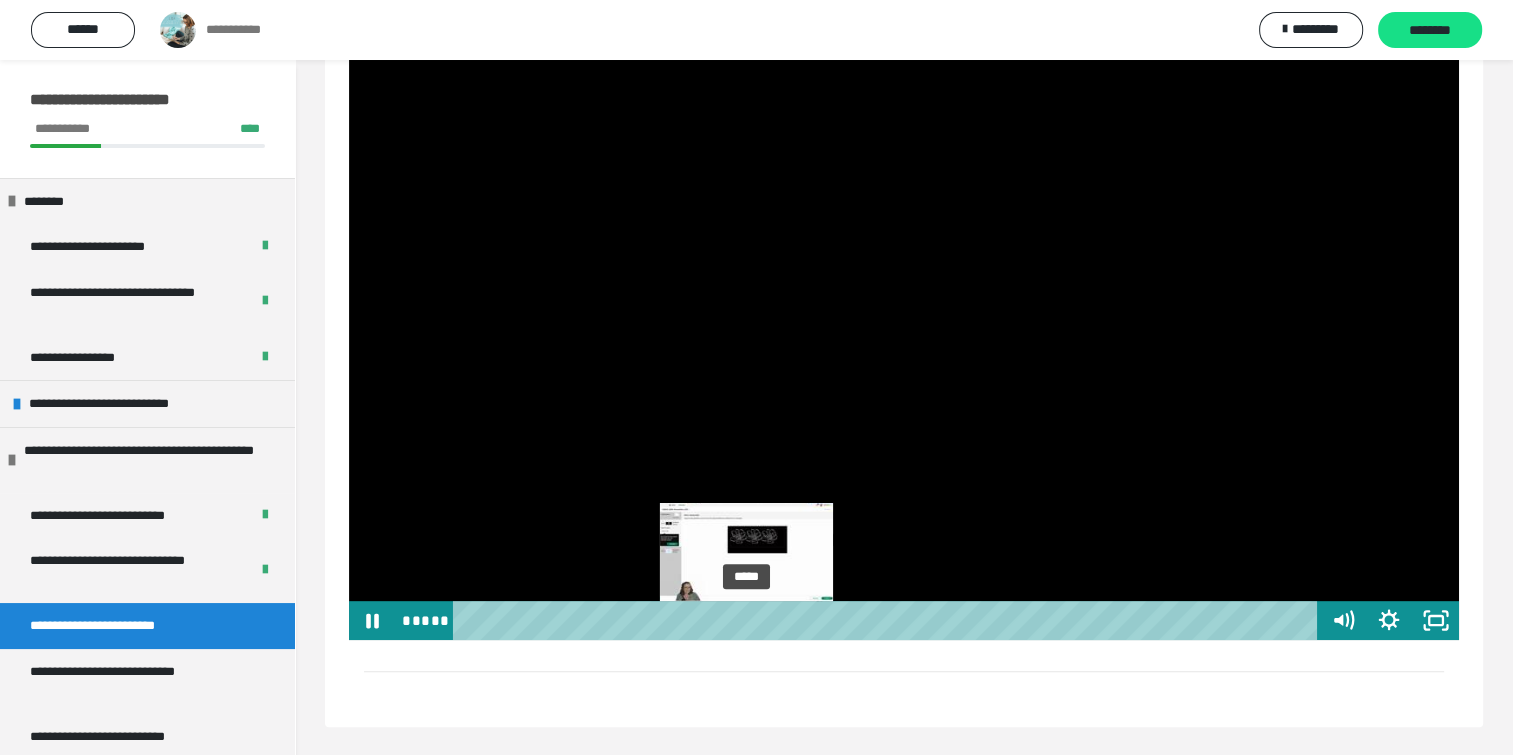 click on "*****" at bounding box center [888, 620] 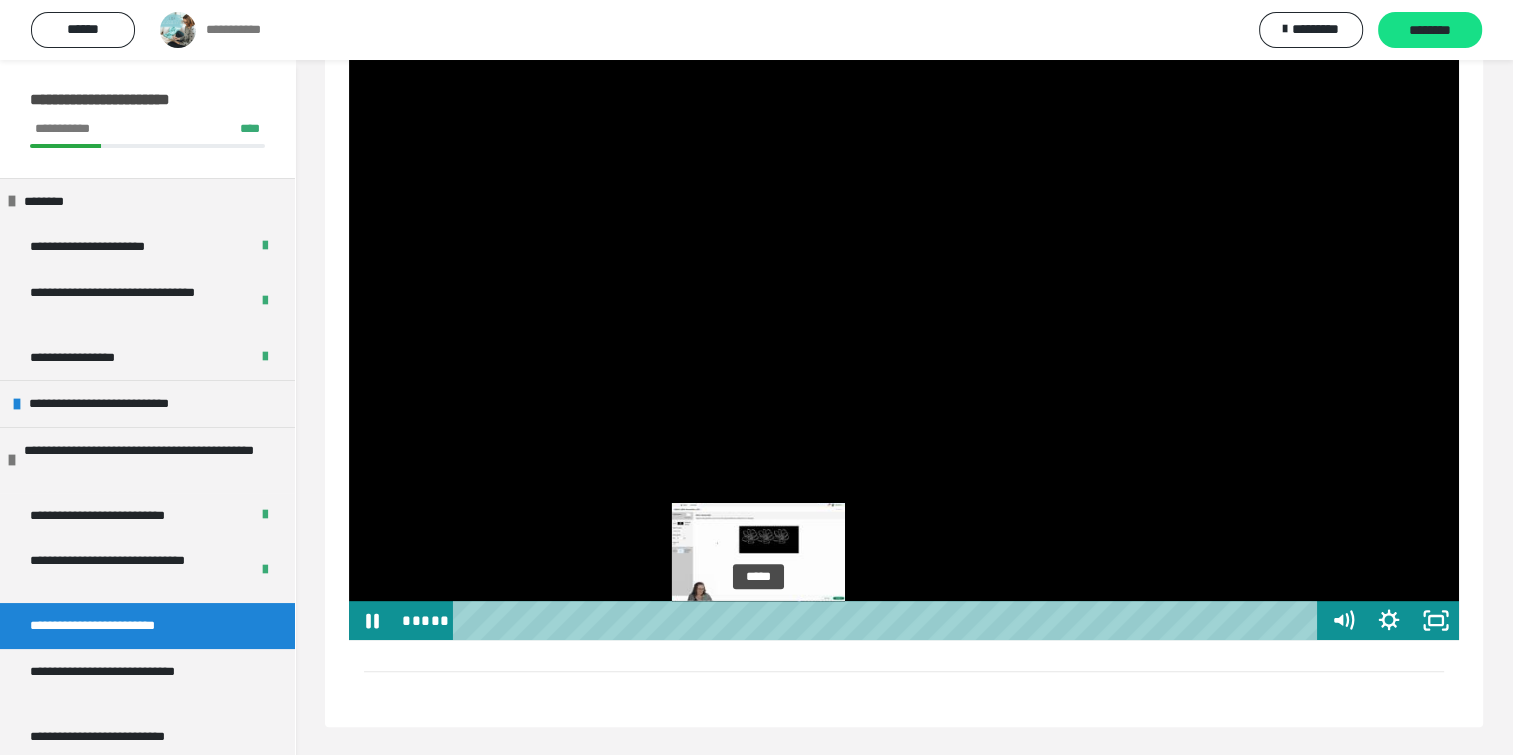 click on "*****" at bounding box center (888, 620) 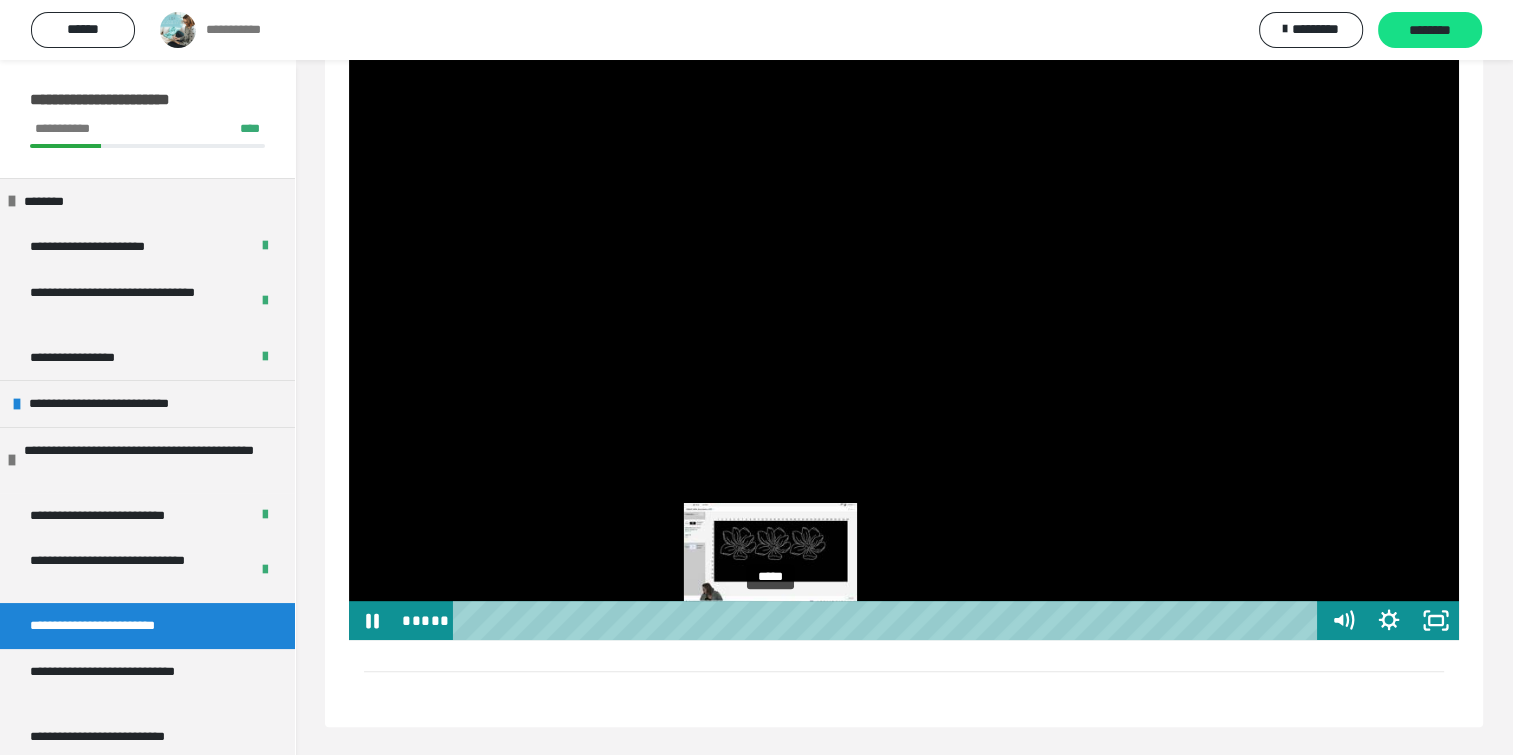 click on "*****" at bounding box center [888, 620] 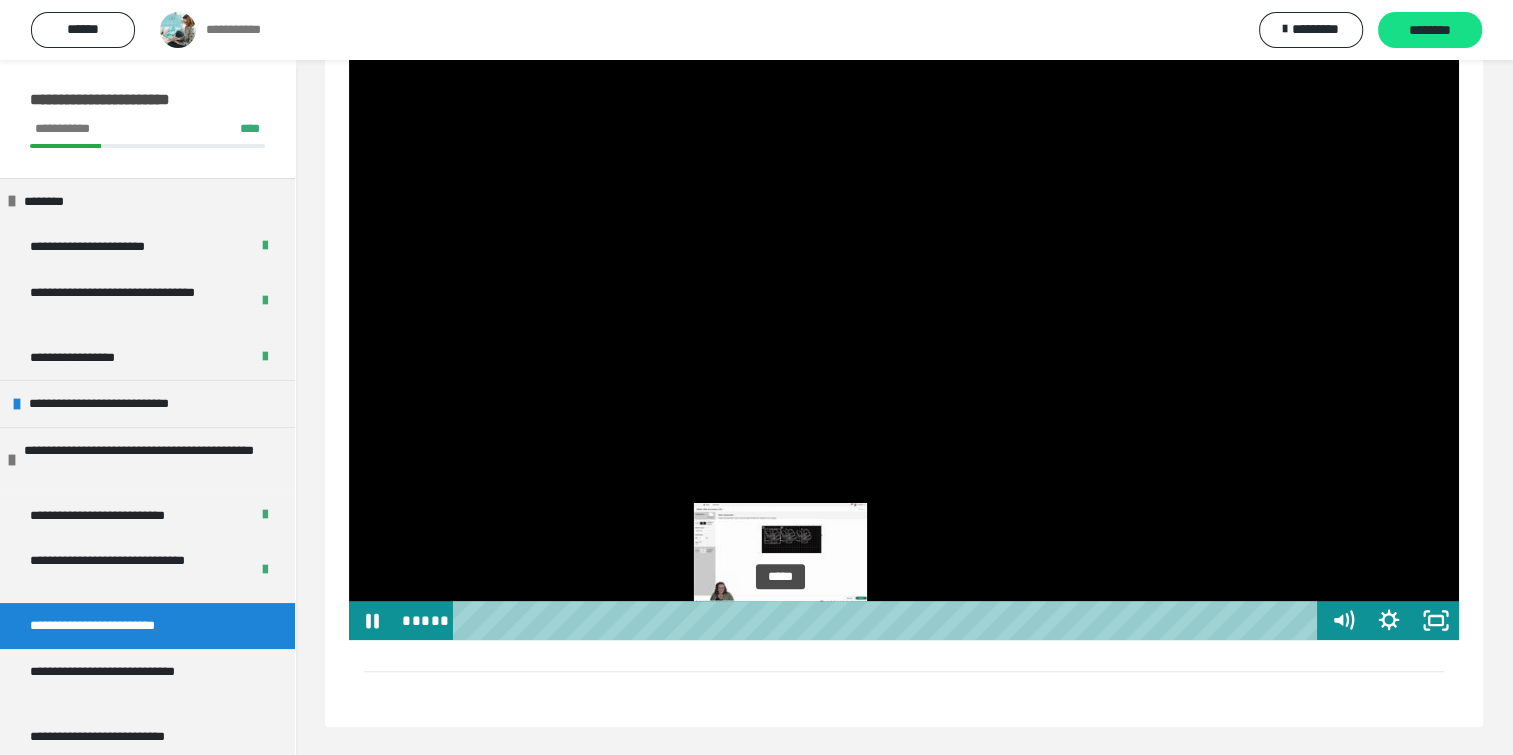 click on "*****" at bounding box center [888, 620] 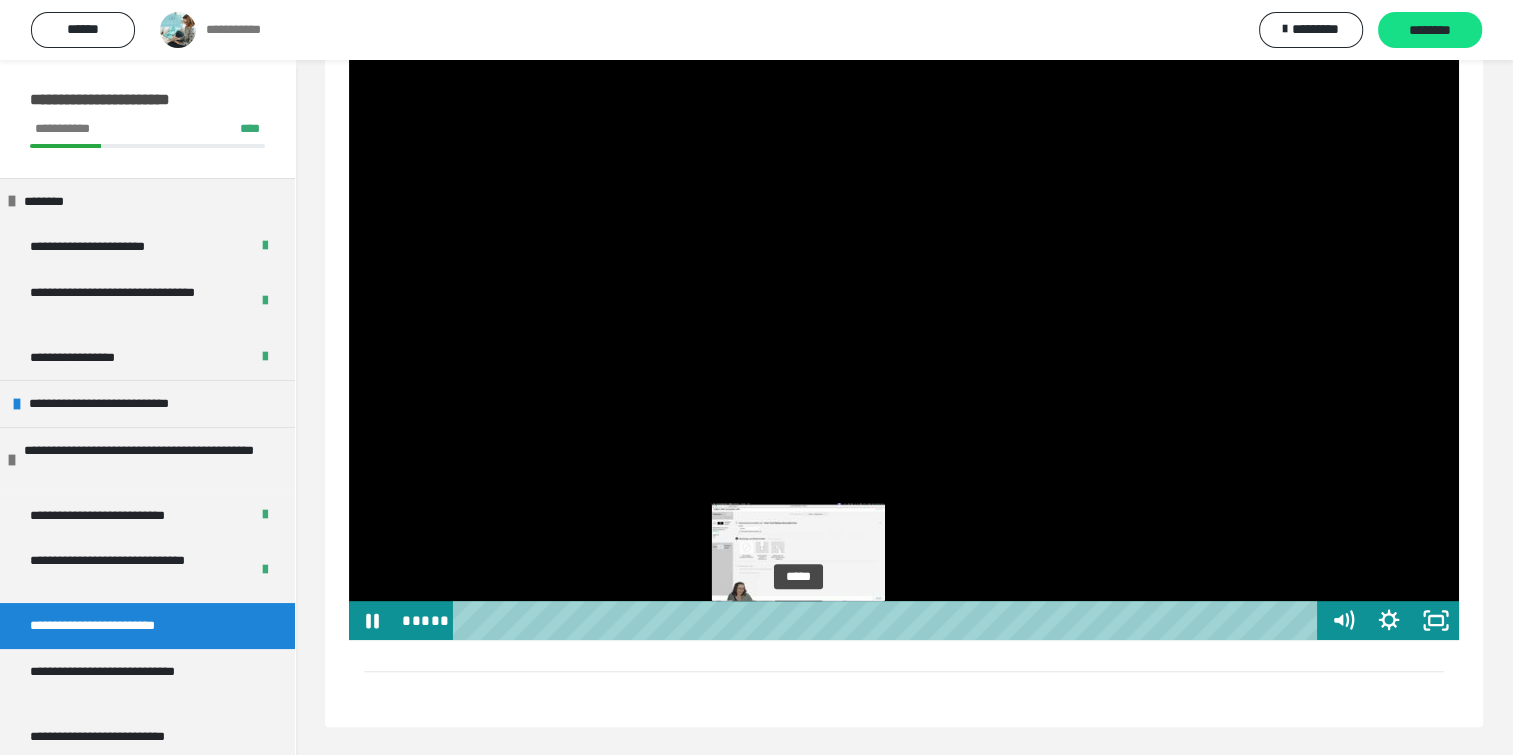 click on "*****" at bounding box center (888, 620) 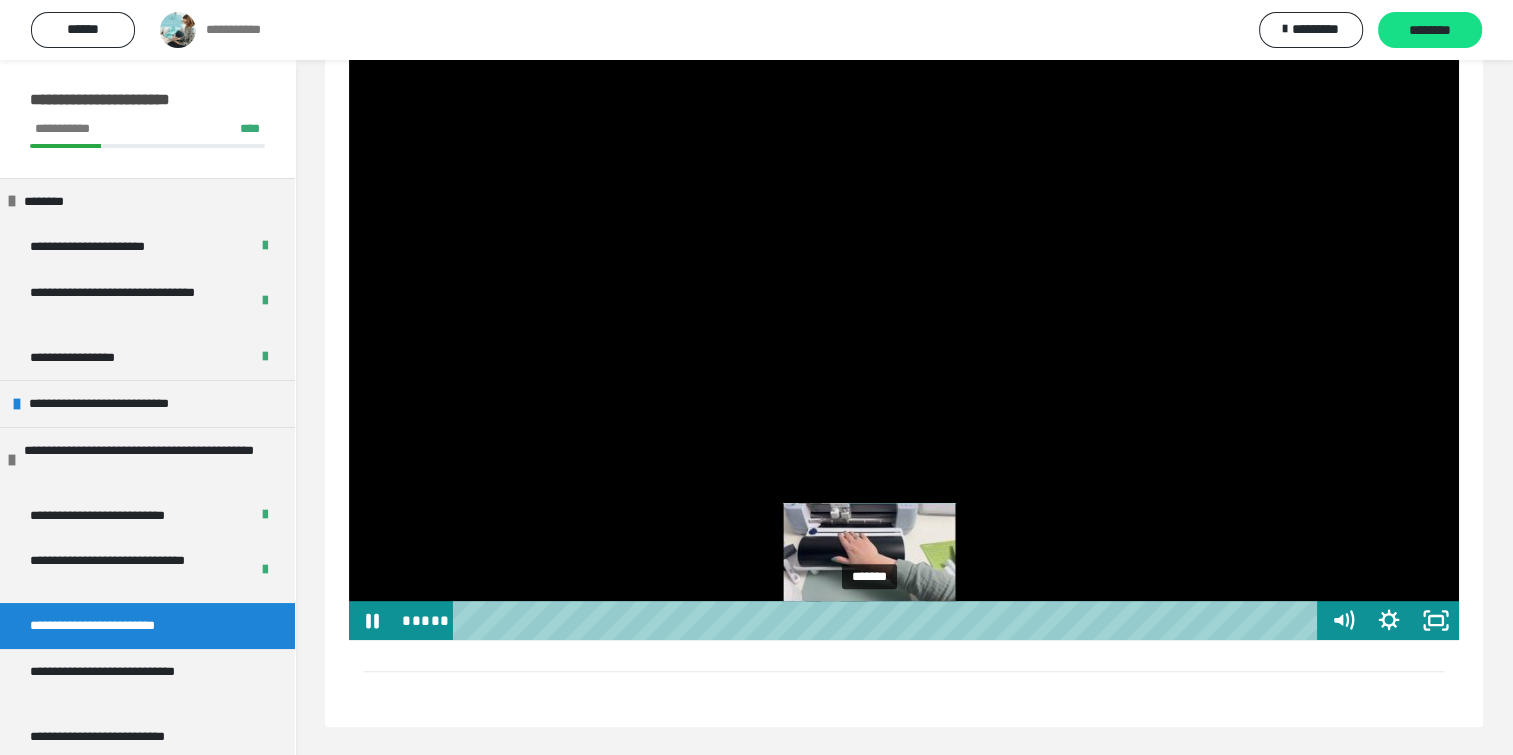 click on "*******" at bounding box center [888, 620] 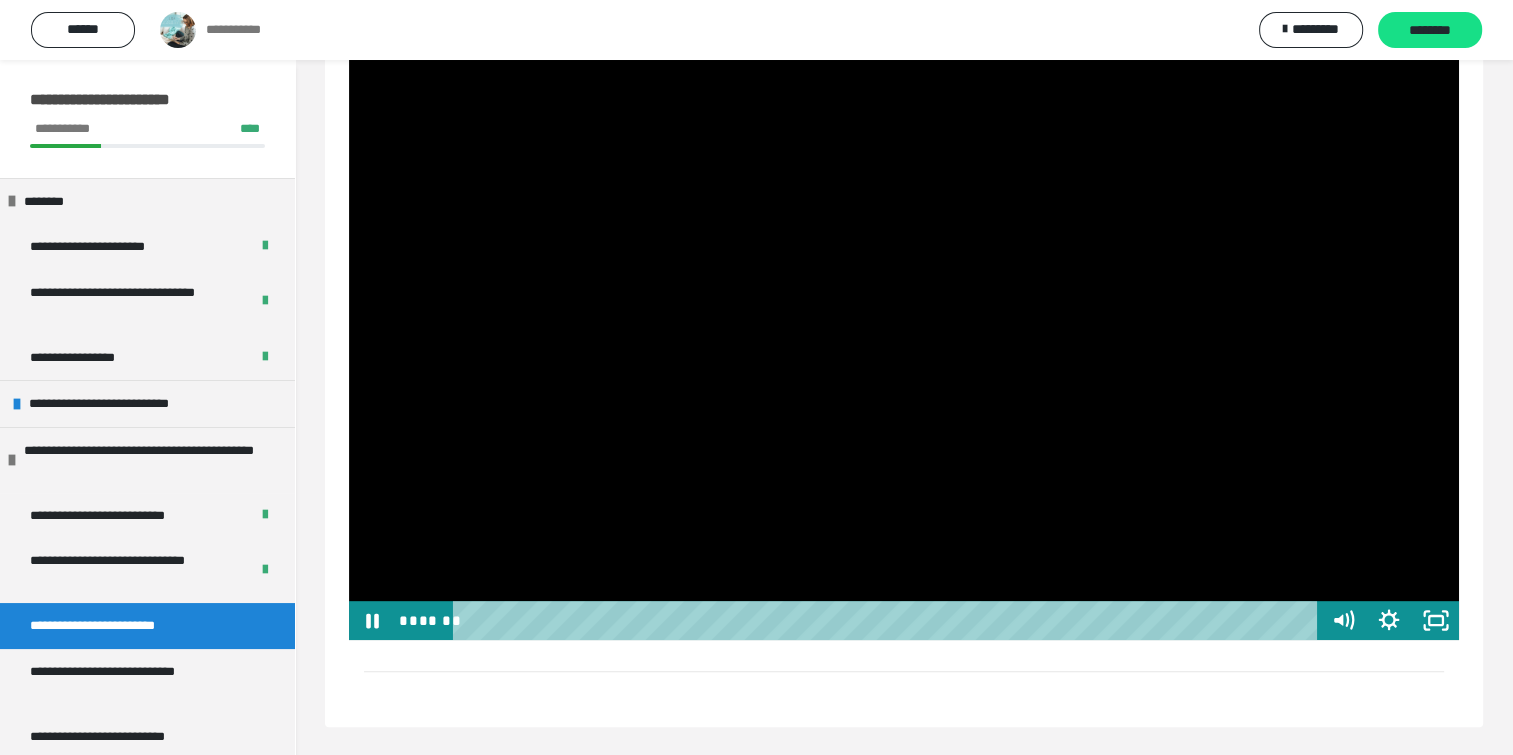 click at bounding box center (904, 327) 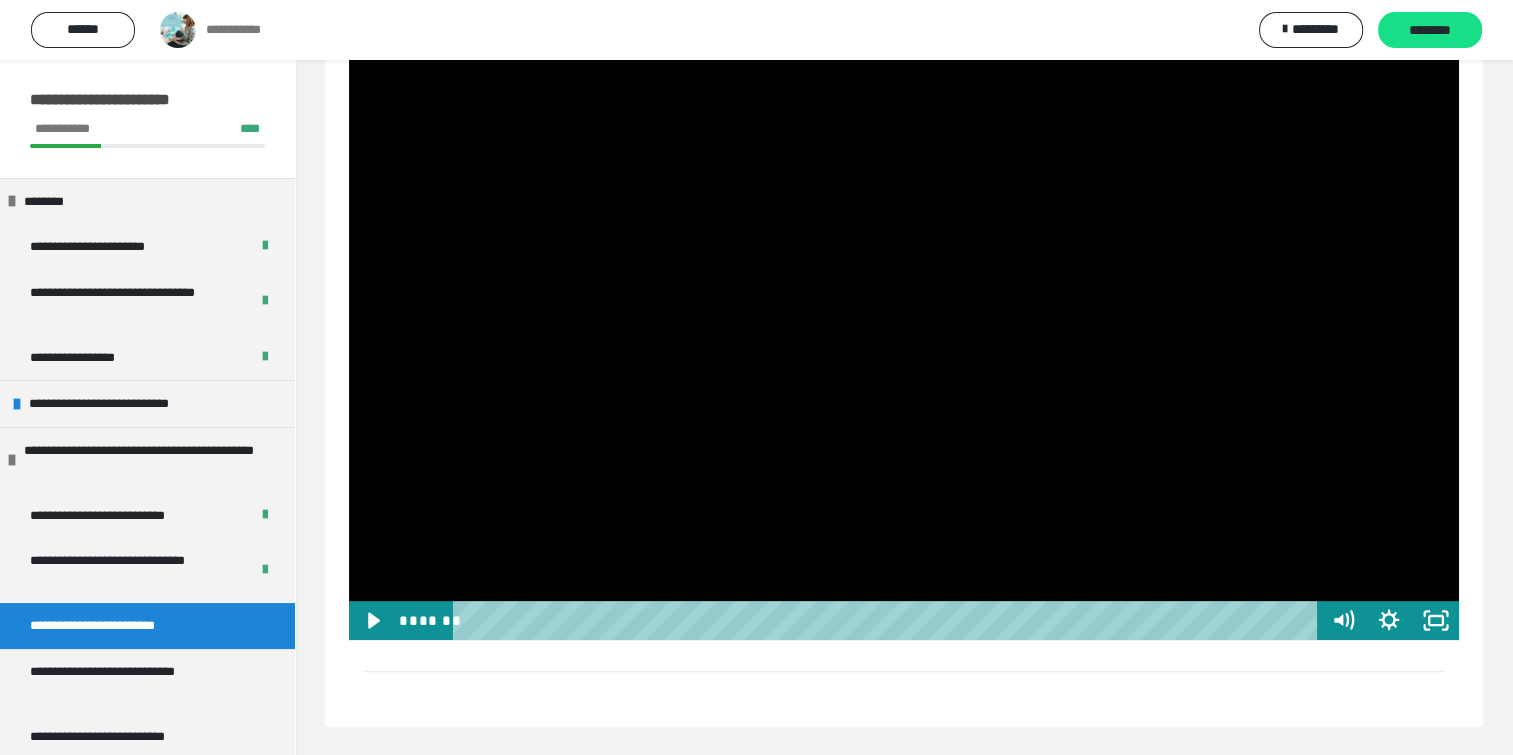 click at bounding box center [904, 327] 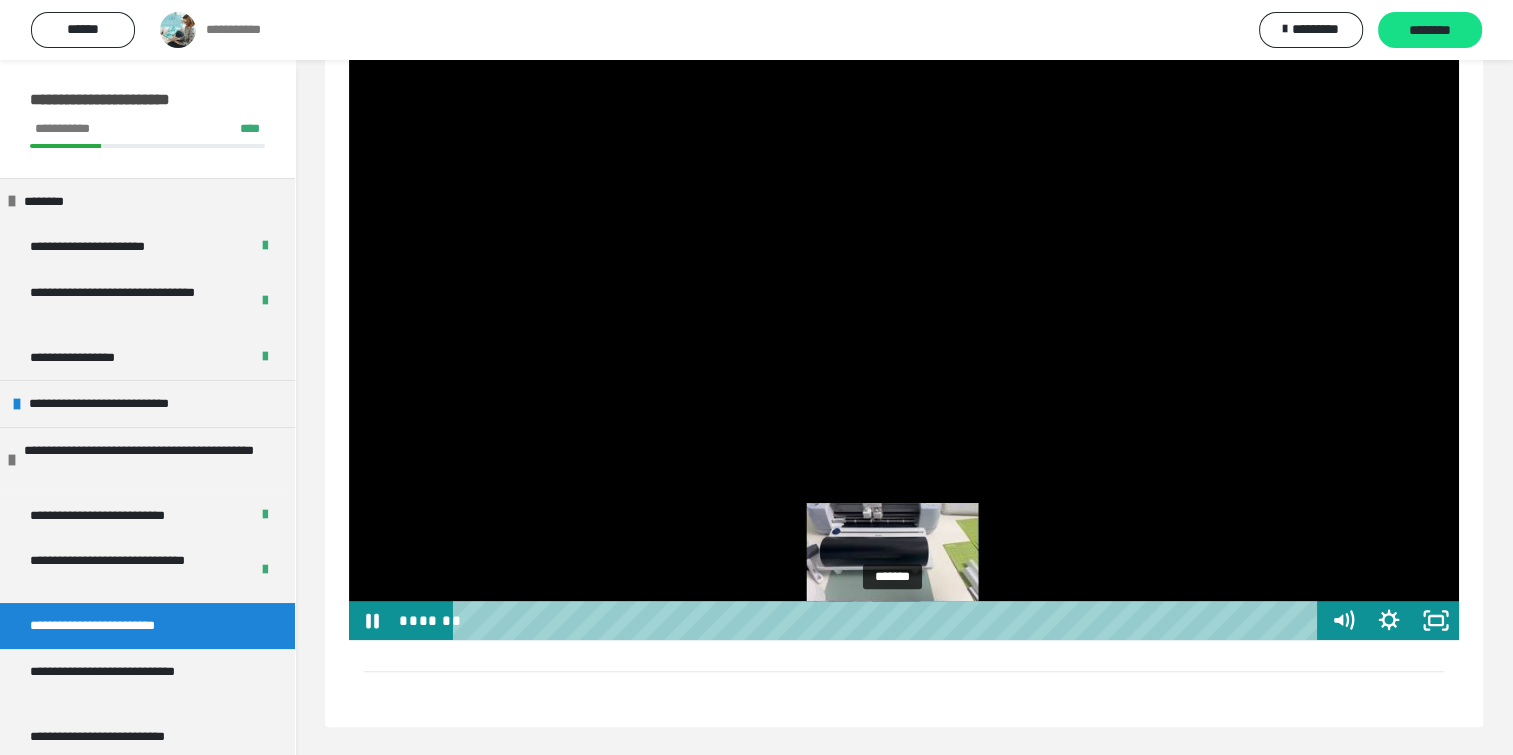 click on "*******" at bounding box center (888, 620) 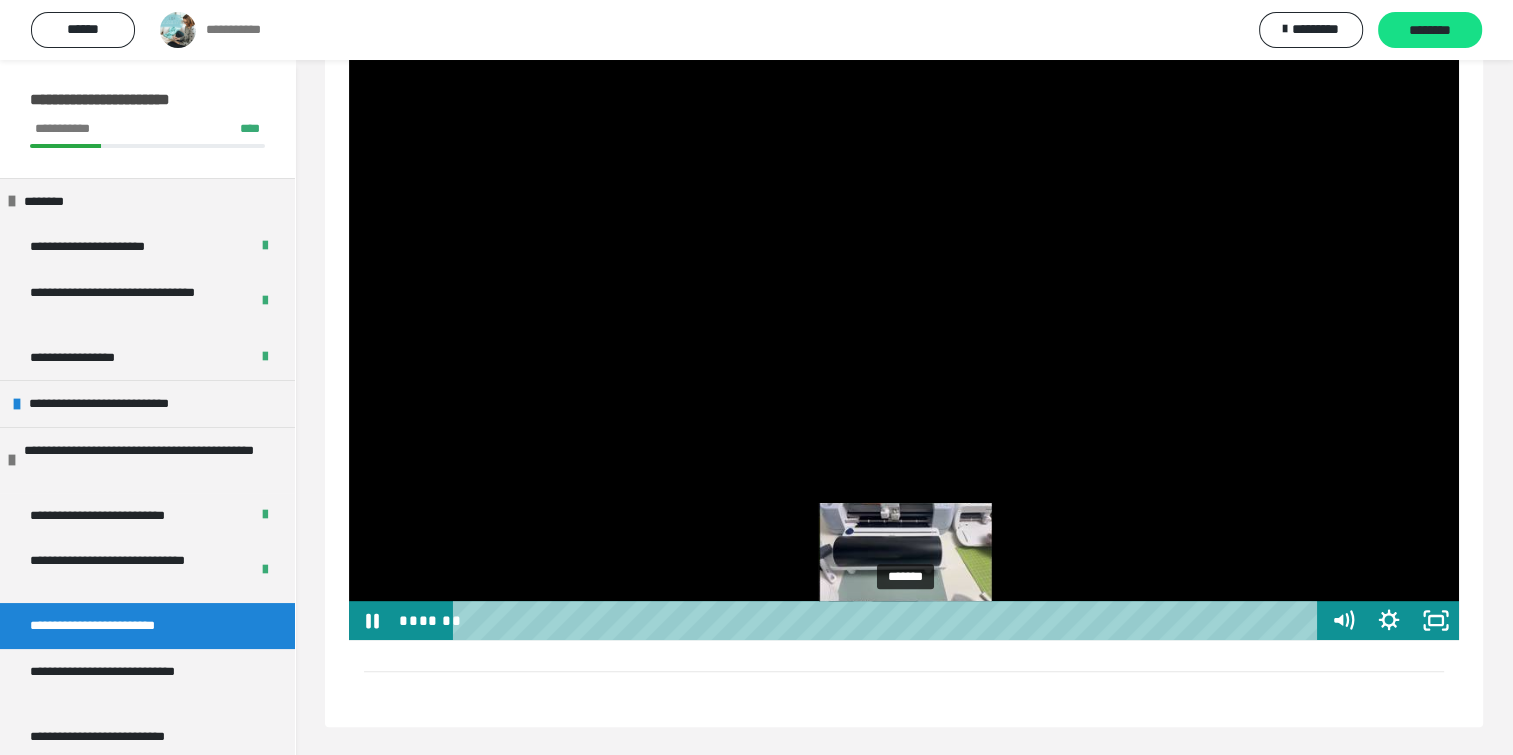 click on "*******" at bounding box center (888, 620) 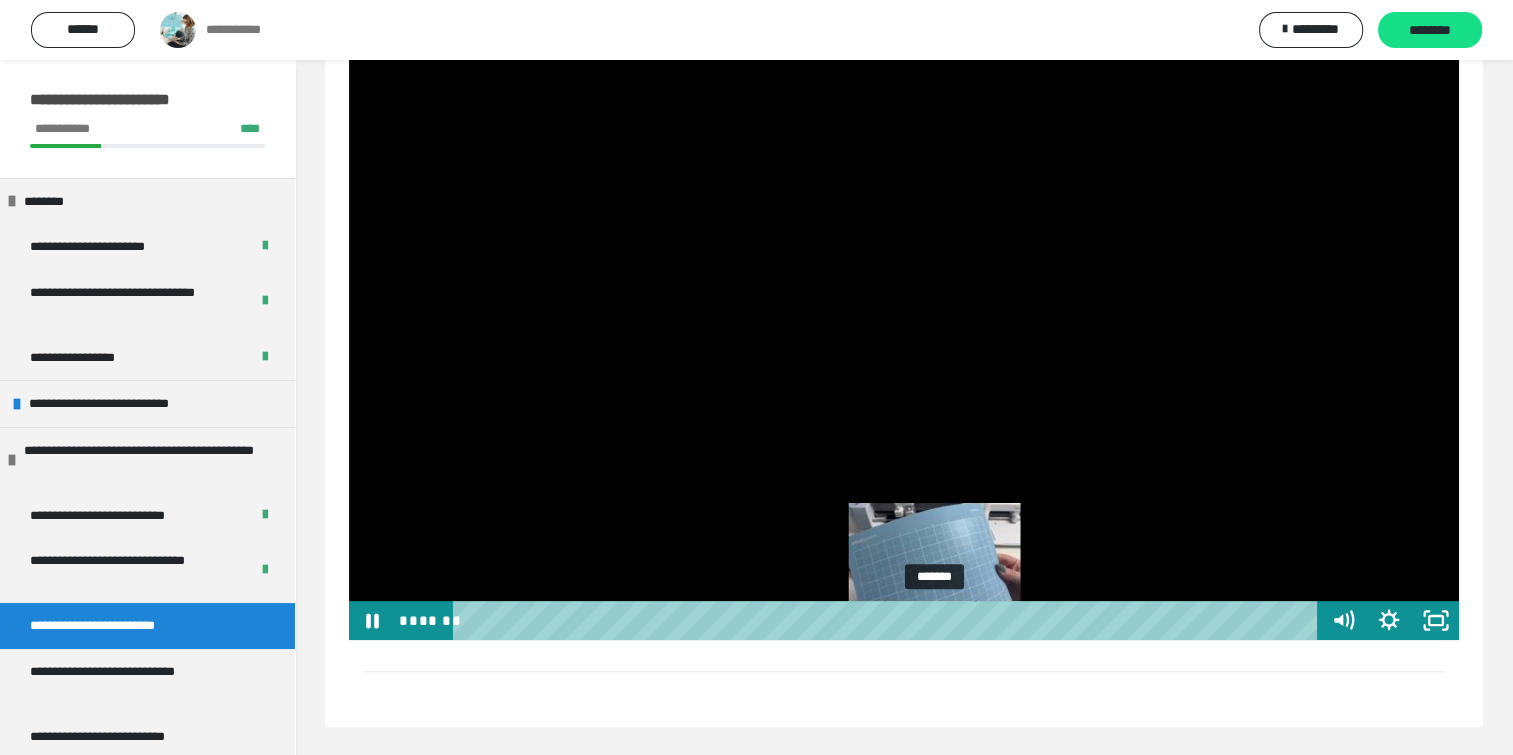 click on "*******" at bounding box center [888, 620] 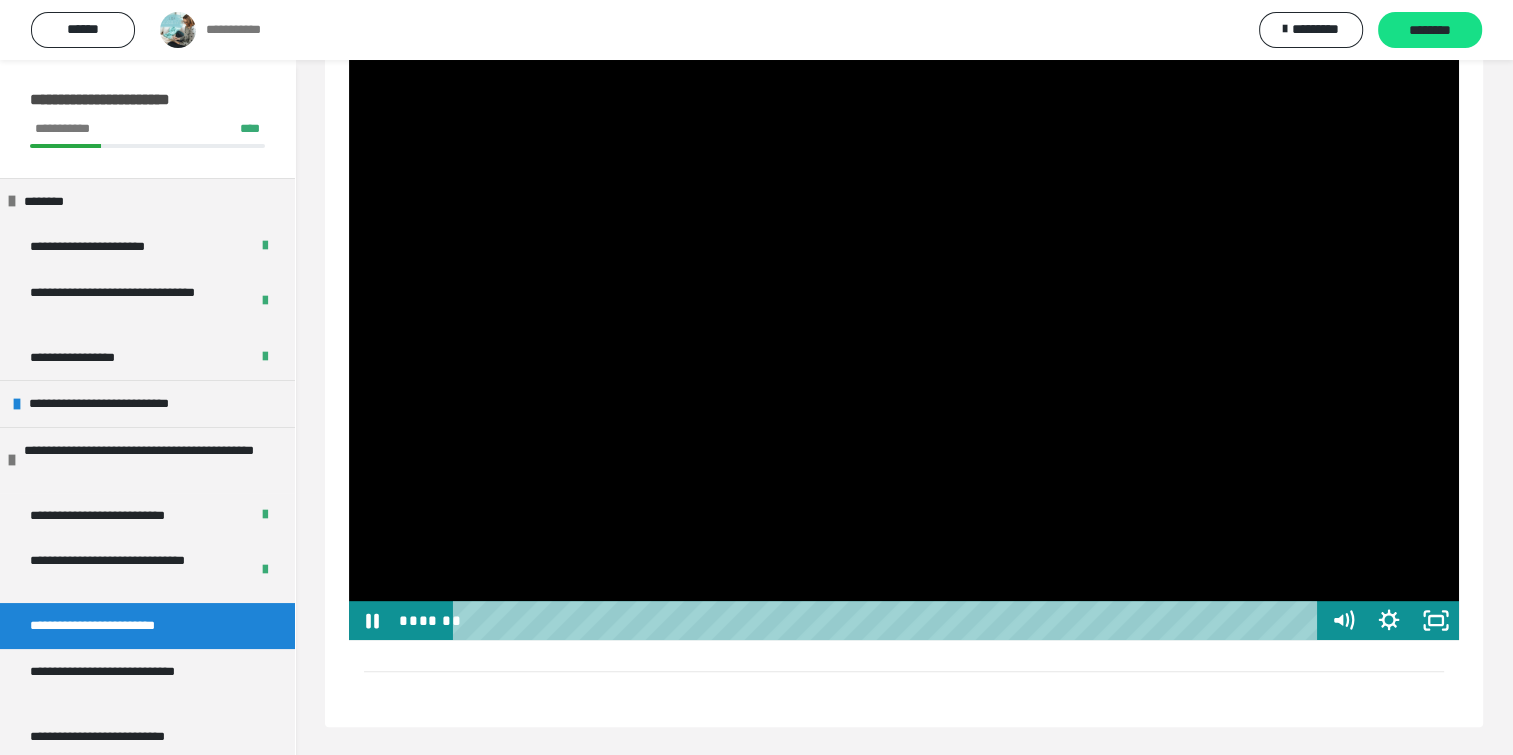 click at bounding box center [904, 327] 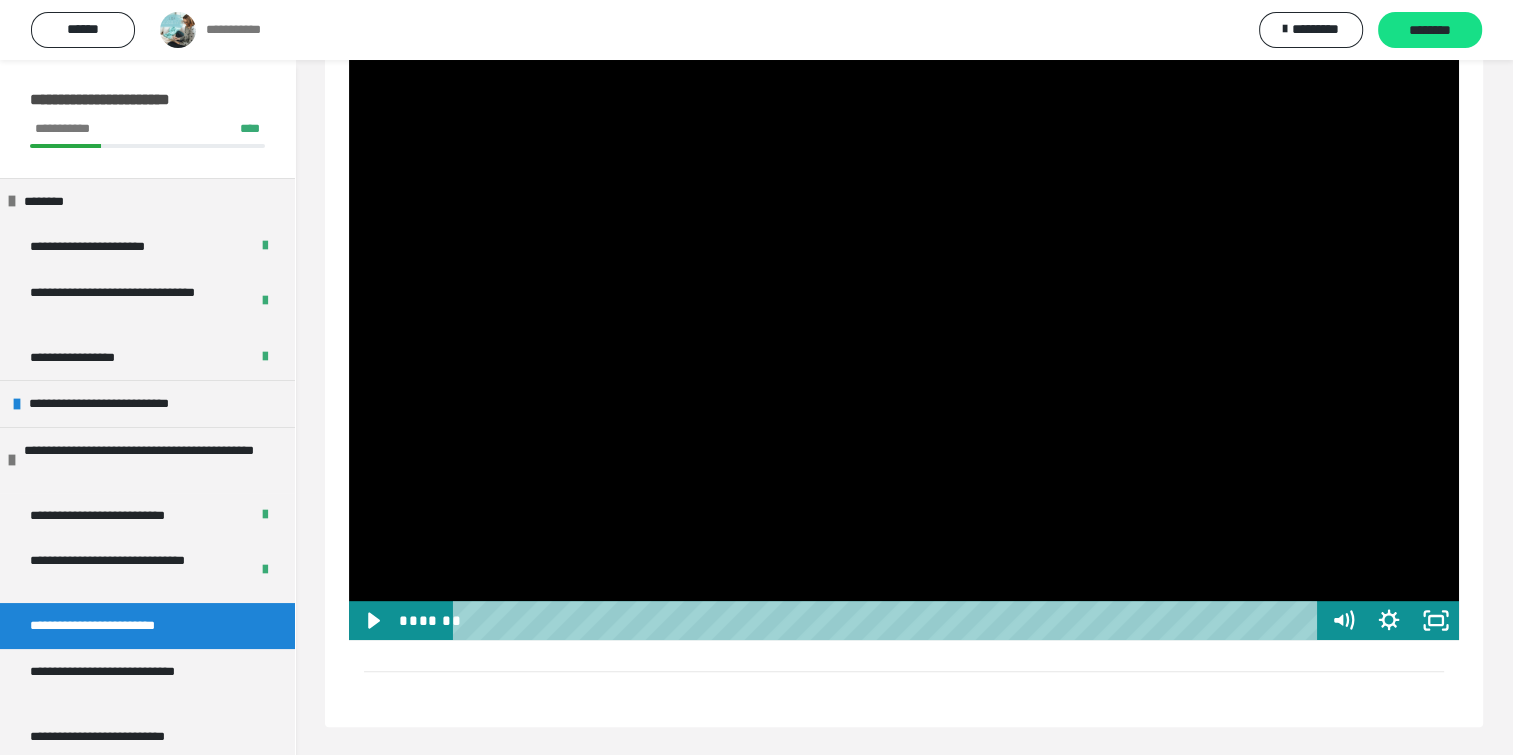 click at bounding box center (904, 327) 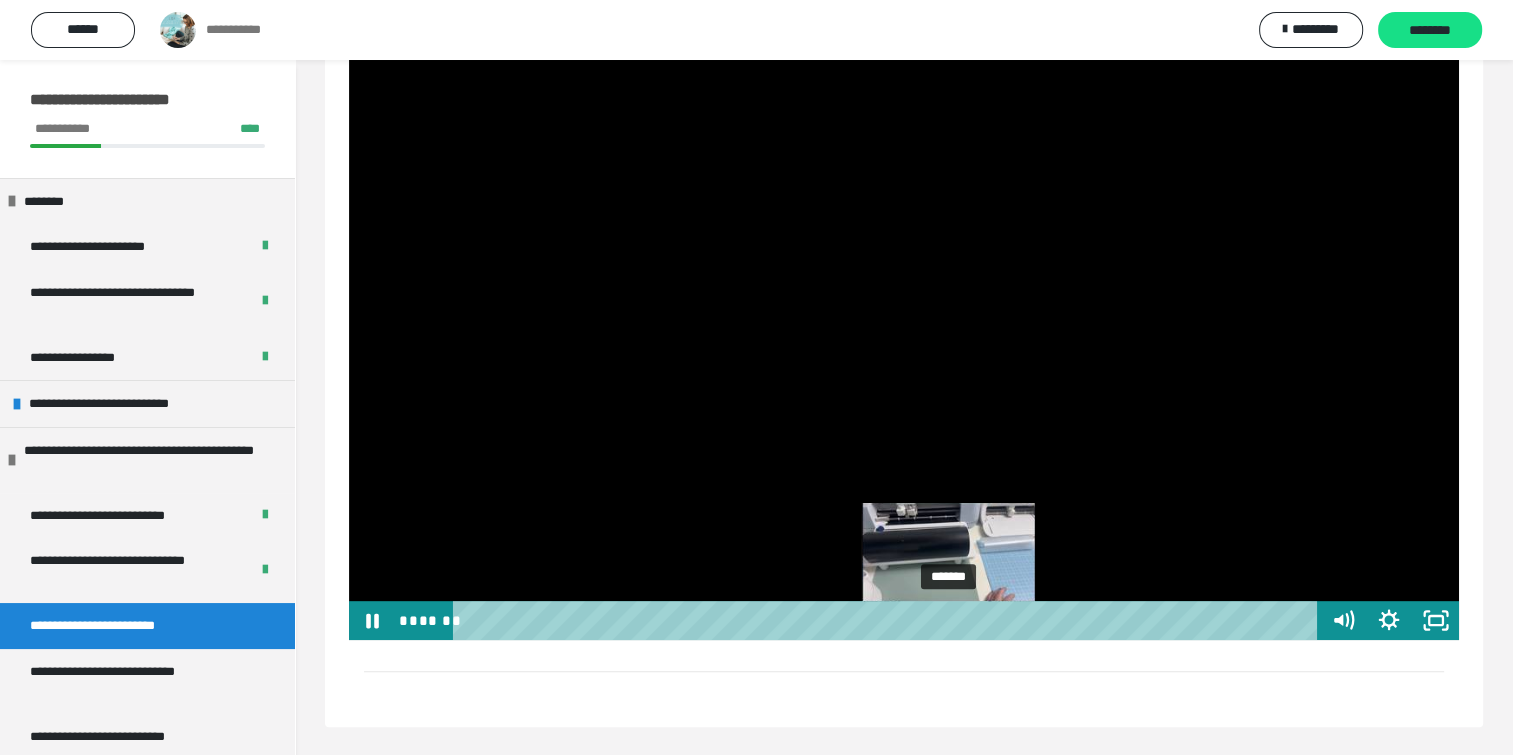 click at bounding box center (952, 620) 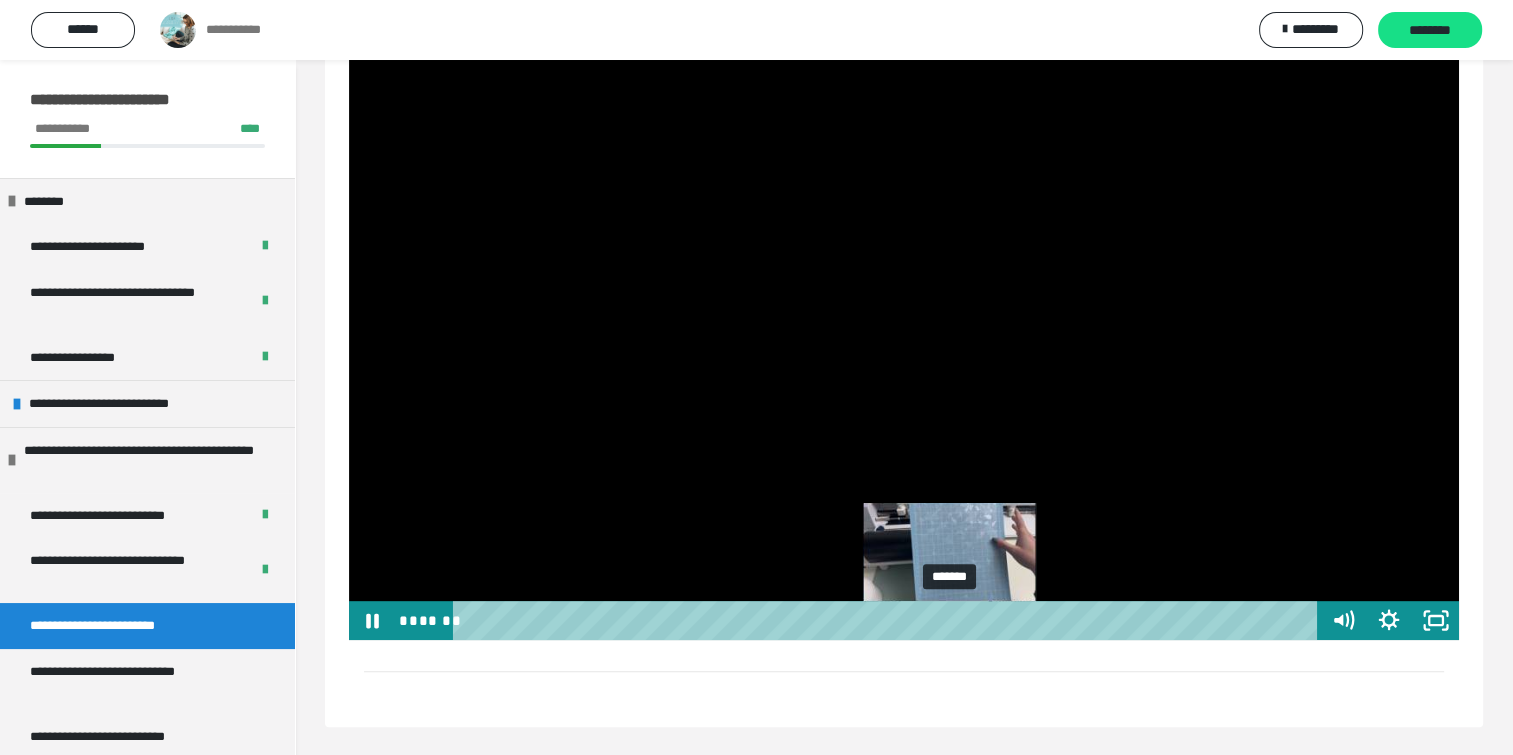 click at bounding box center [949, 620] 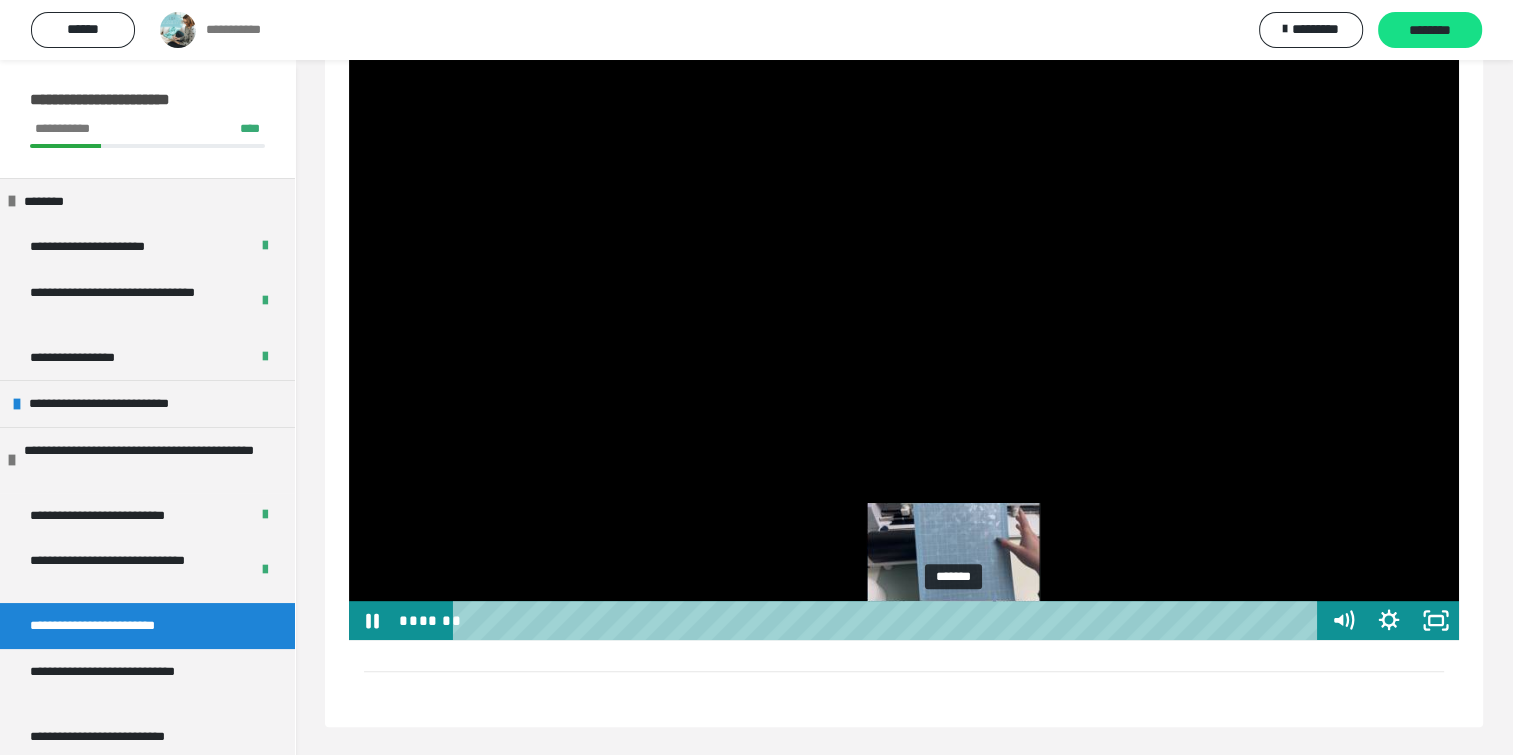 click at bounding box center (953, 620) 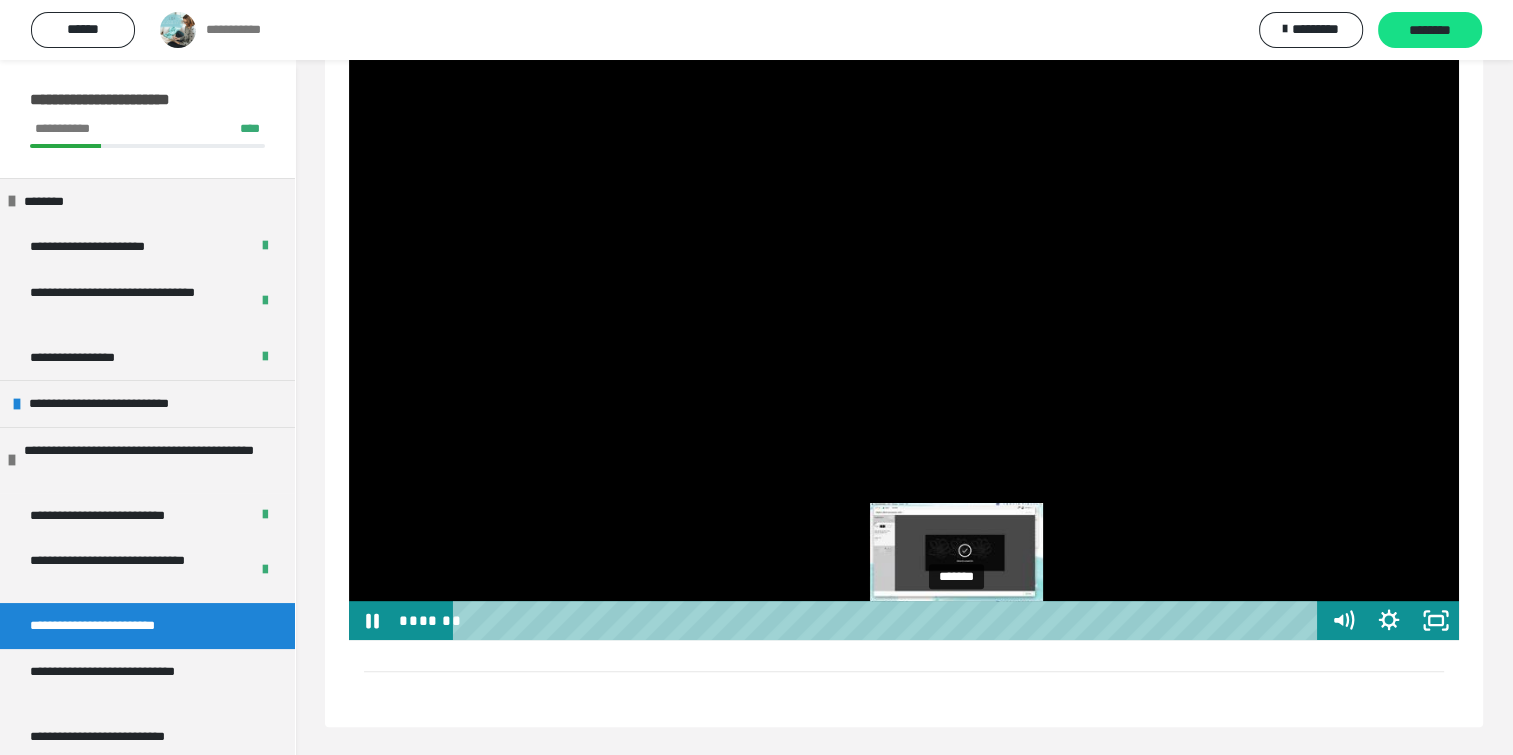 click at bounding box center [954, 620] 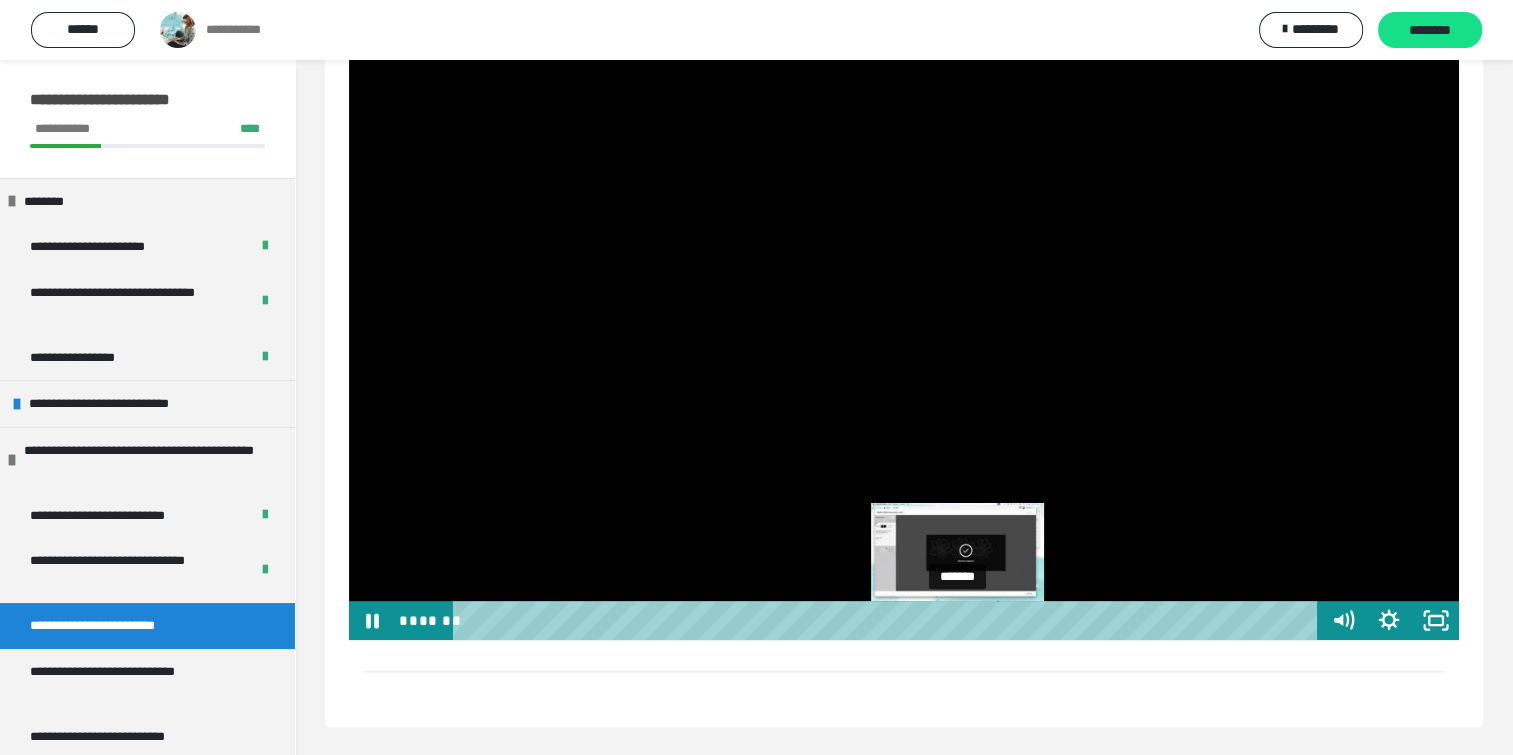 click at bounding box center [957, 620] 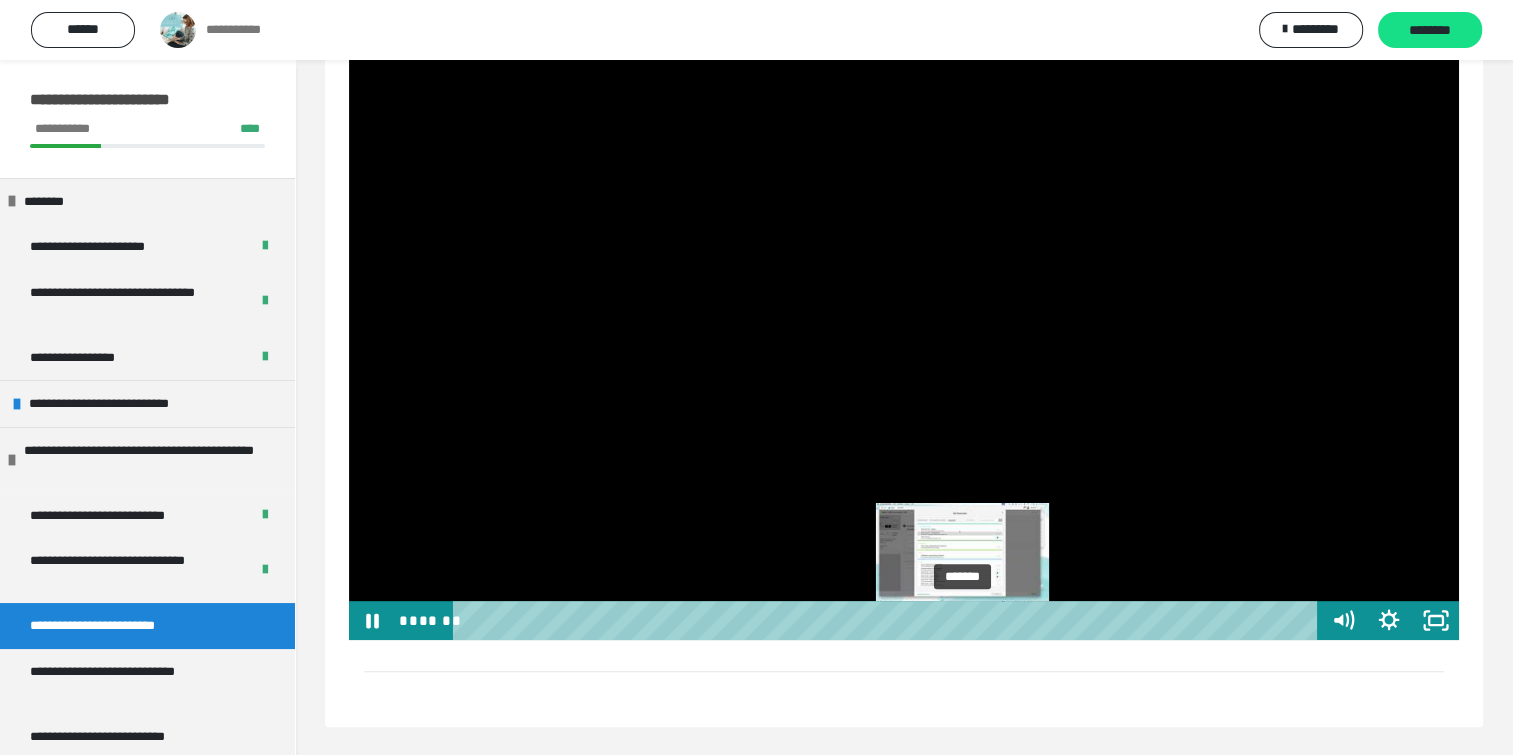 click on "*******" at bounding box center (888, 620) 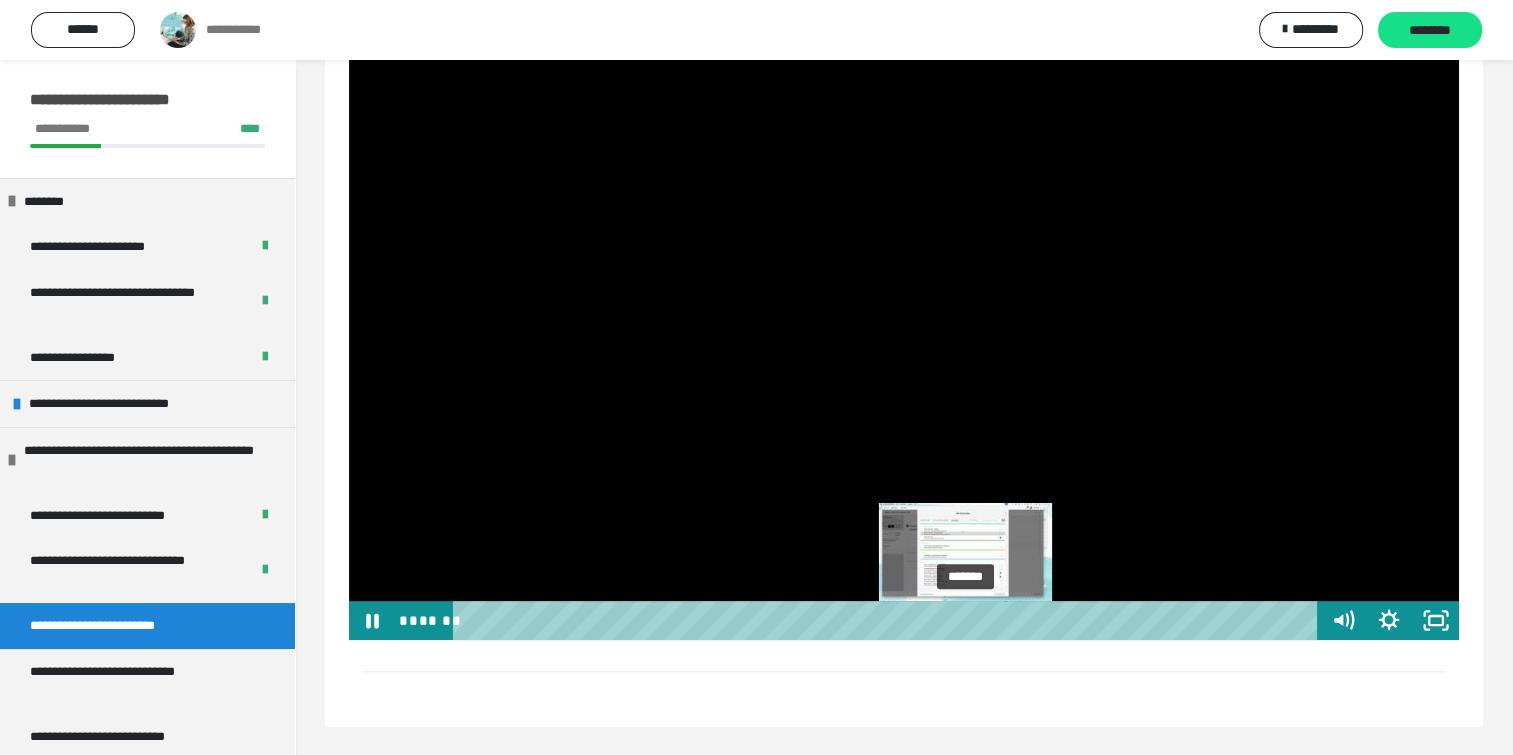 click at bounding box center (963, 620) 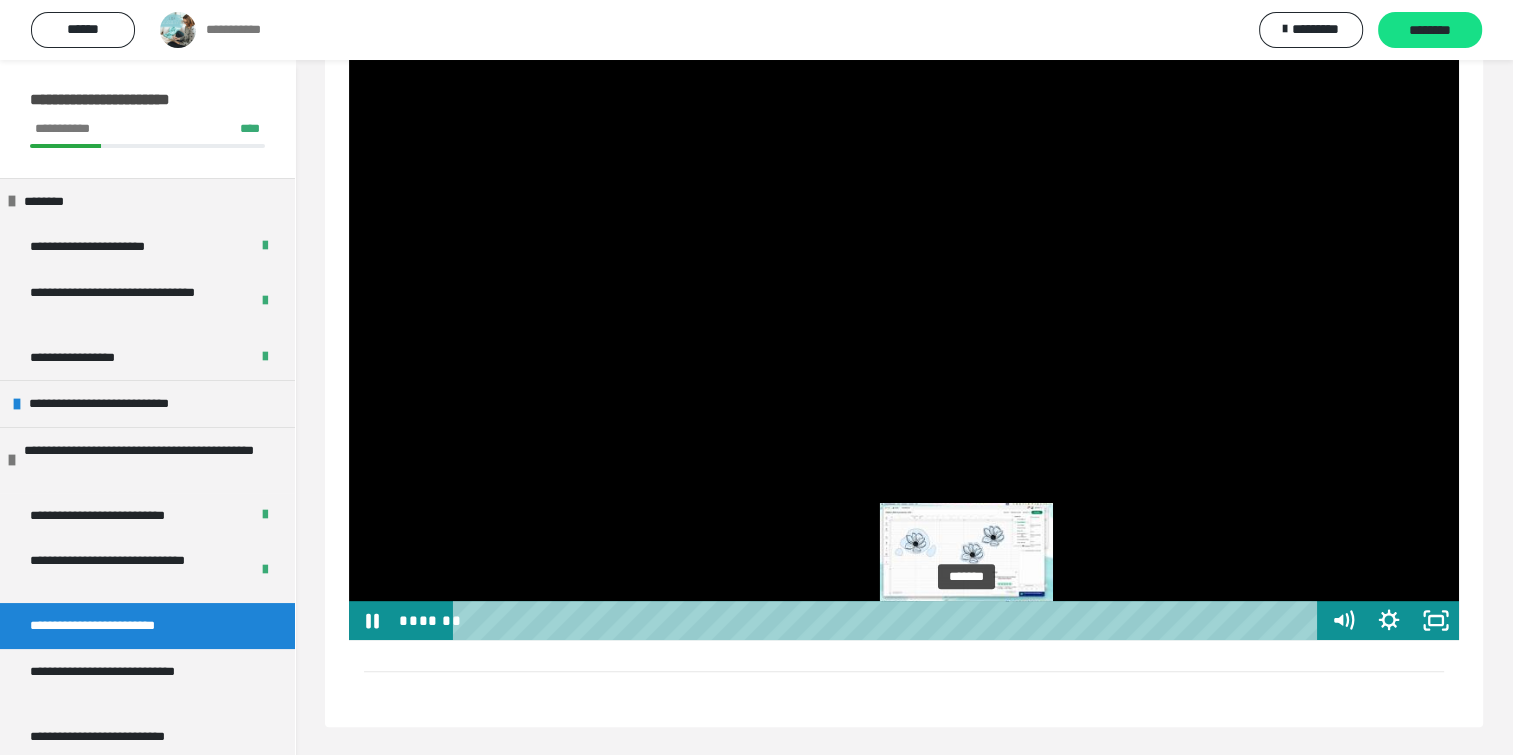 click at bounding box center [965, 620] 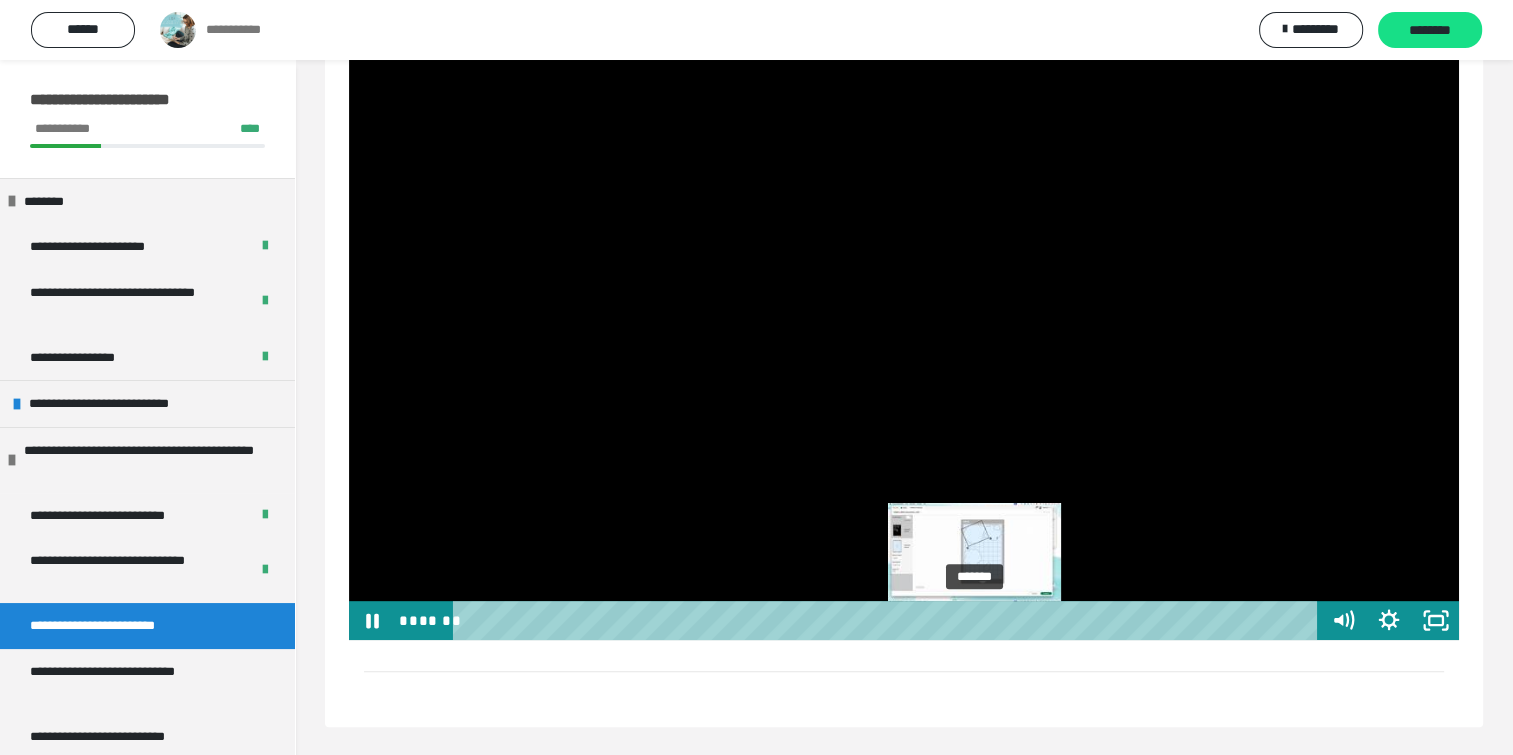 click on "*******" at bounding box center [888, 620] 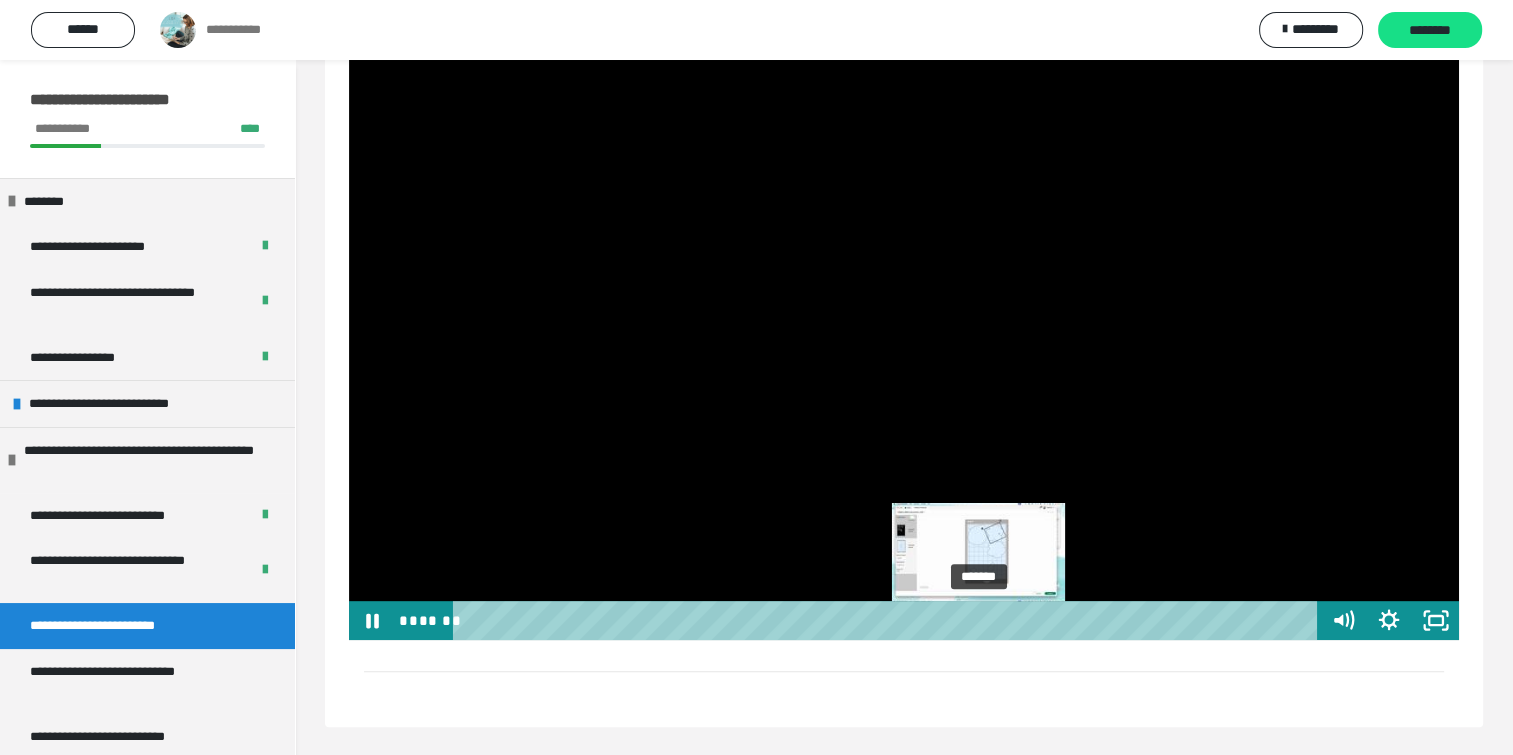 click on "*******" at bounding box center [888, 620] 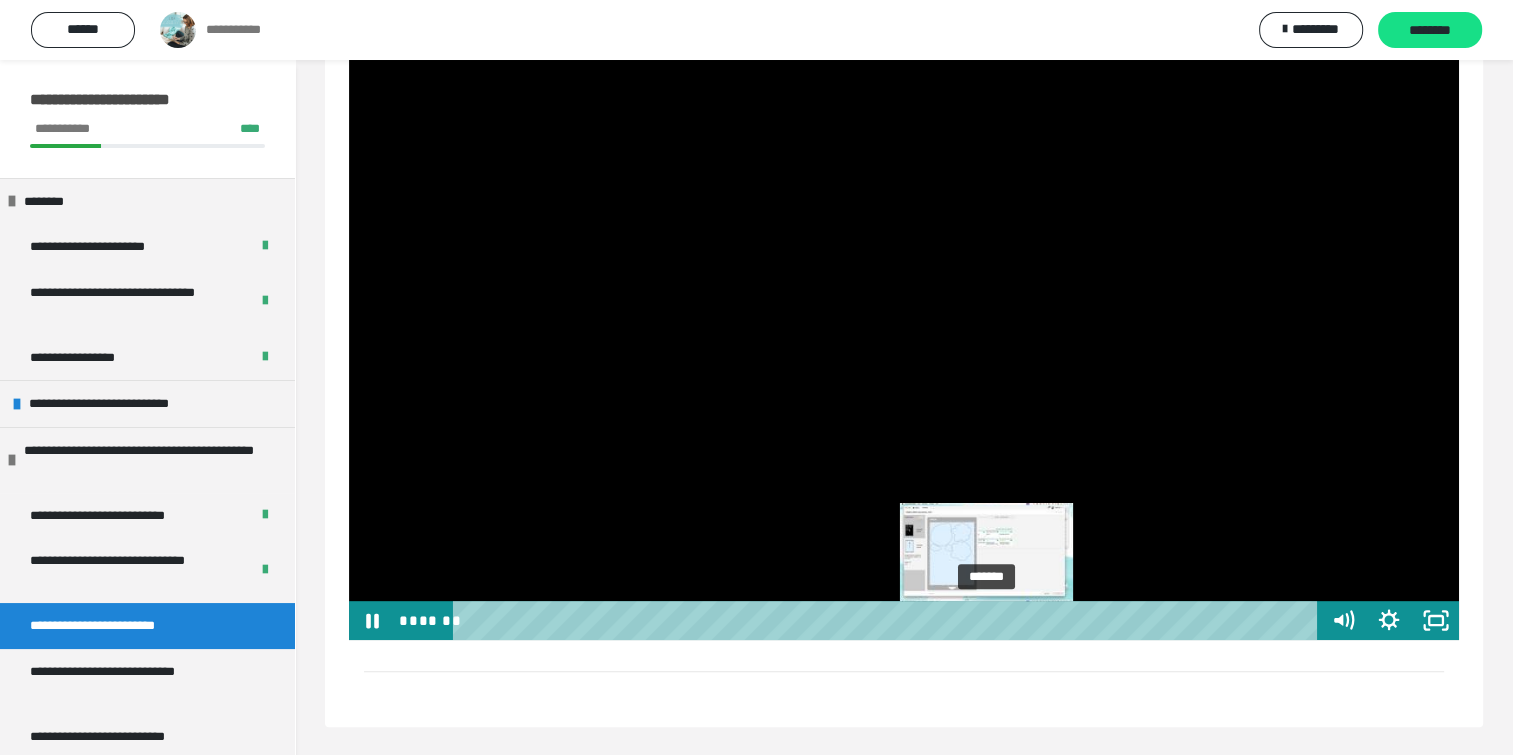 click on "*******" at bounding box center (888, 620) 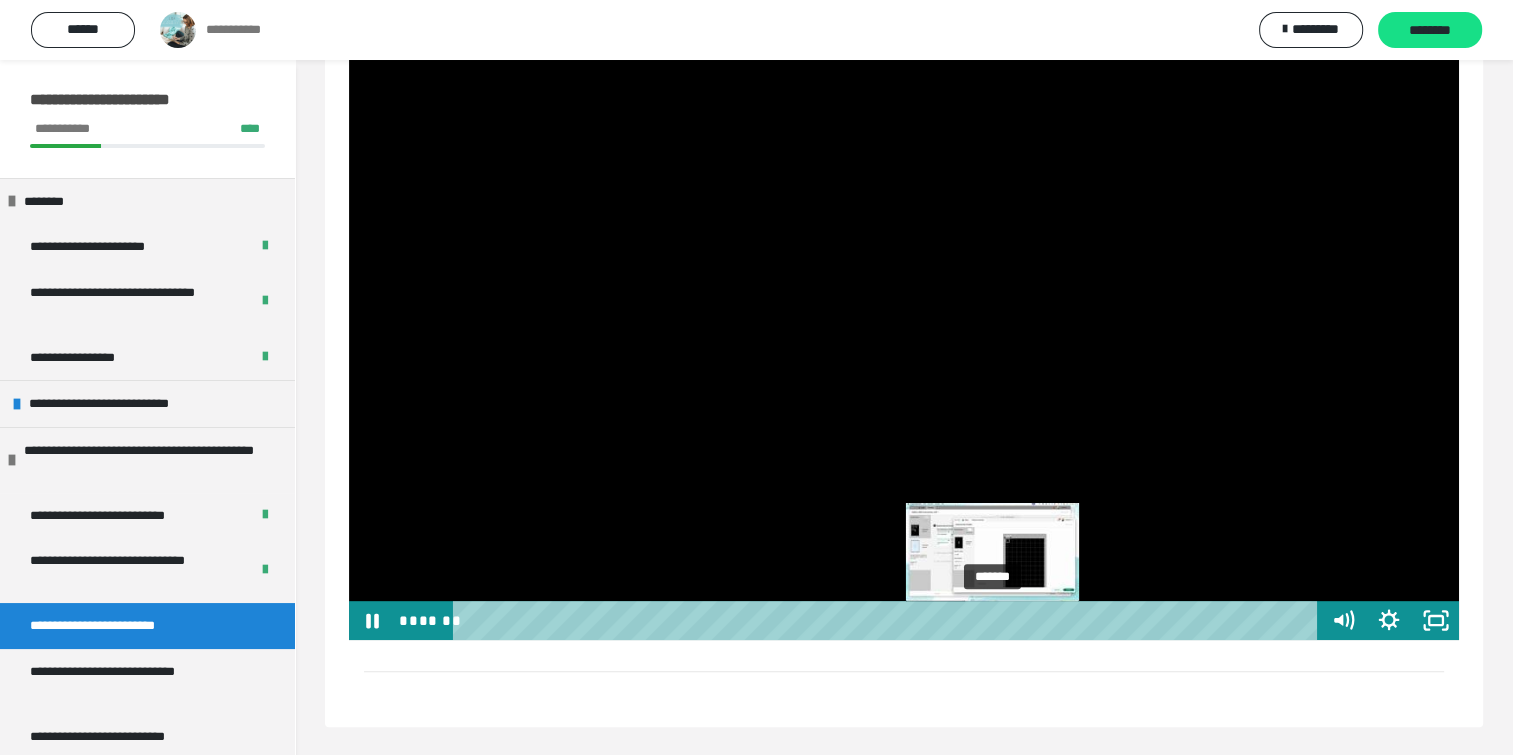 click on "*******" at bounding box center [888, 620] 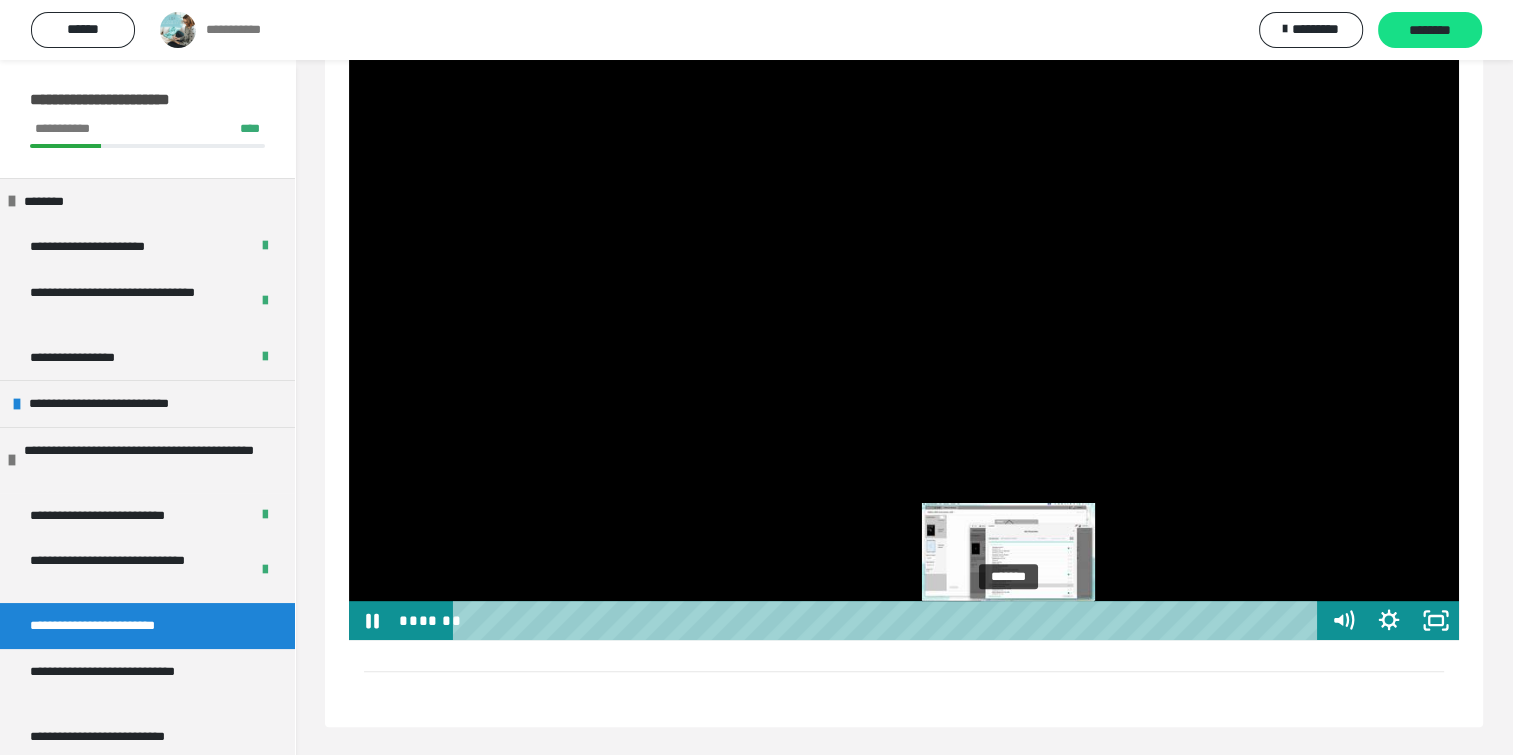 click on "*******" at bounding box center (888, 620) 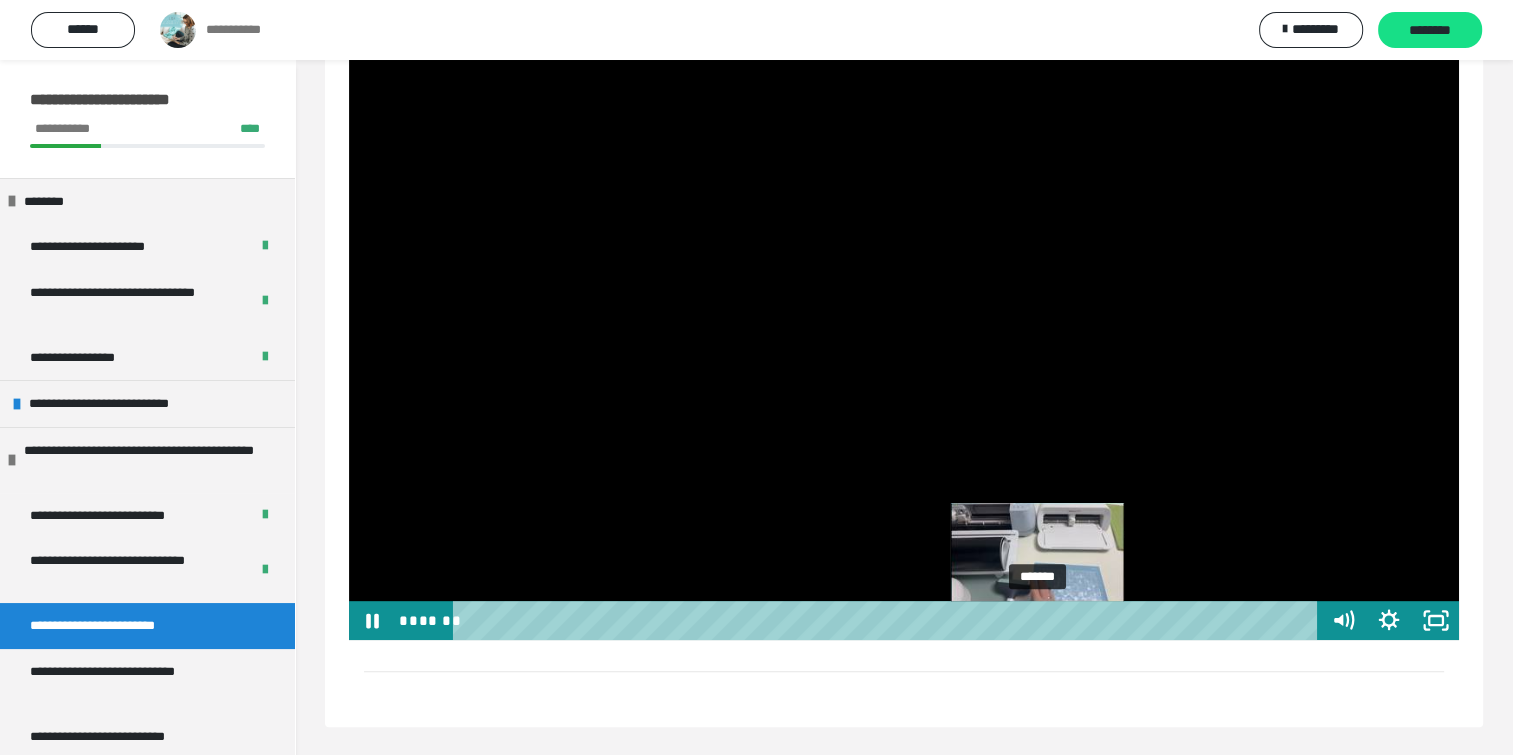 click on "*******" at bounding box center [888, 620] 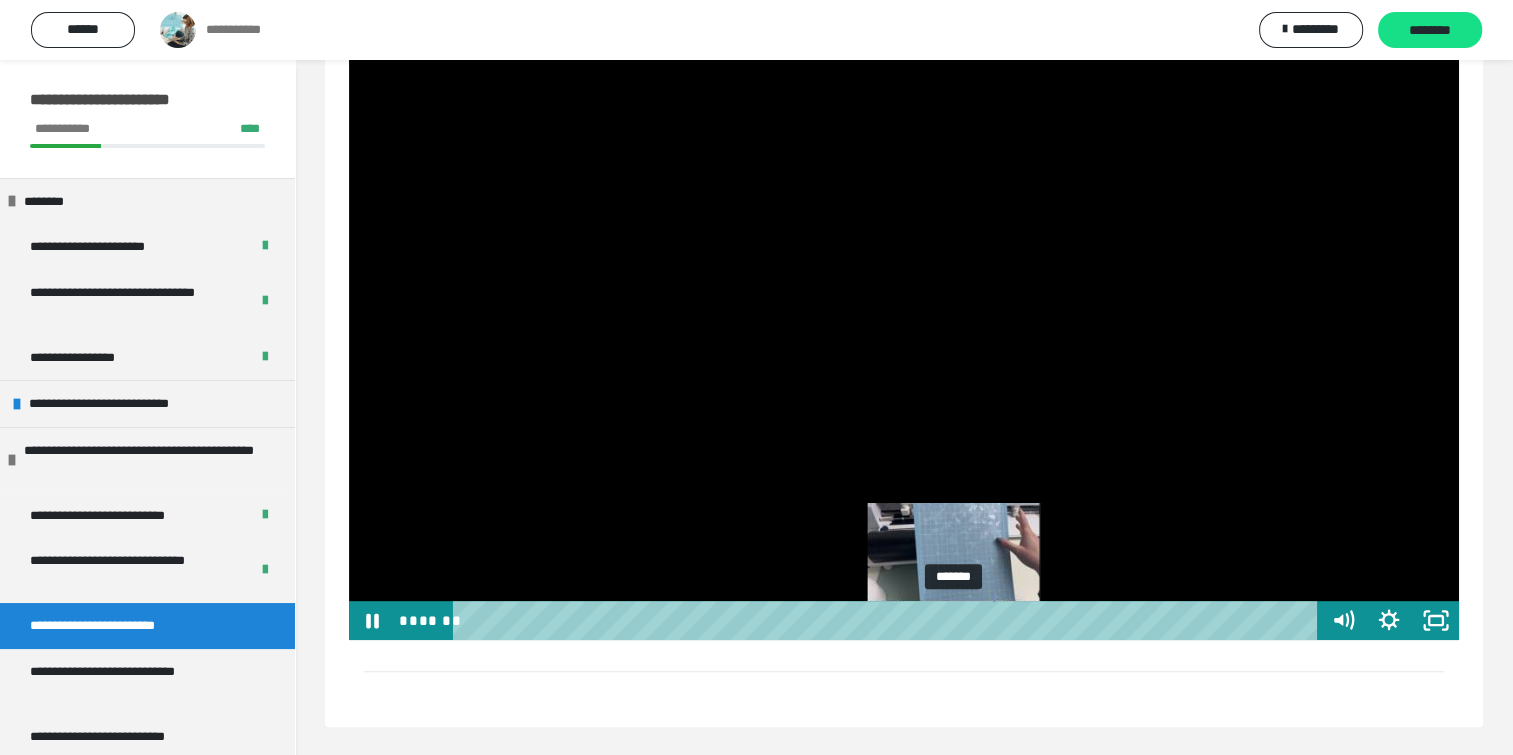 click on "*******" at bounding box center [888, 620] 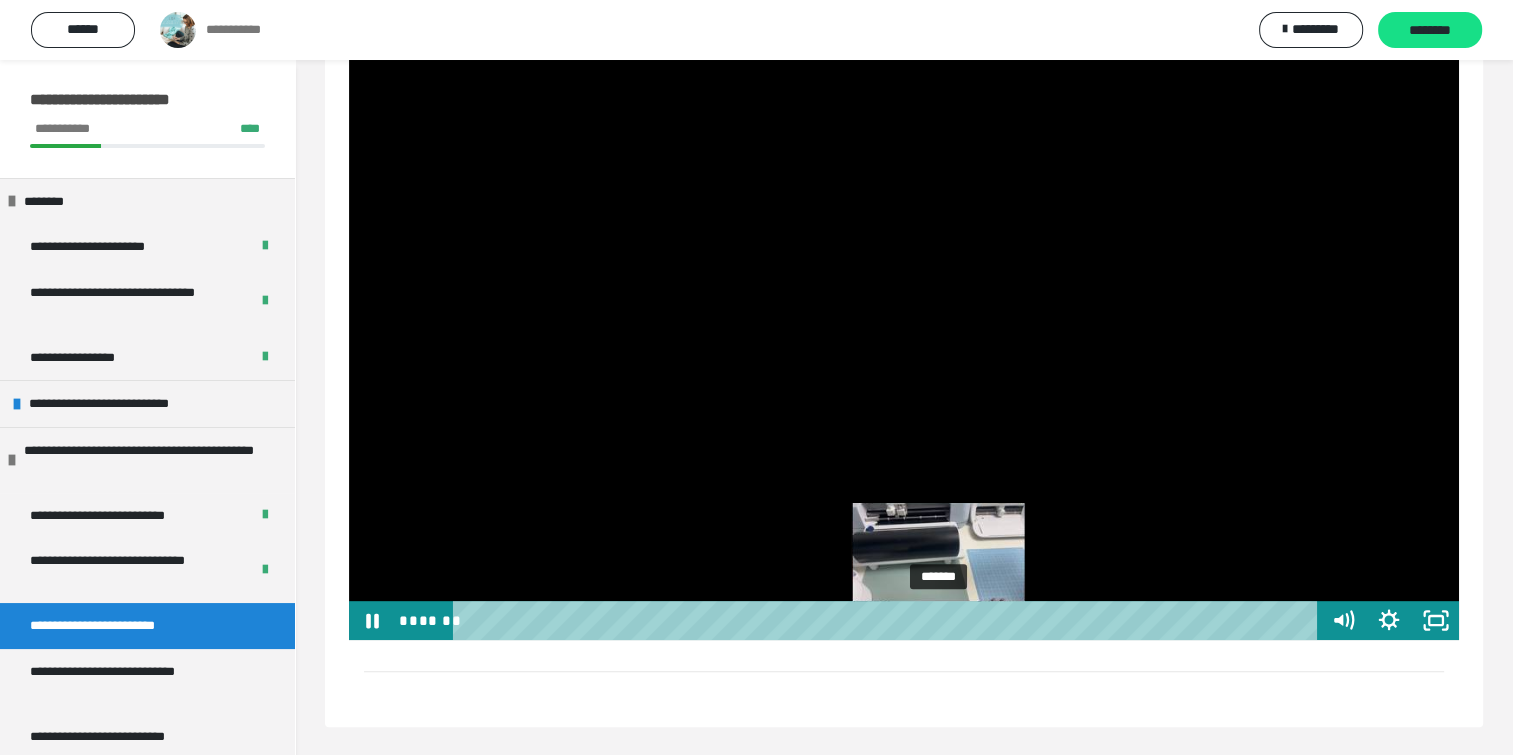 click on "*******" at bounding box center [888, 620] 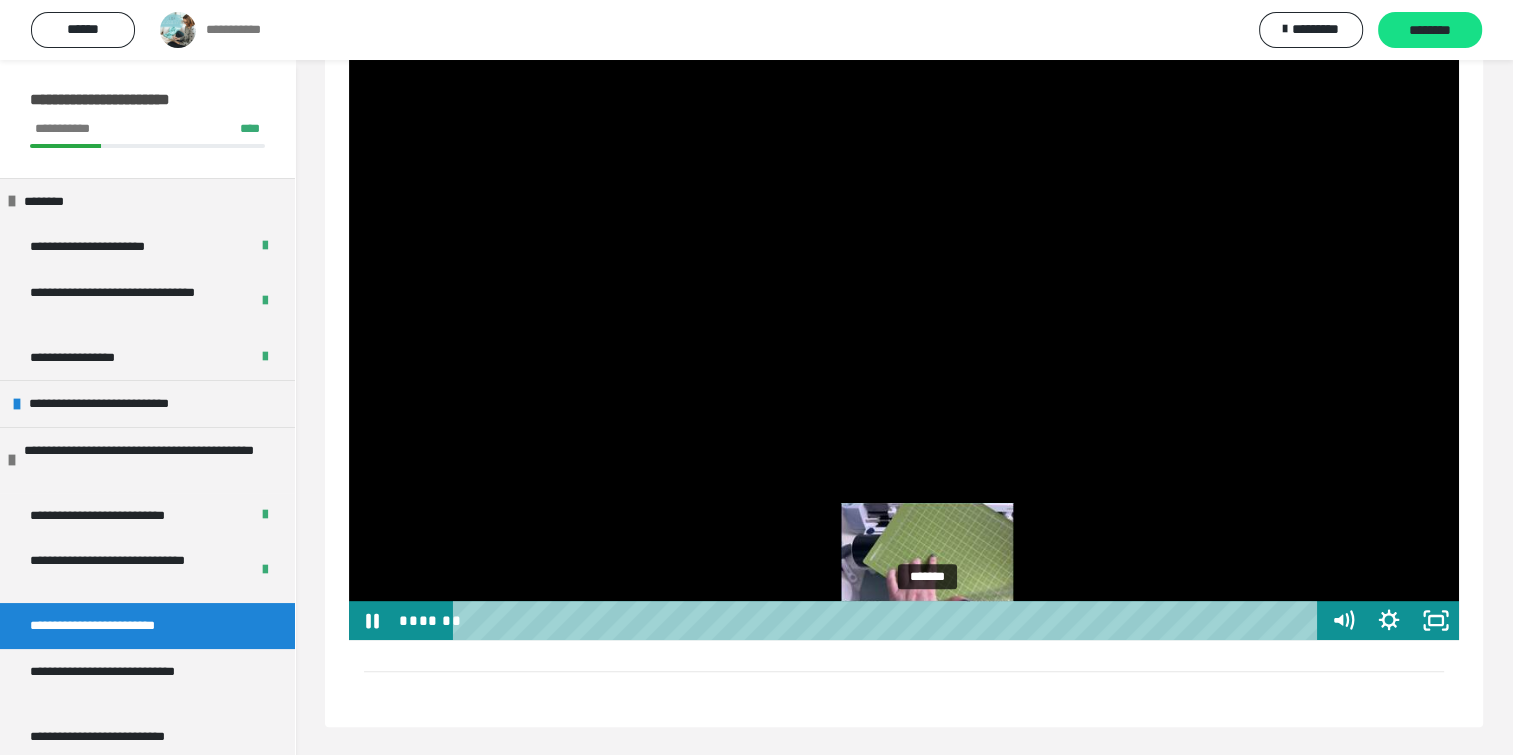 click on "*******" at bounding box center [888, 620] 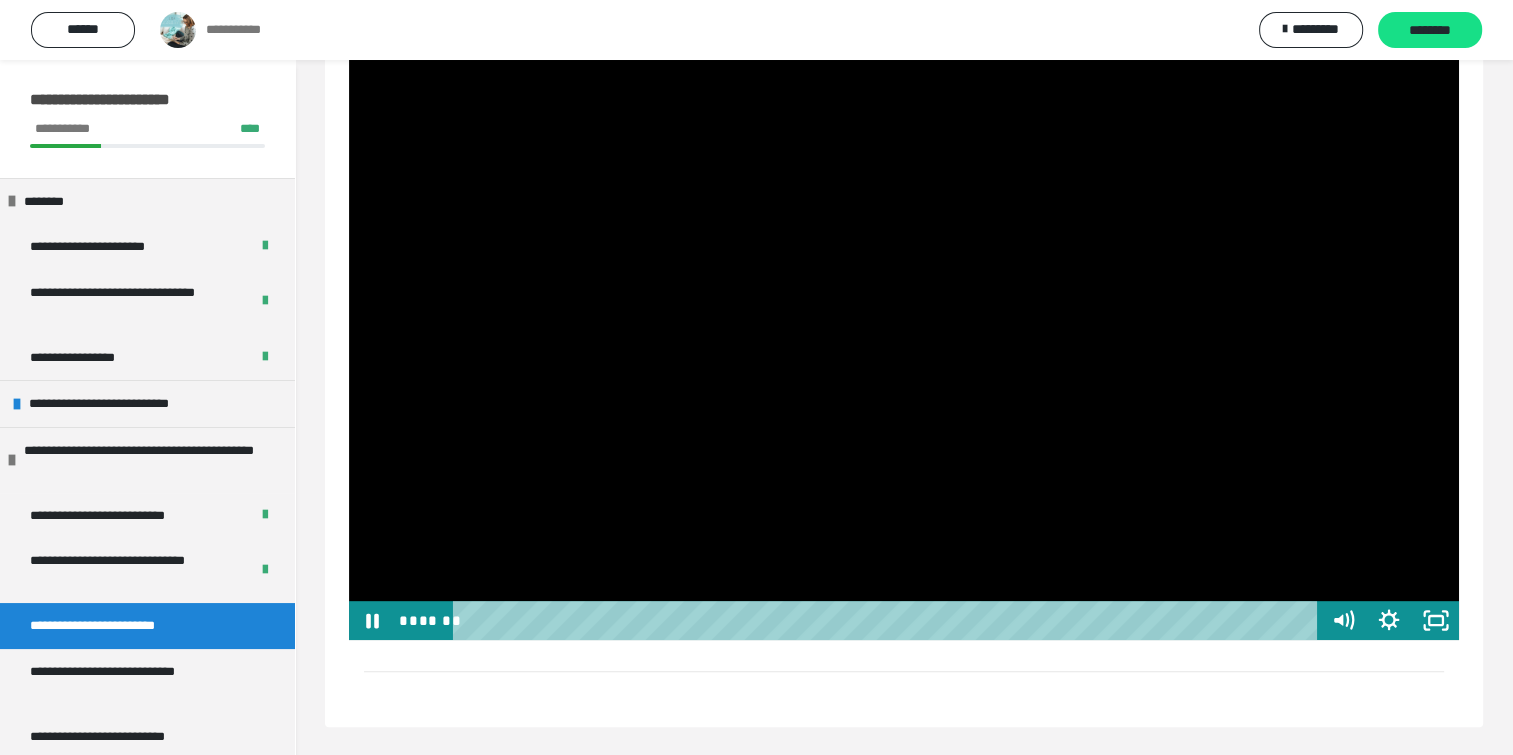 click at bounding box center [904, 327] 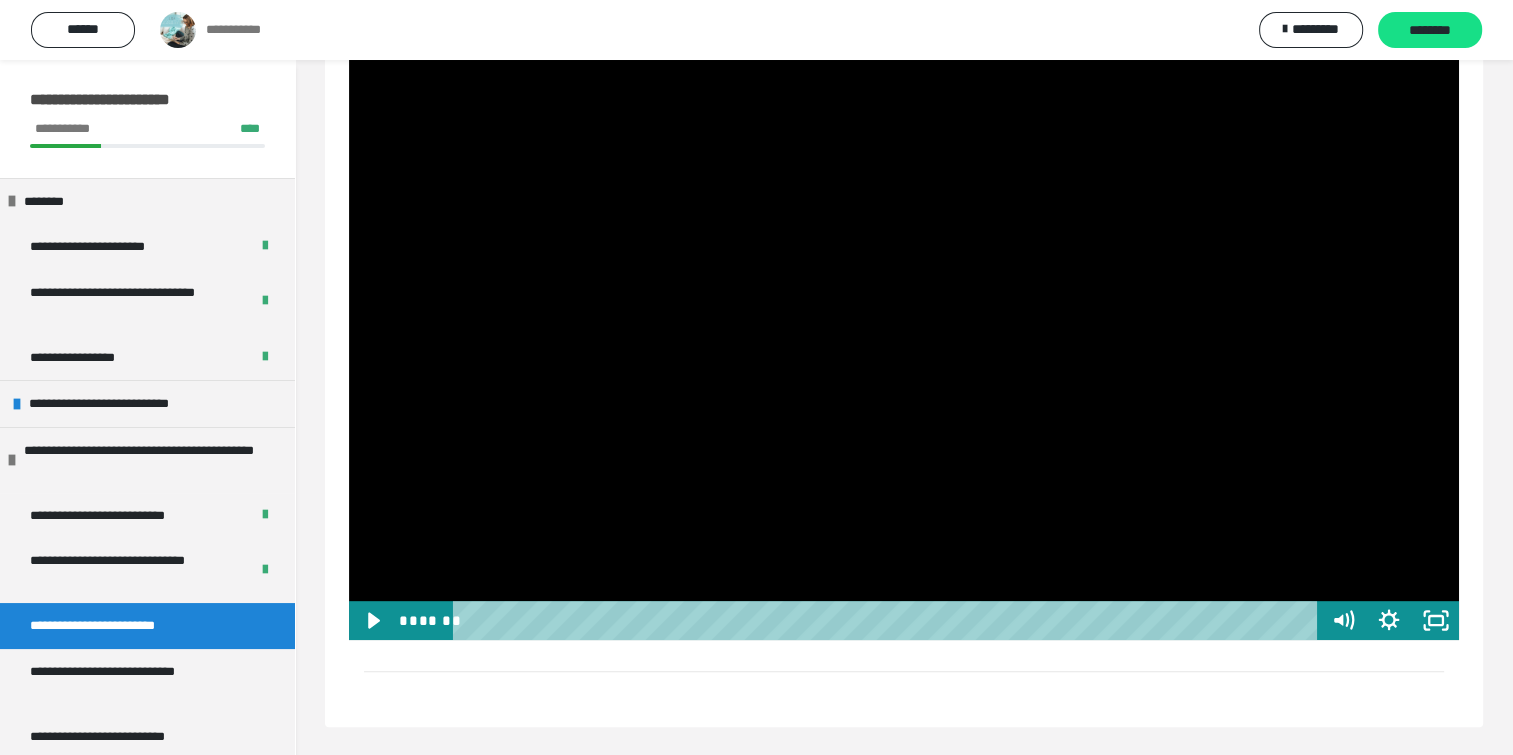 click at bounding box center (904, 327) 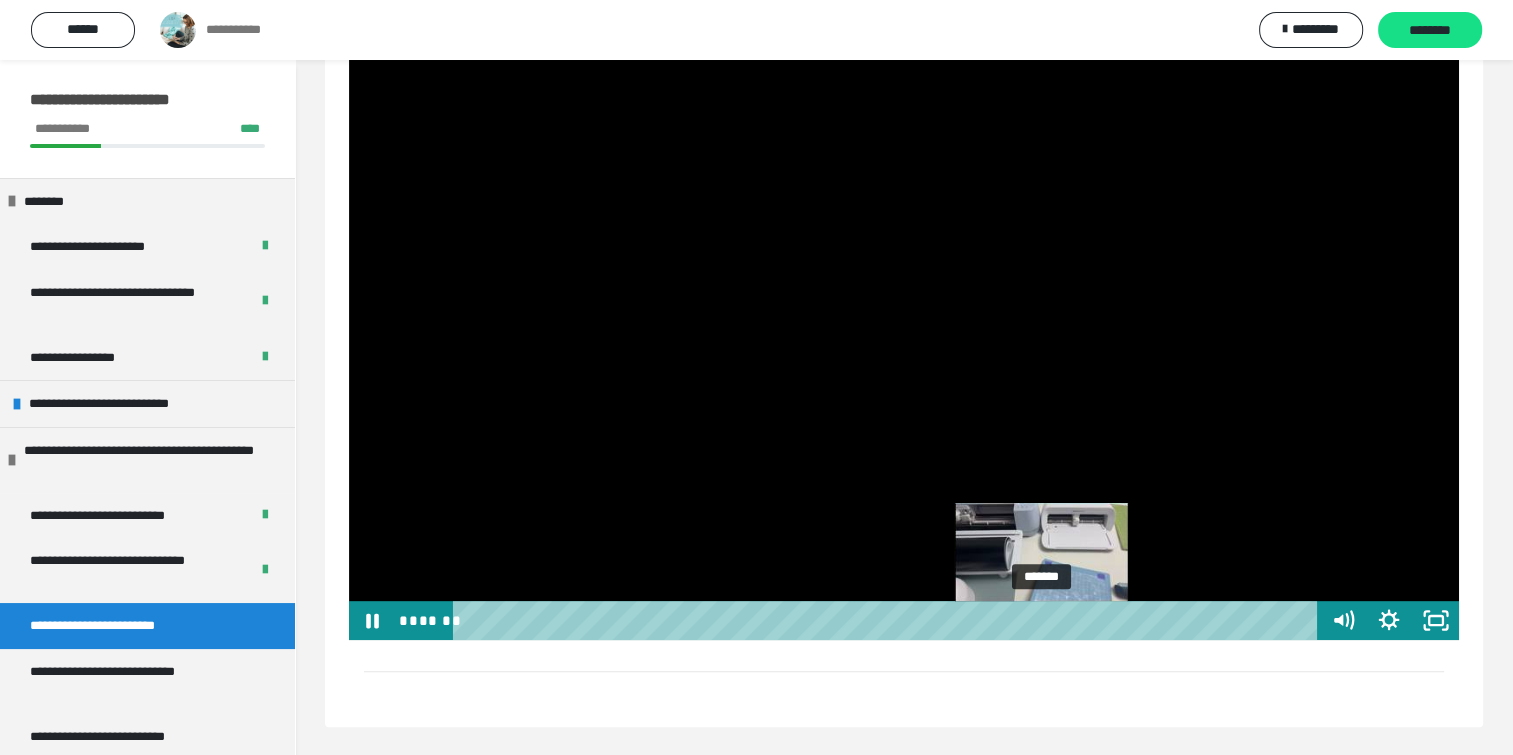 click on "*******" at bounding box center [888, 620] 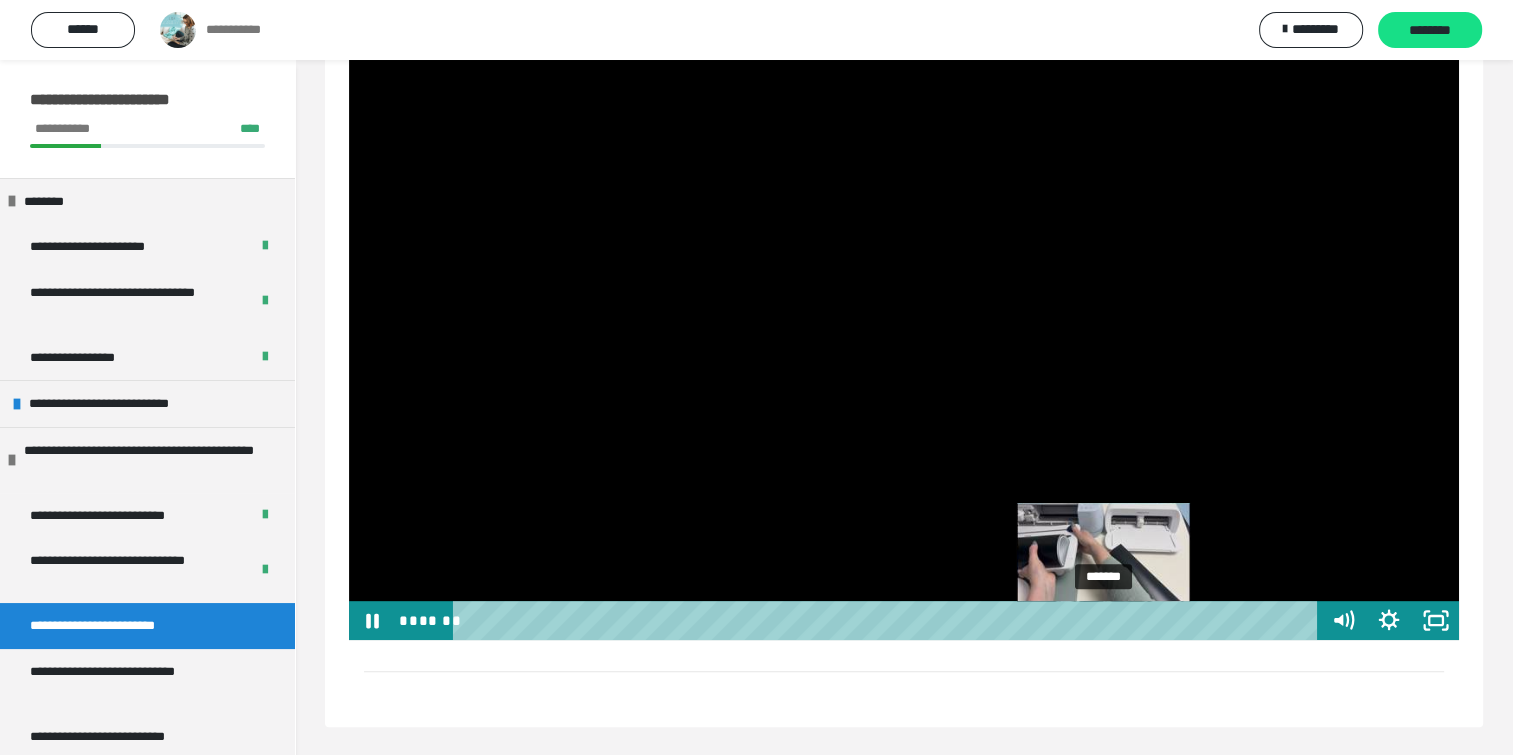 click on "*******" at bounding box center [888, 620] 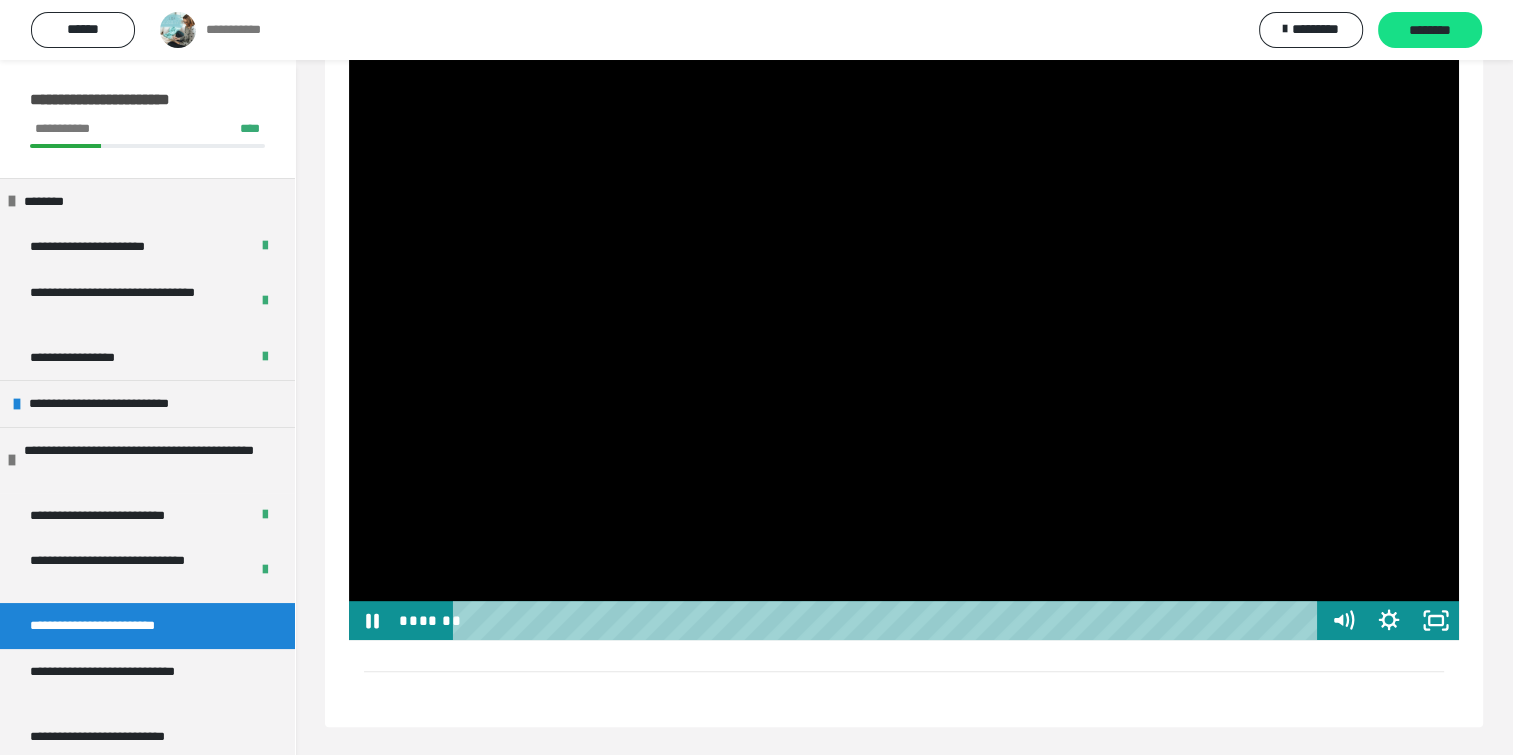 click at bounding box center [904, 327] 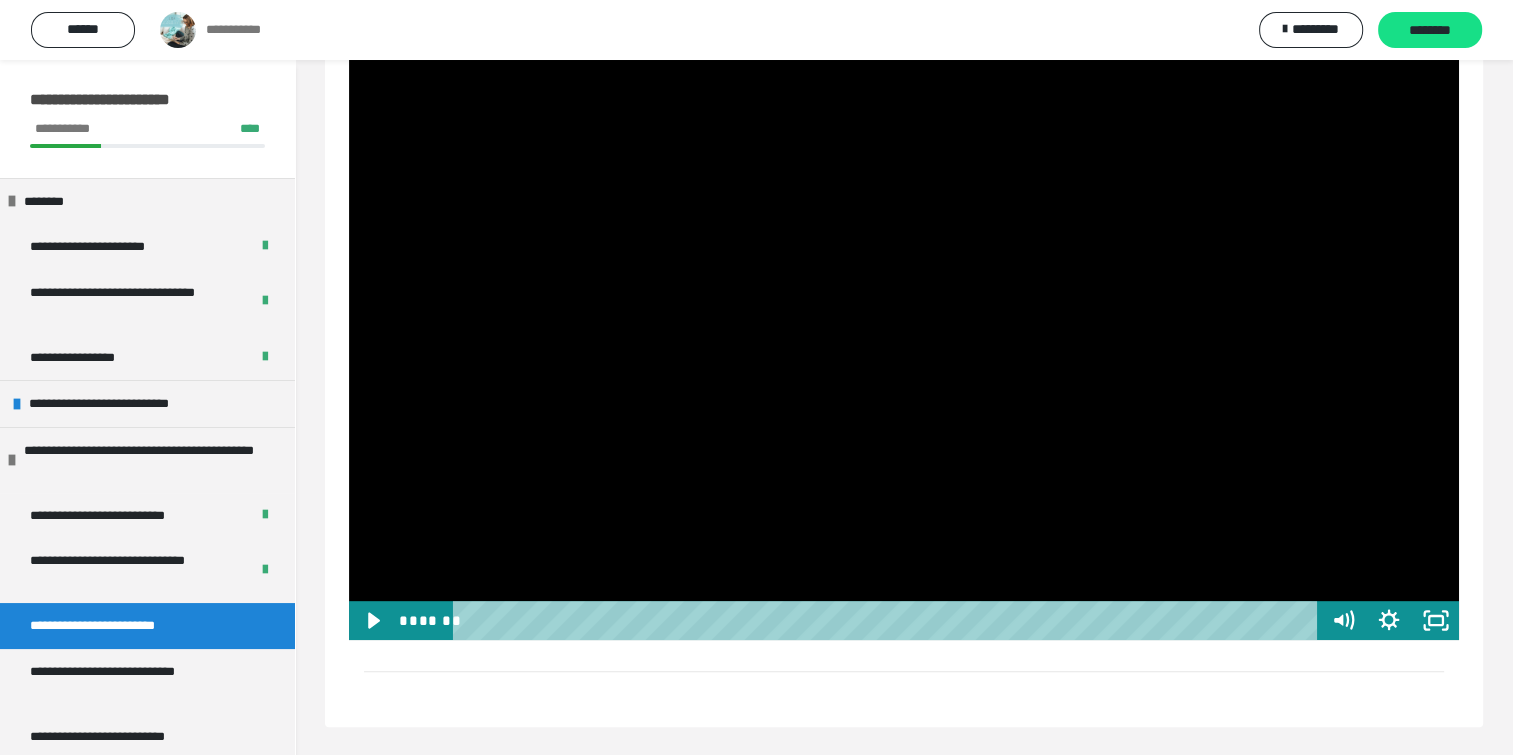 click at bounding box center (904, 327) 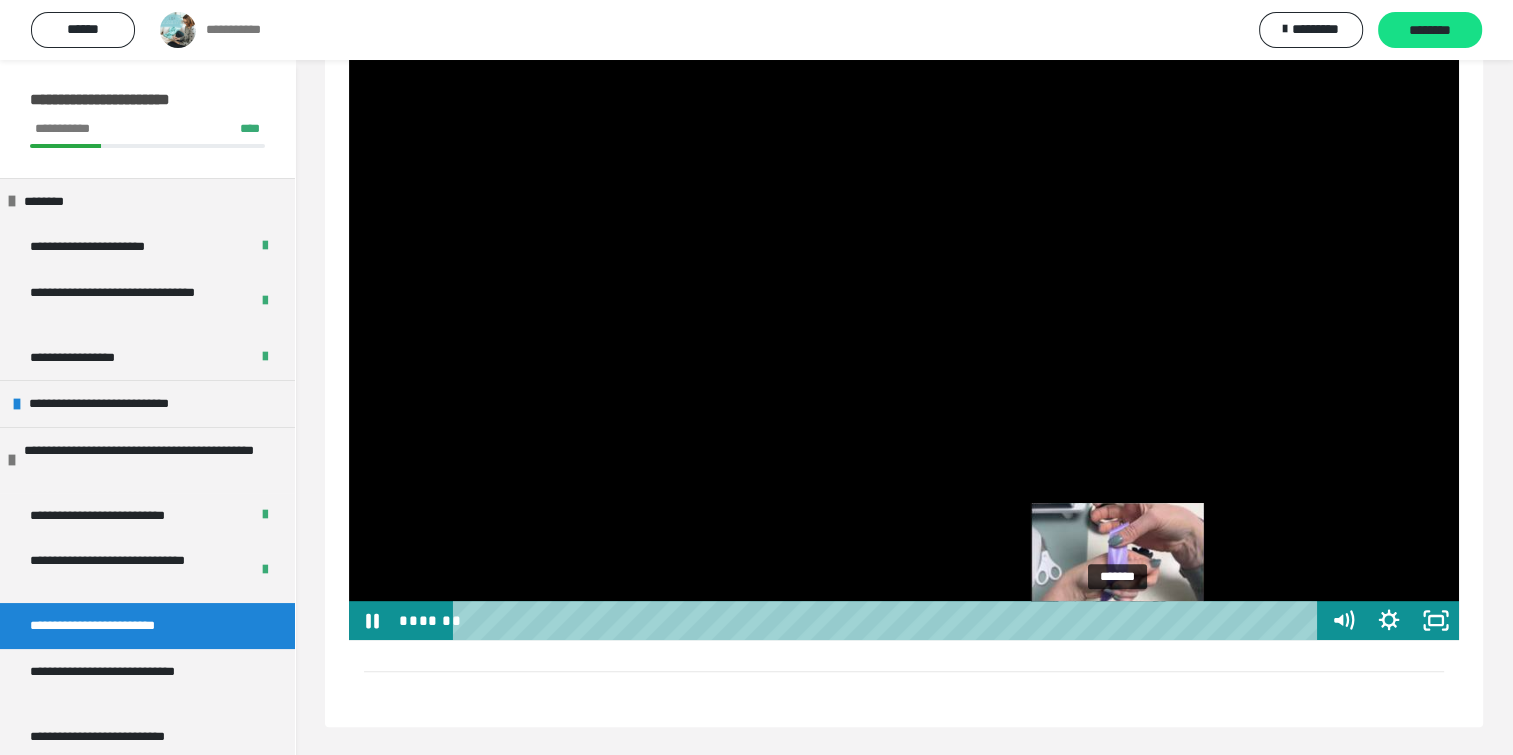 click on "*******" at bounding box center [888, 620] 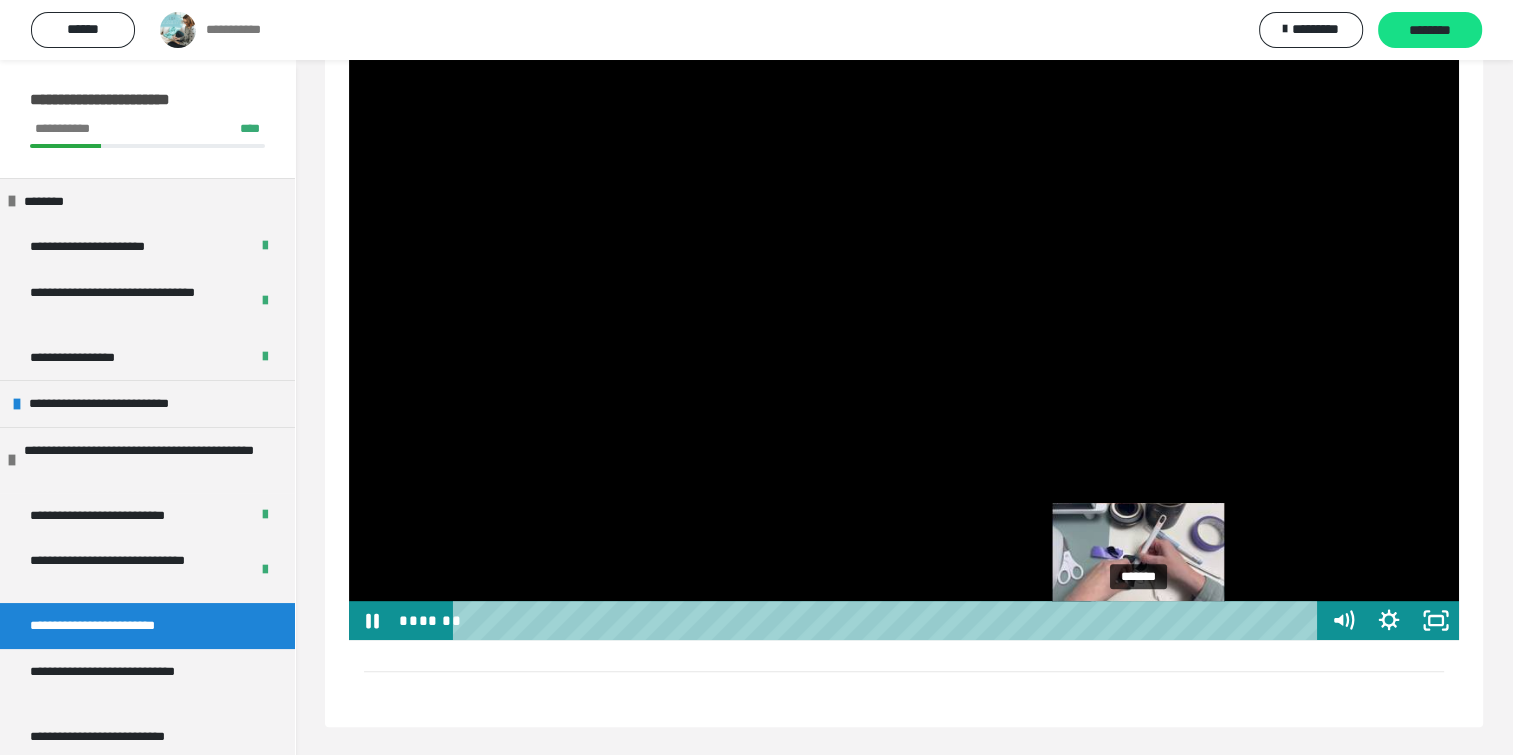 click on "*******" at bounding box center (888, 620) 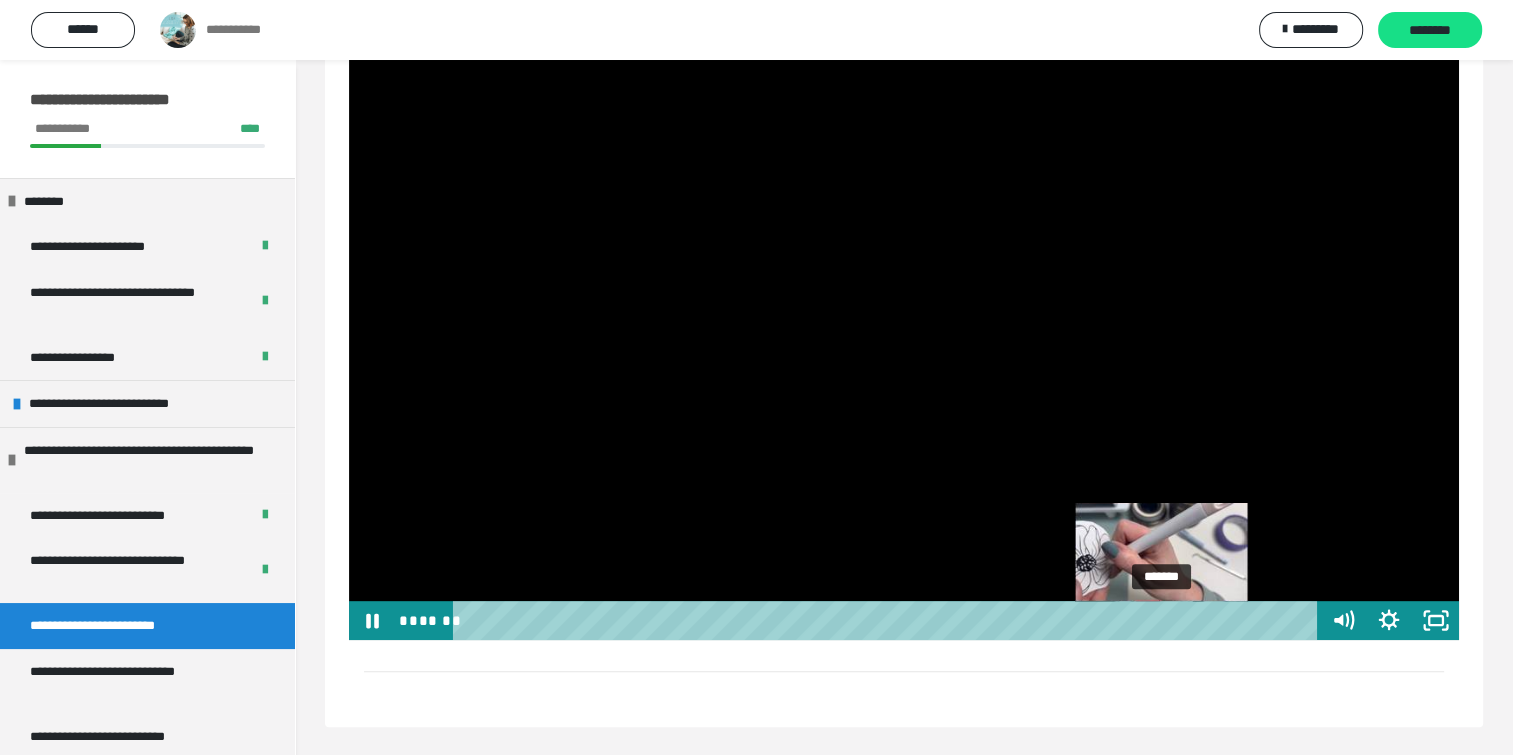 click on "*******" at bounding box center (888, 620) 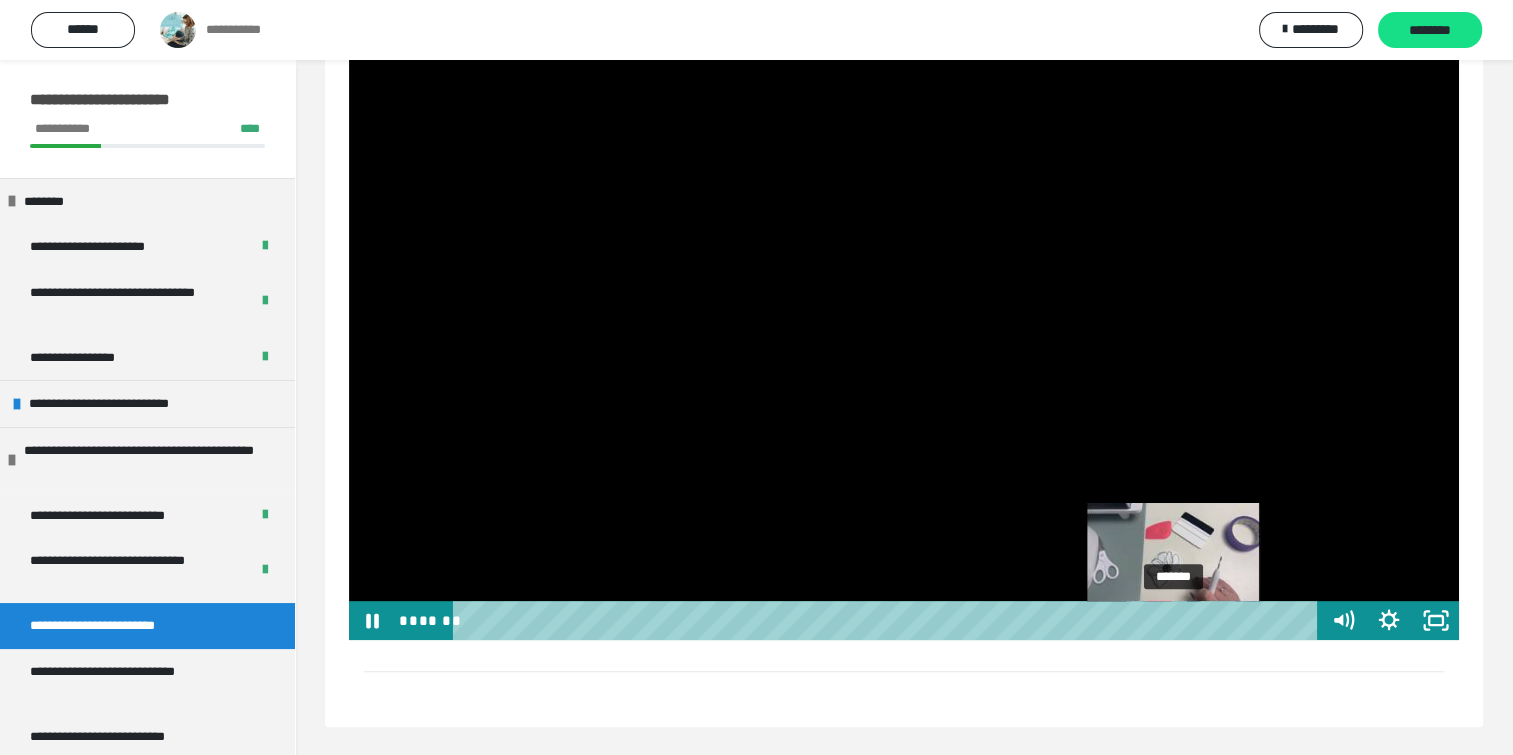 click on "*******" at bounding box center [888, 620] 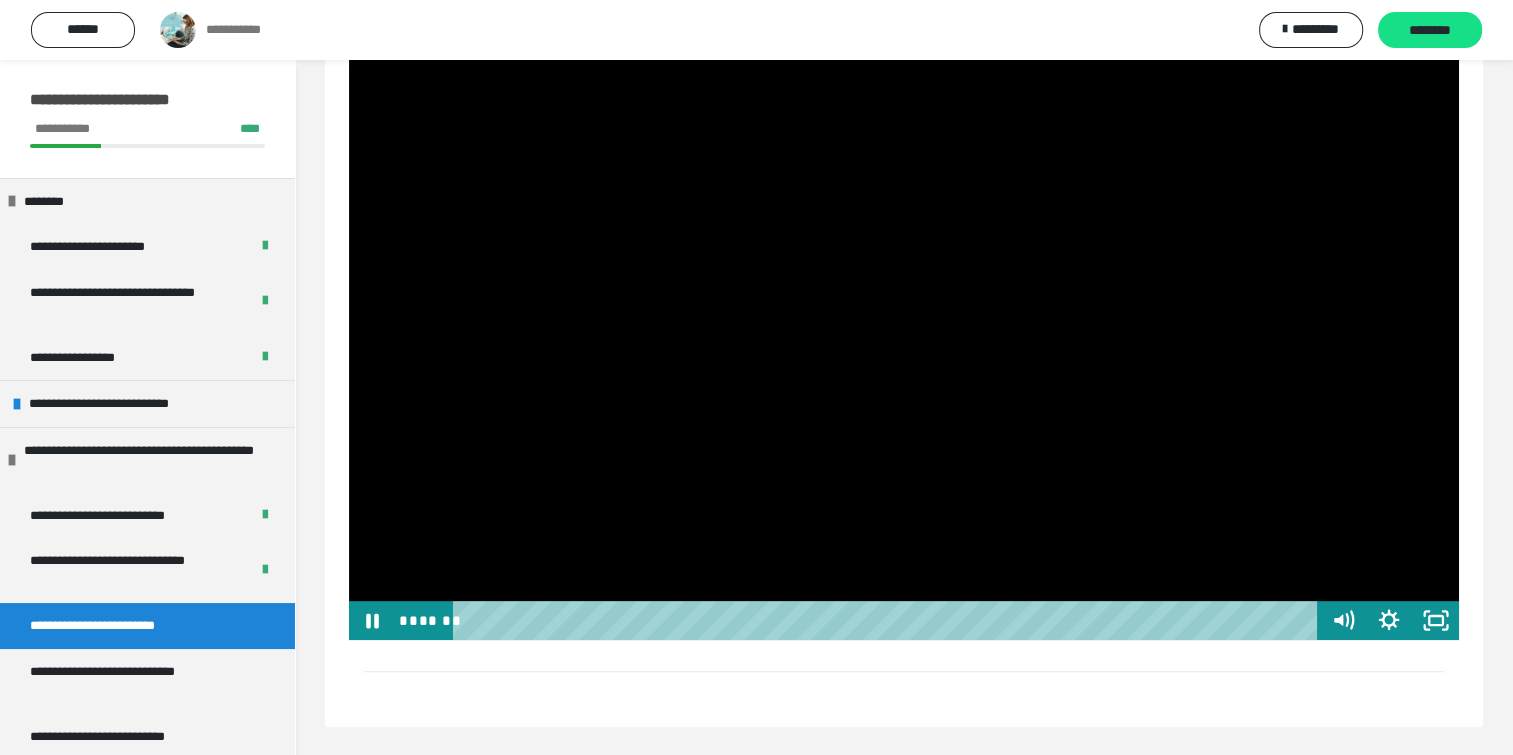 click at bounding box center [904, 327] 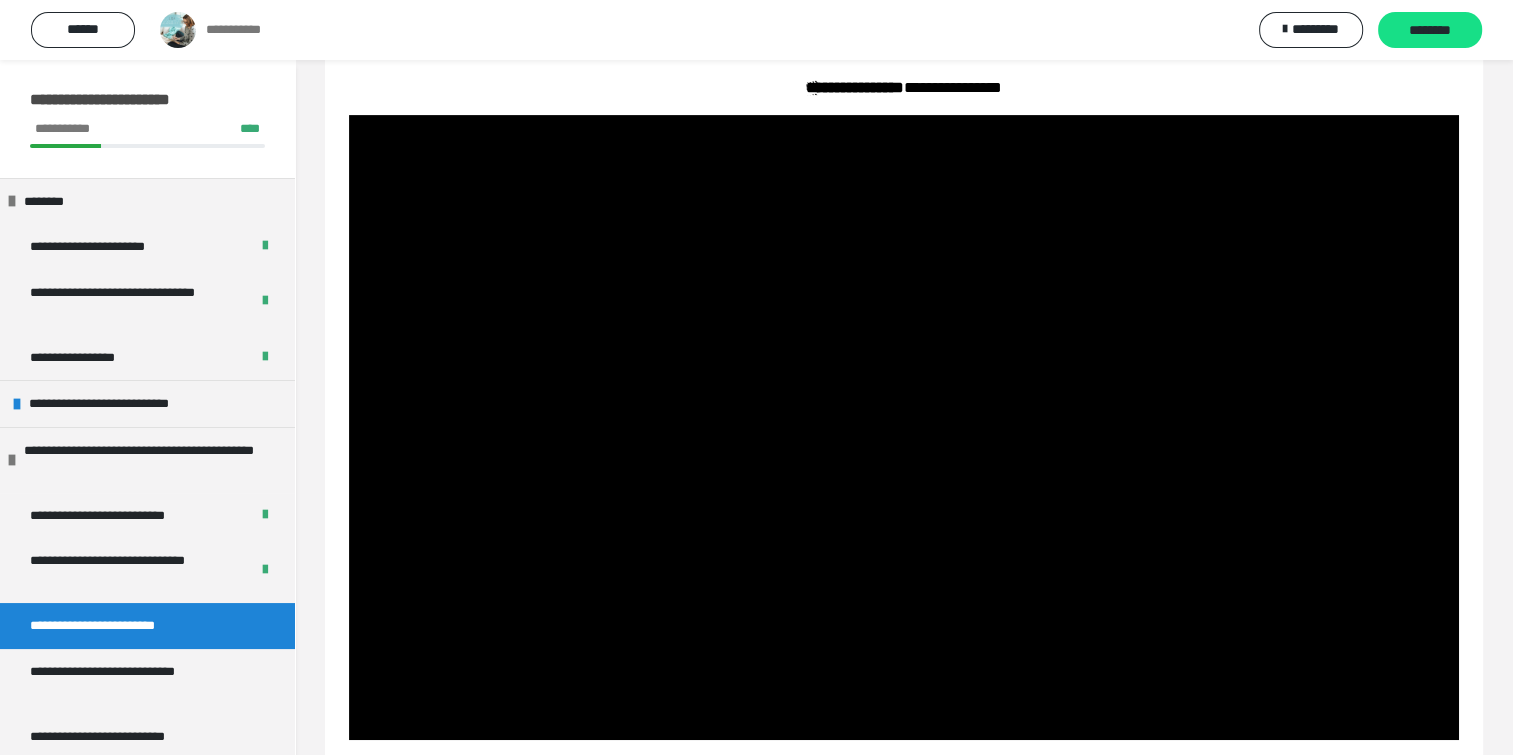click at bounding box center (904, 427) 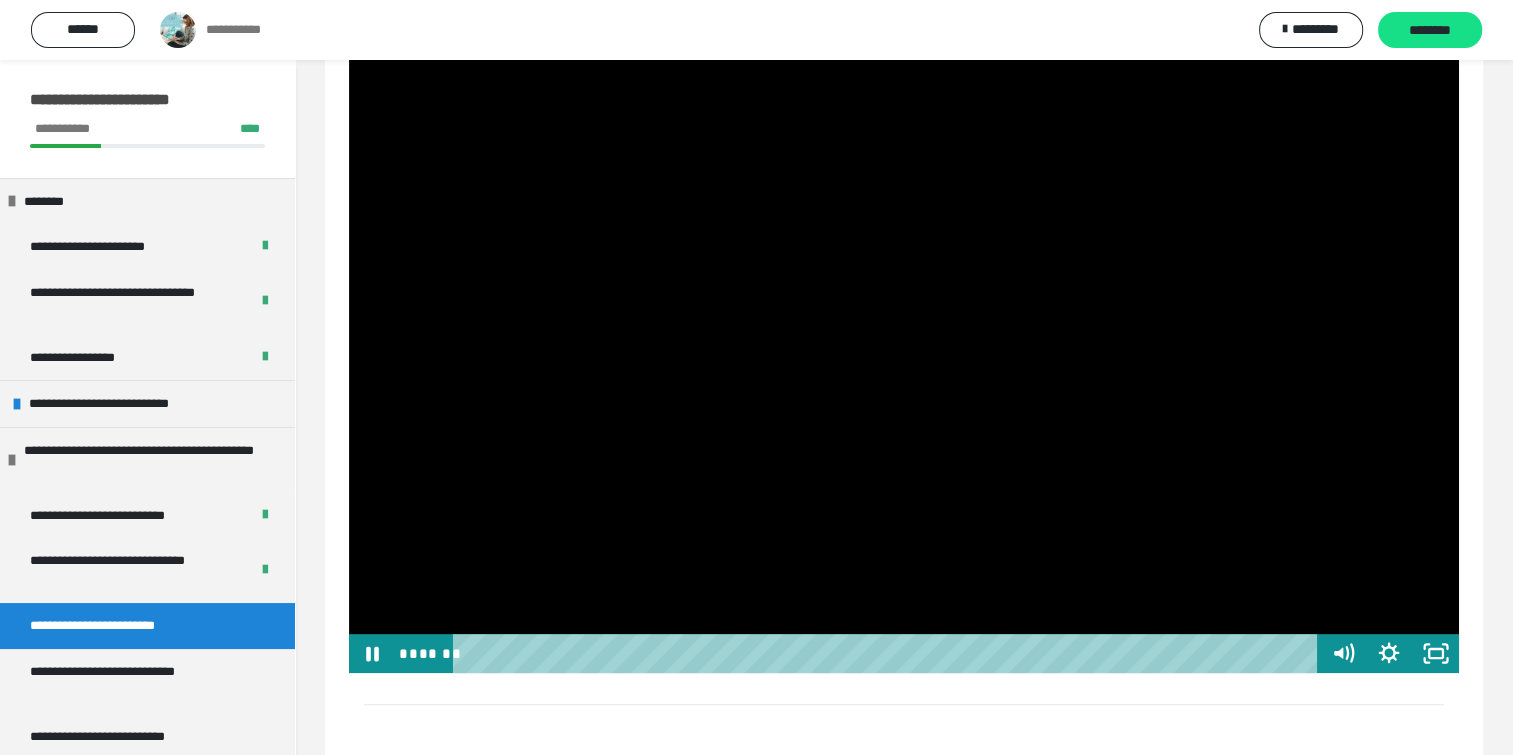 scroll, scrollTop: 764, scrollLeft: 0, axis: vertical 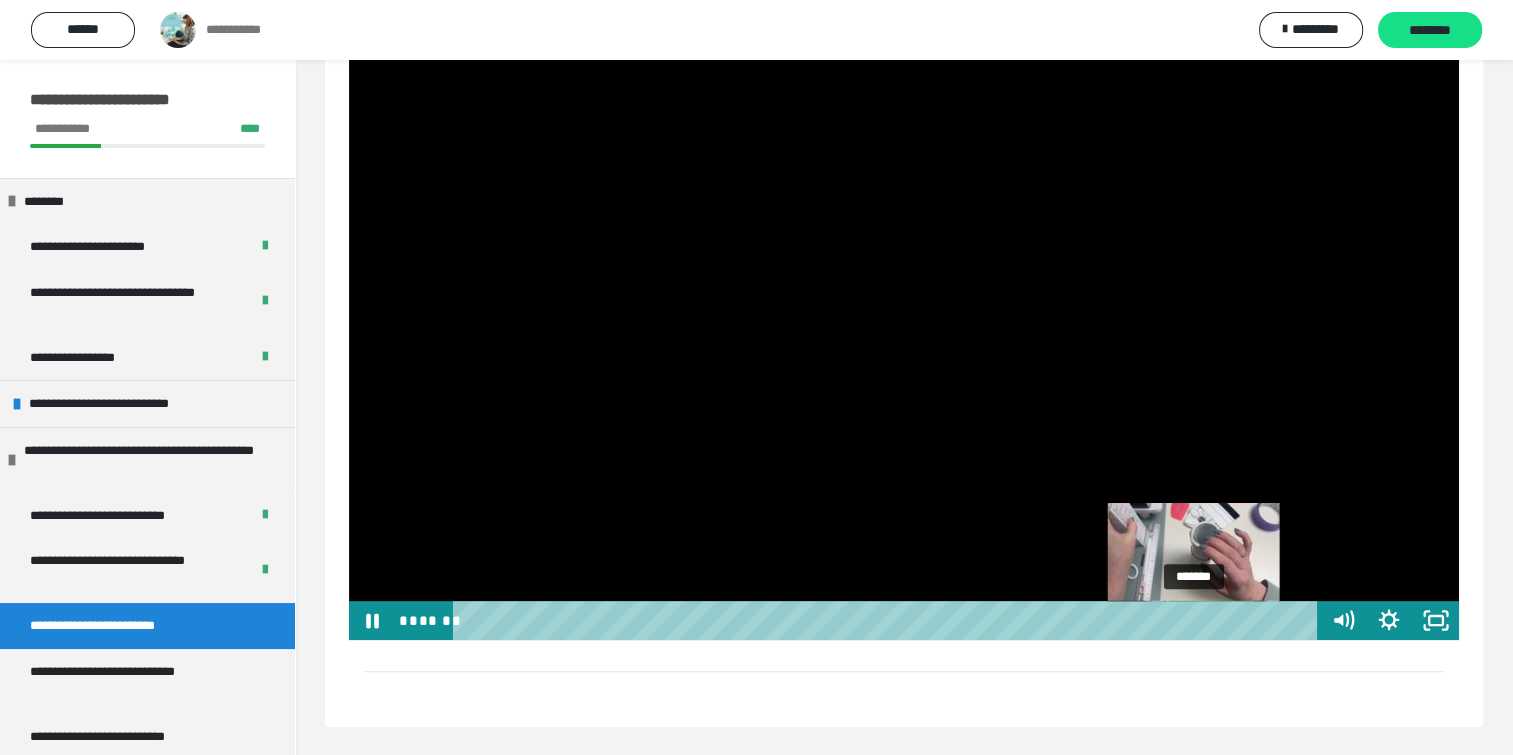 click on "*******" at bounding box center (888, 620) 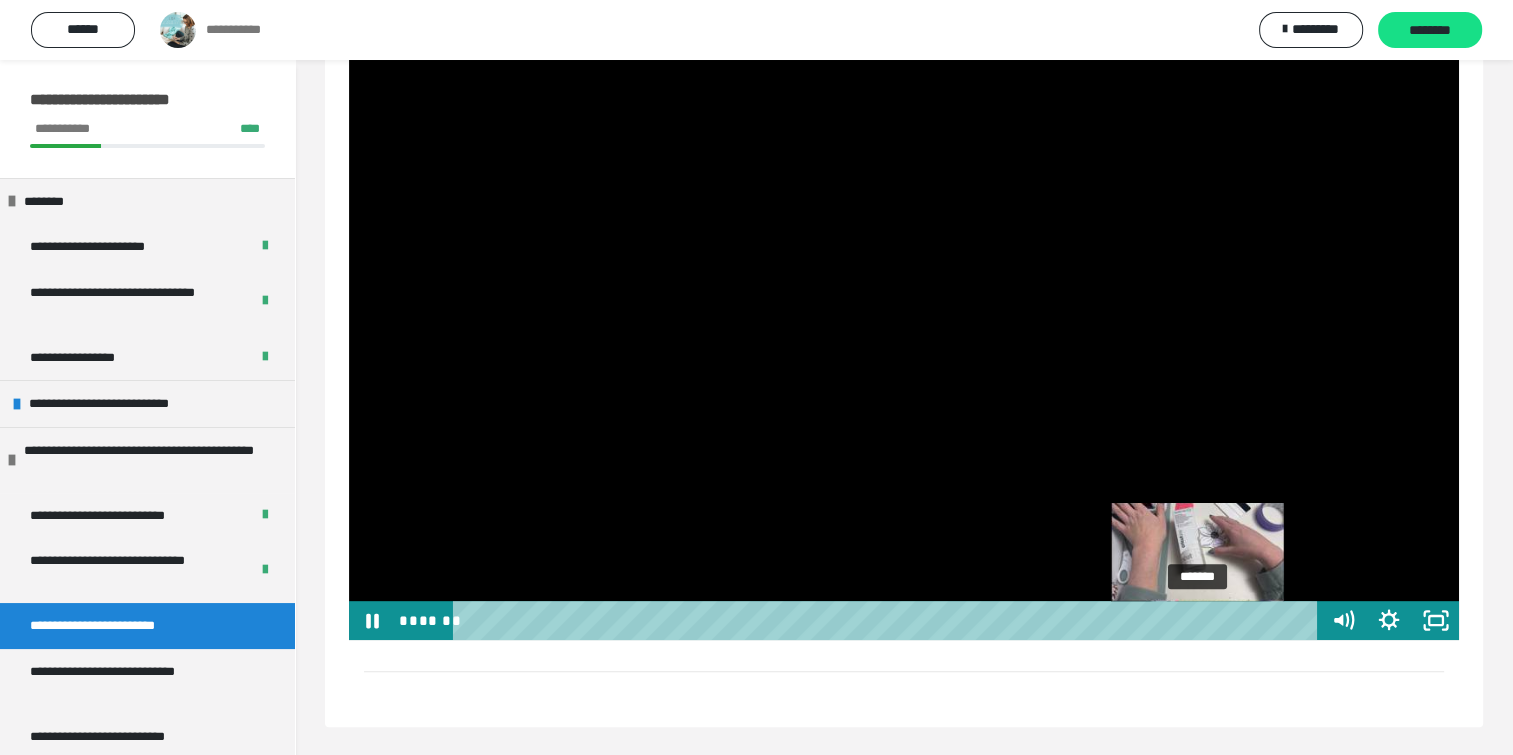 click on "*******" at bounding box center [888, 620] 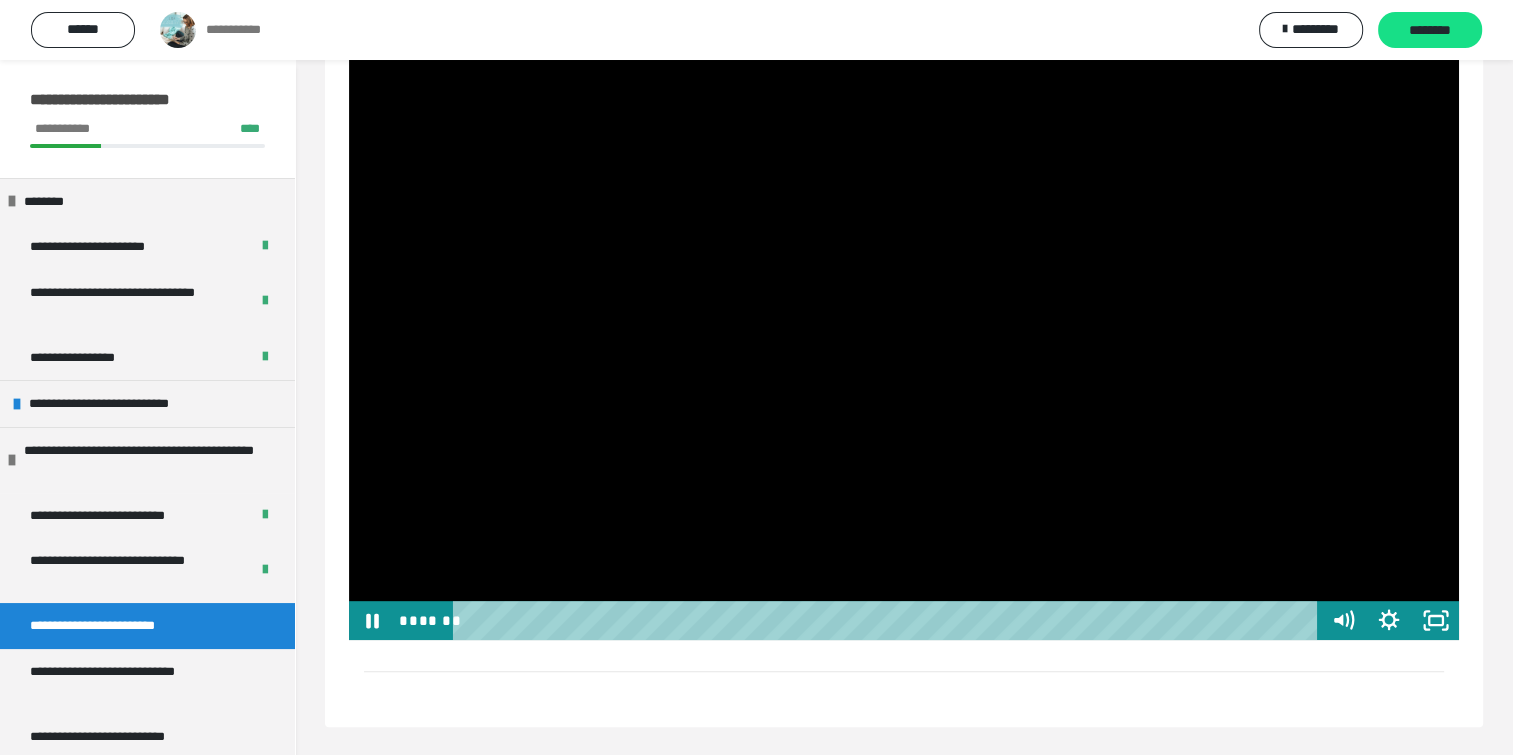 click at bounding box center (904, 327) 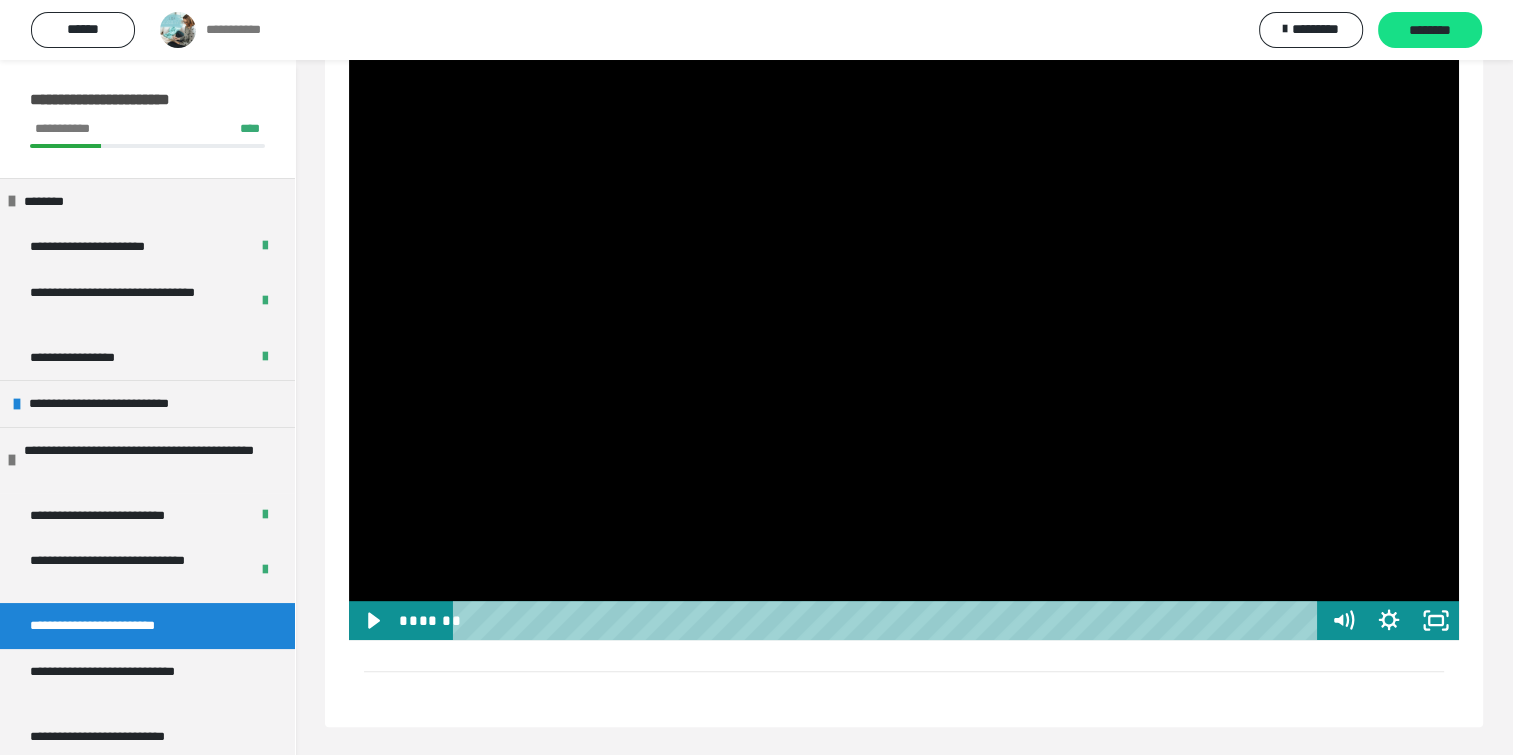 click at bounding box center (904, 327) 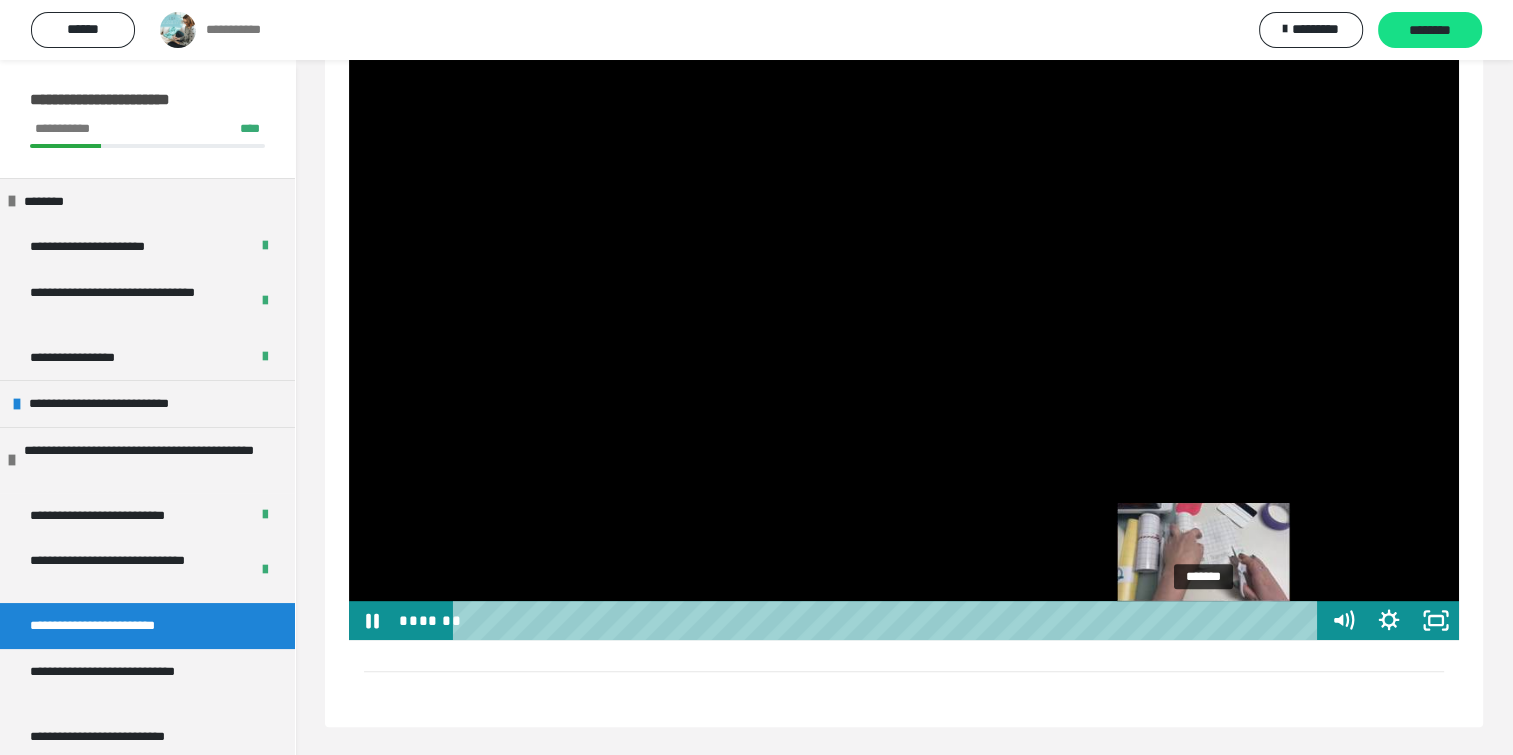 click on "*******" at bounding box center [888, 620] 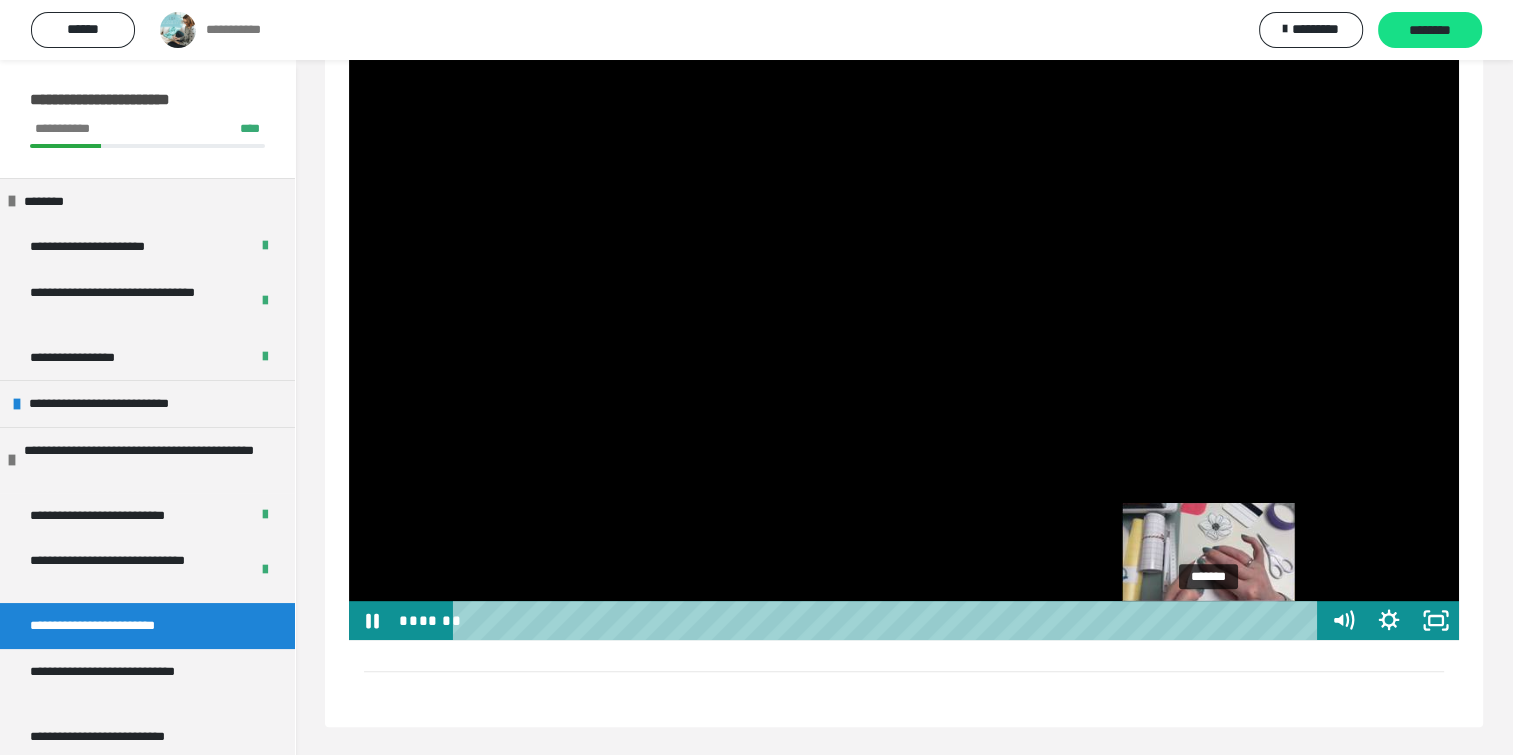 click on "*******" at bounding box center [888, 620] 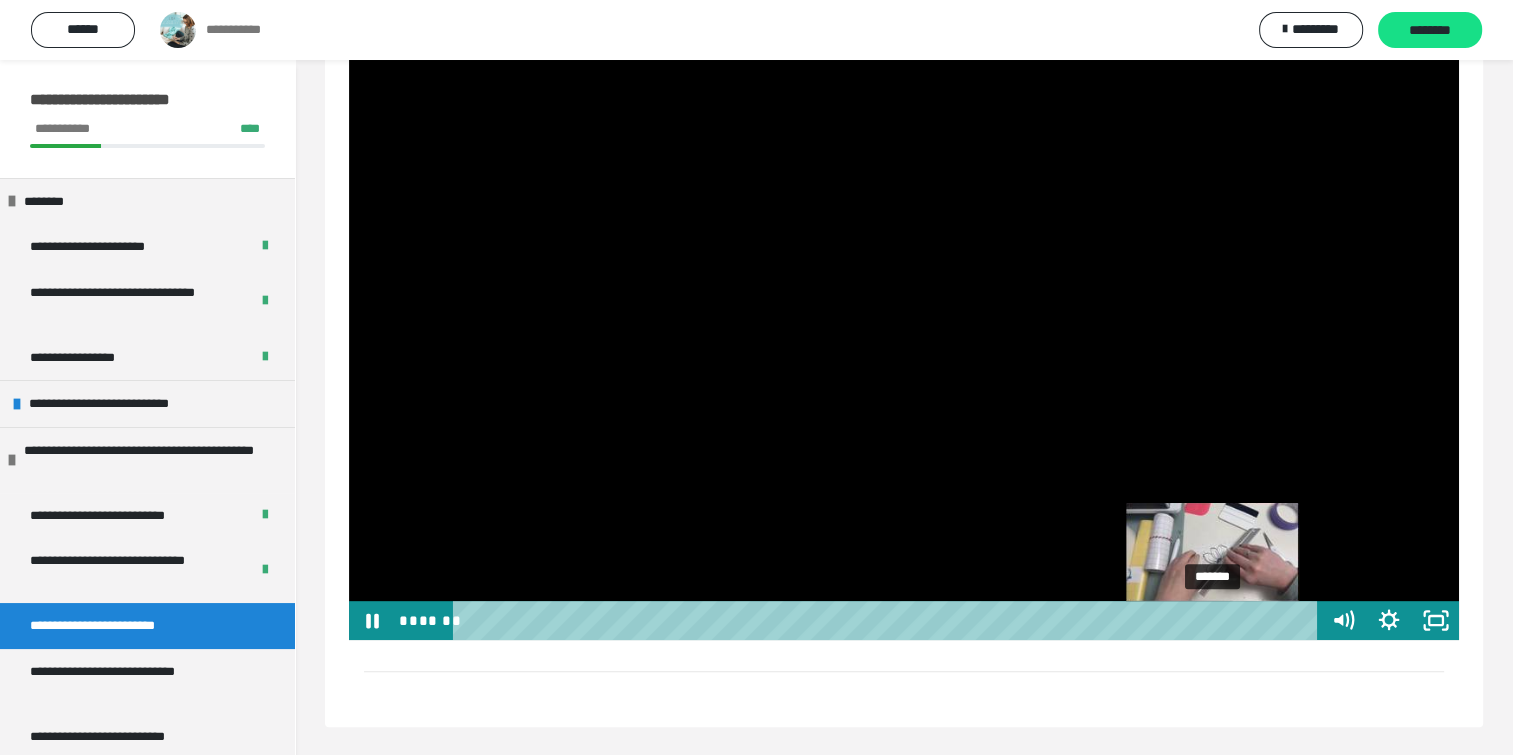 click on "*******" at bounding box center (888, 620) 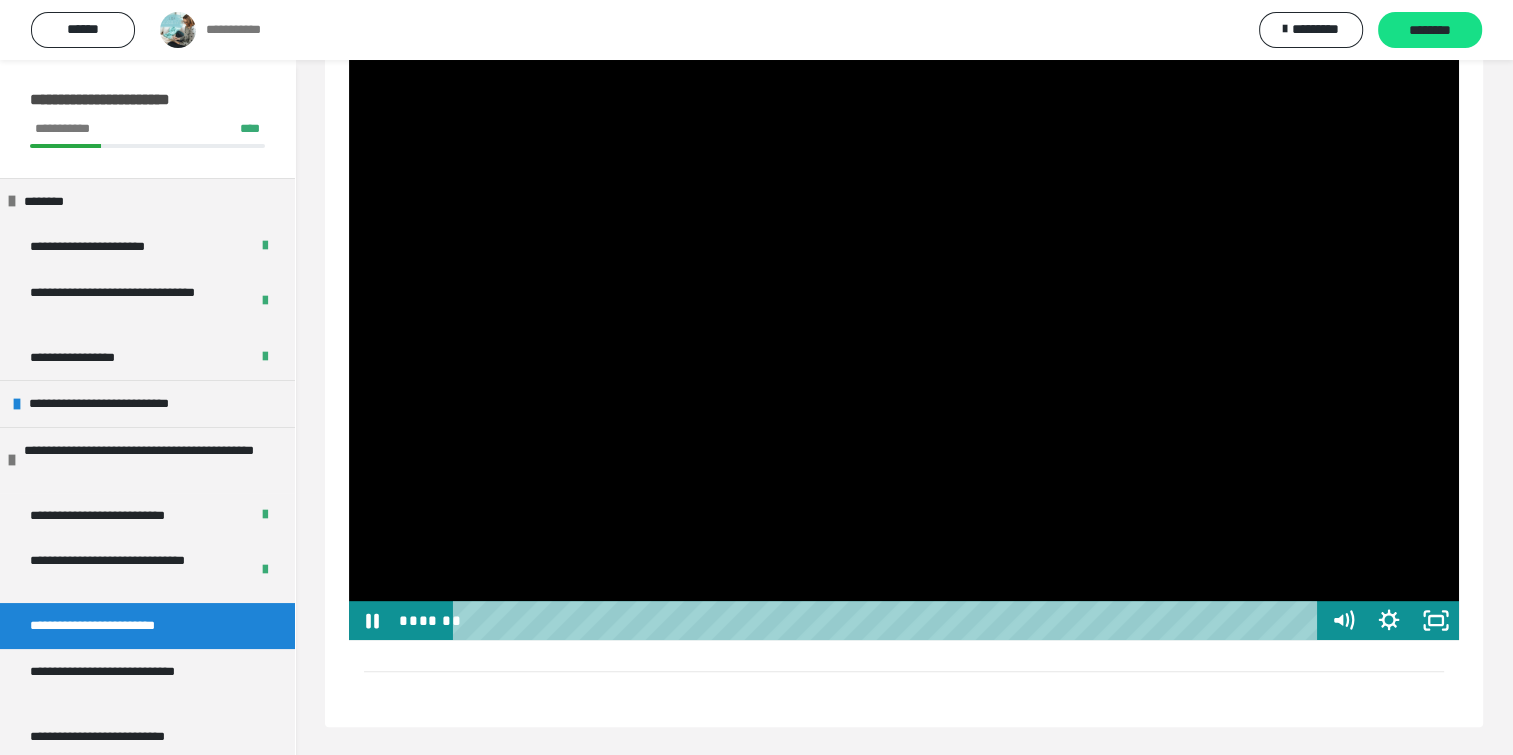 click at bounding box center (904, 327) 